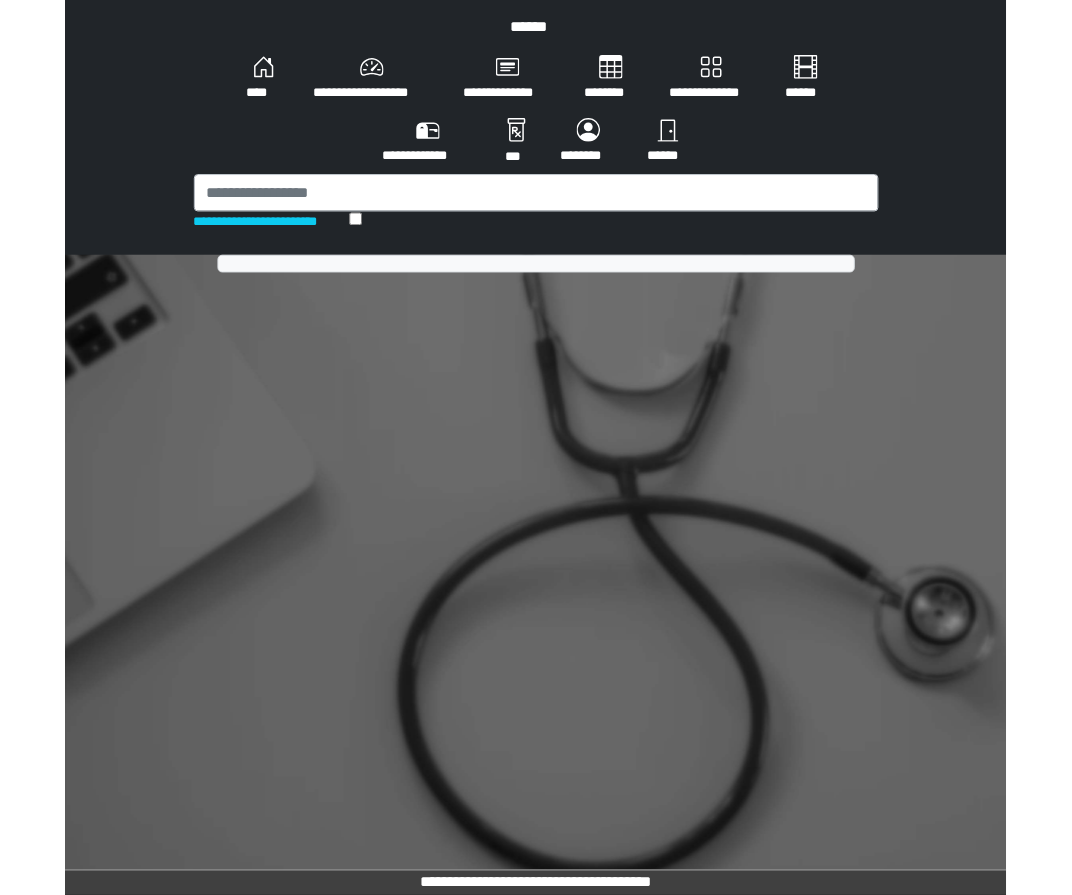scroll, scrollTop: 0, scrollLeft: 0, axis: both 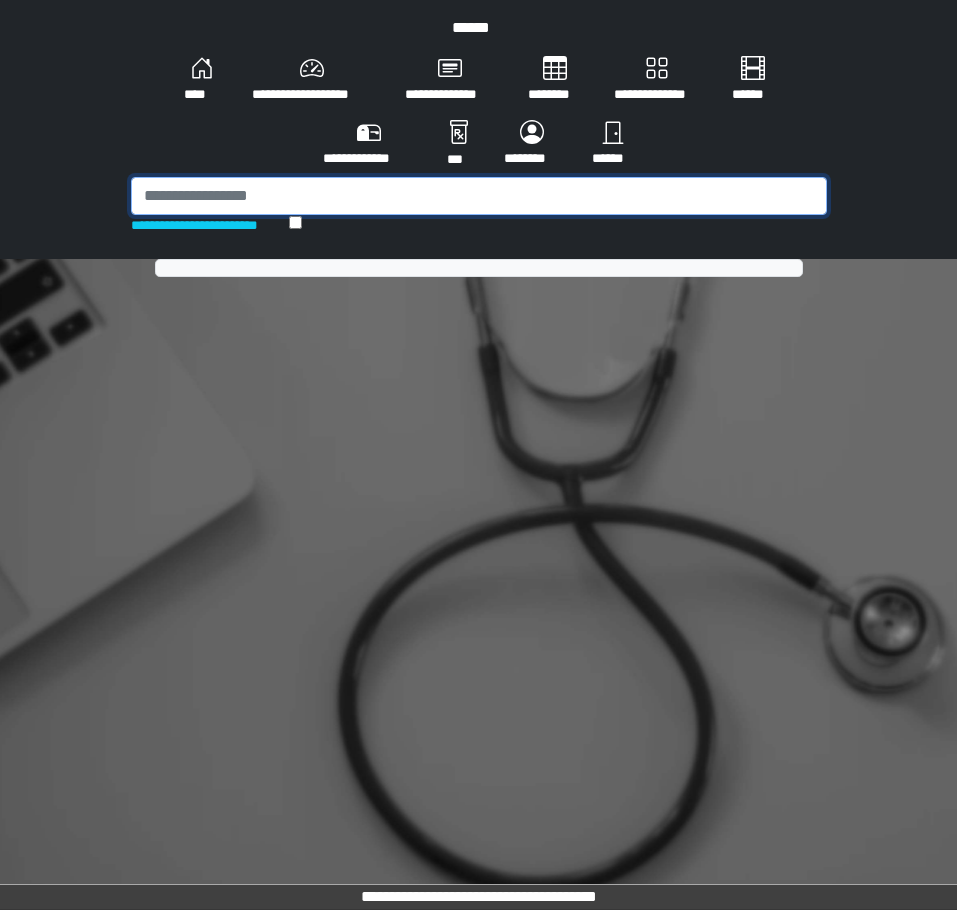 click at bounding box center (479, 196) 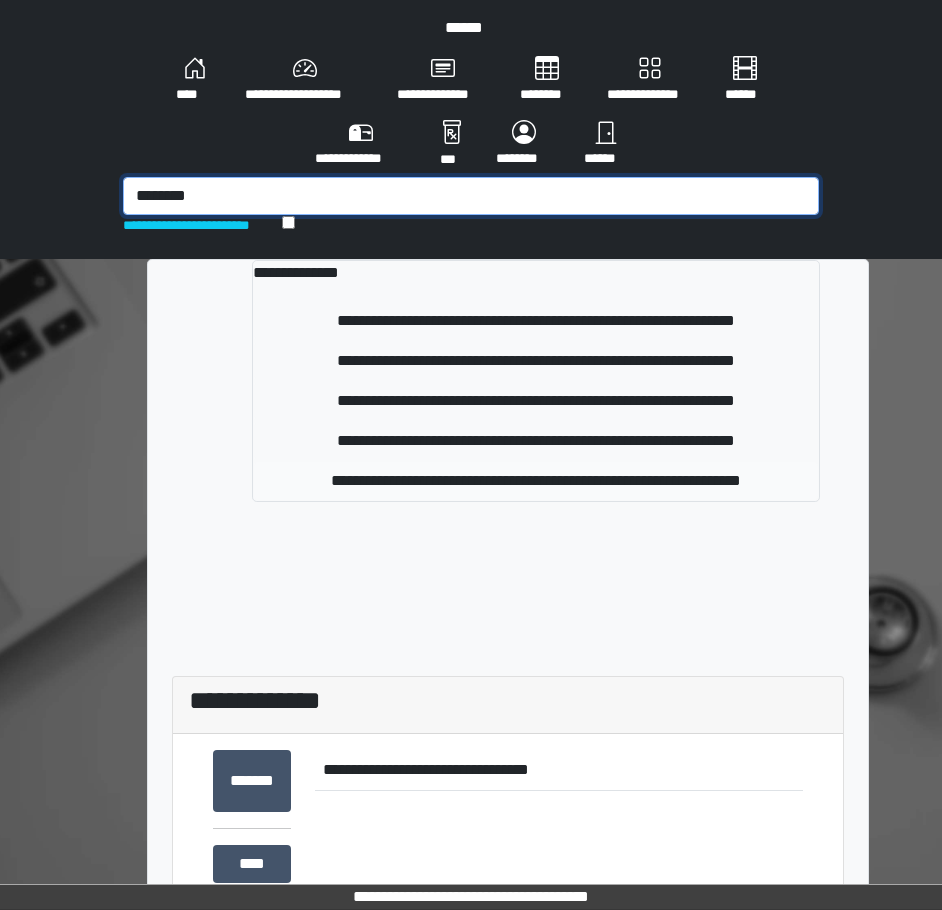 type on "********" 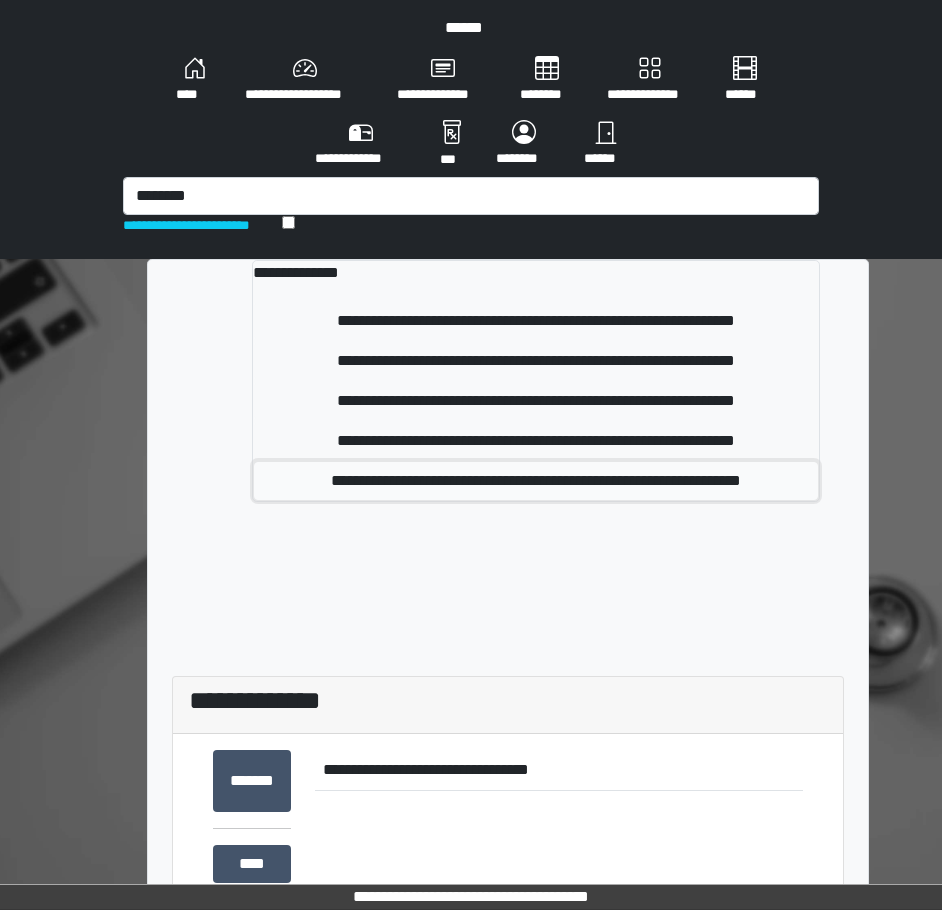 click on "**********" at bounding box center (536, 481) 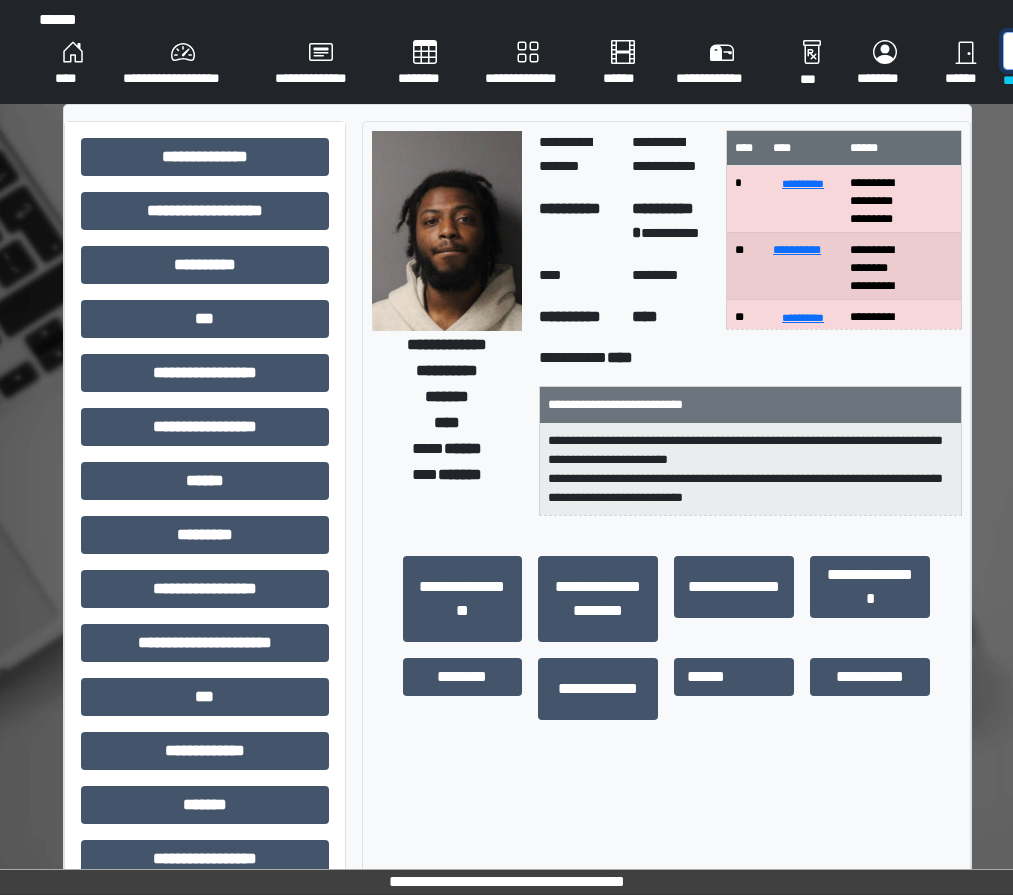 click at bounding box center [1106, 51] 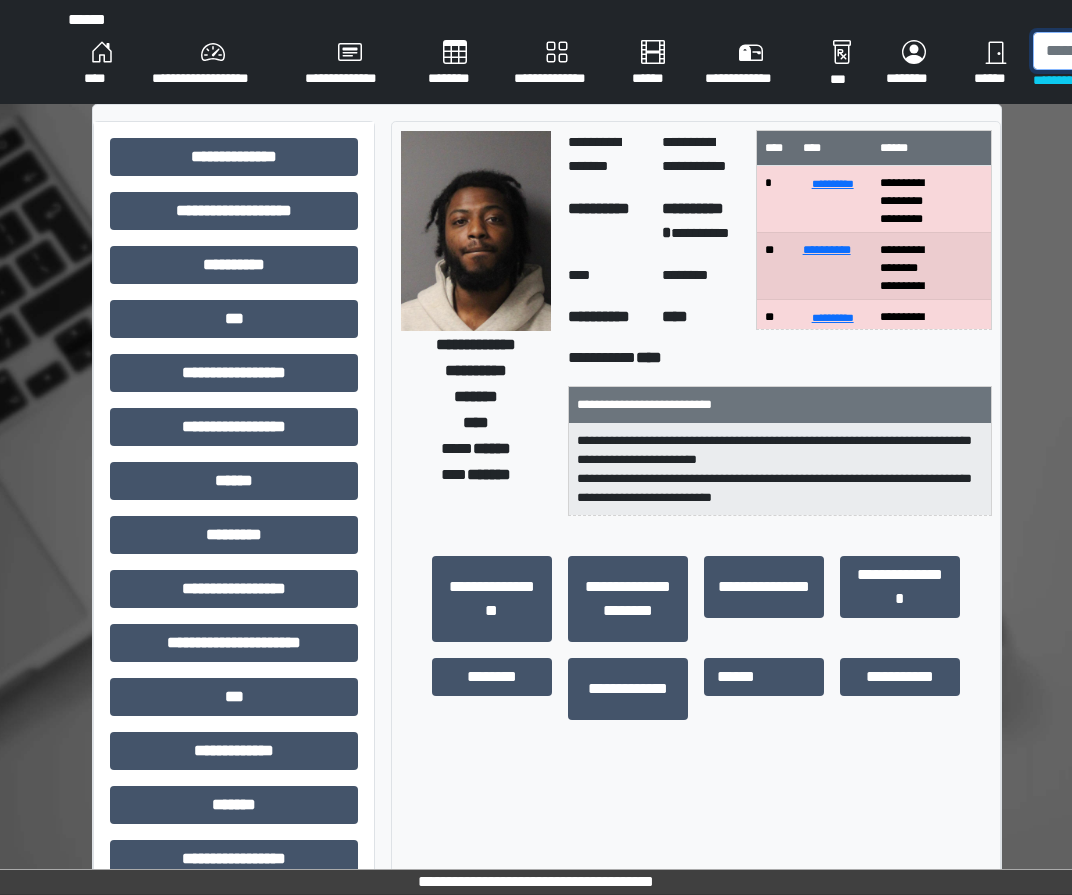 click at bounding box center (1136, 51) 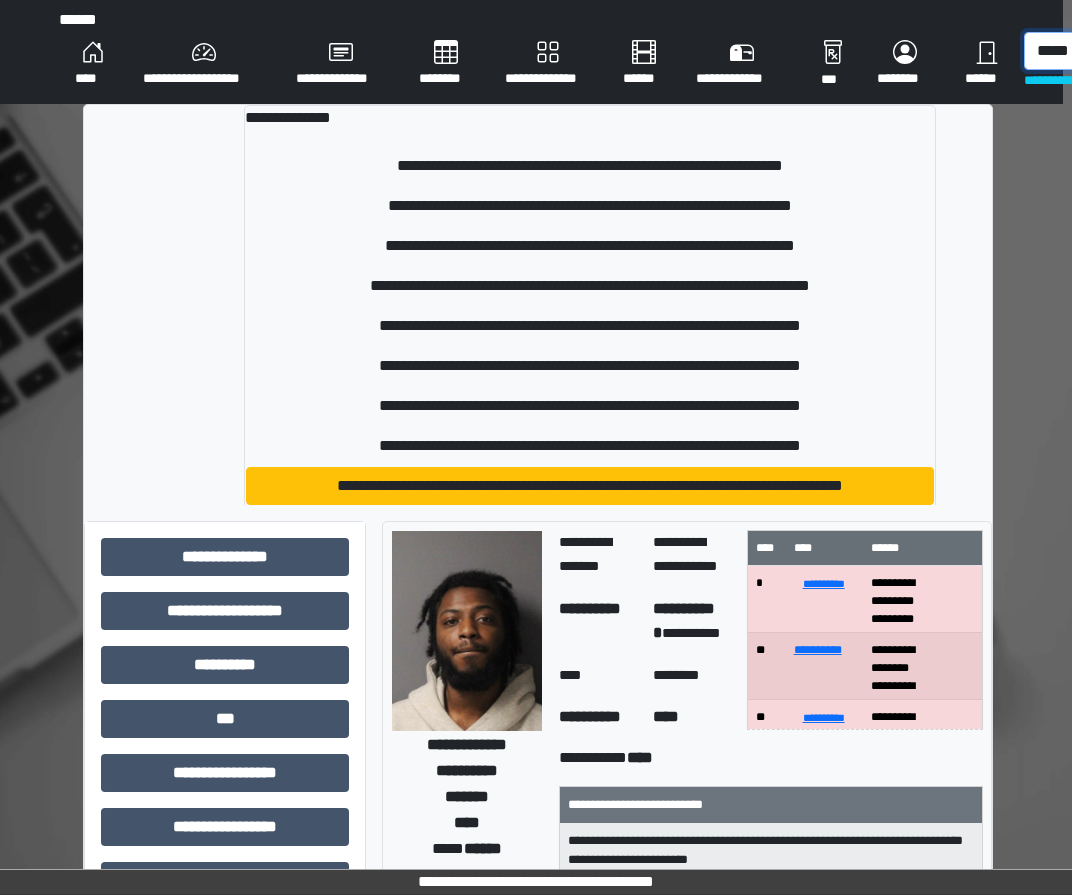 scroll, scrollTop: 0, scrollLeft: 18, axis: horizontal 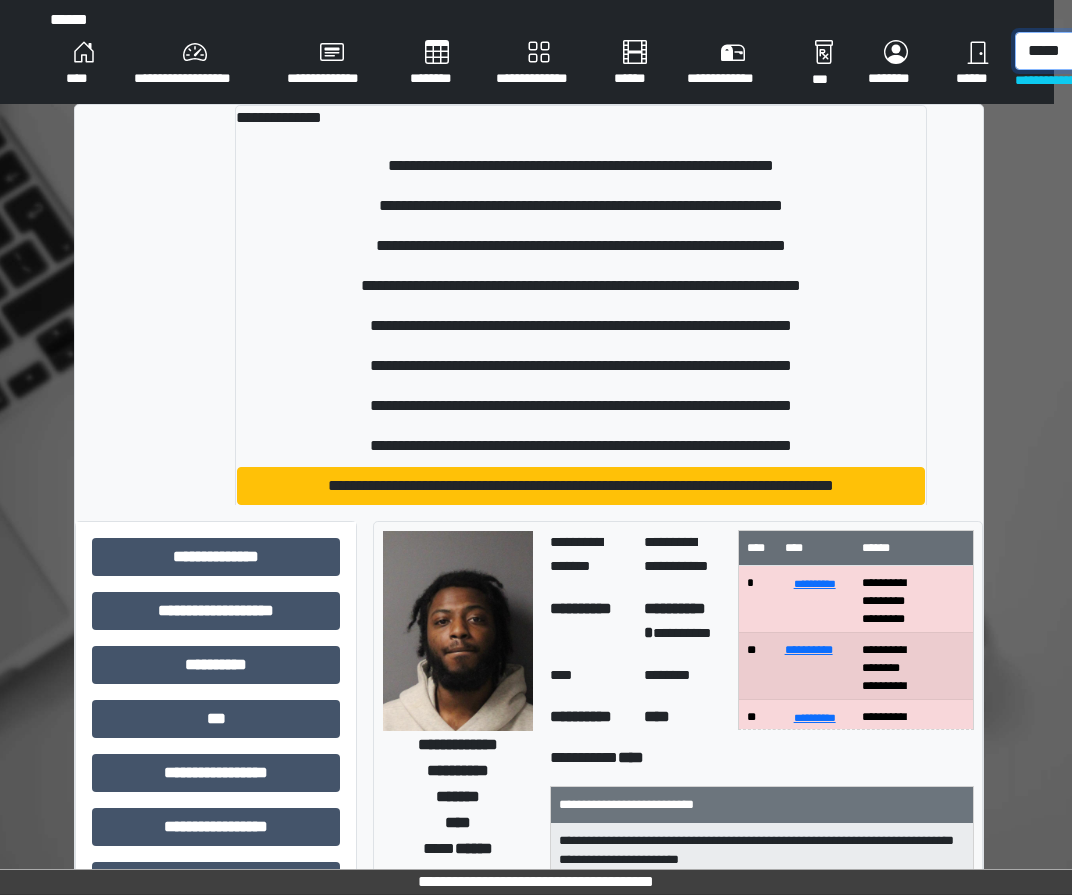 type on "*****" 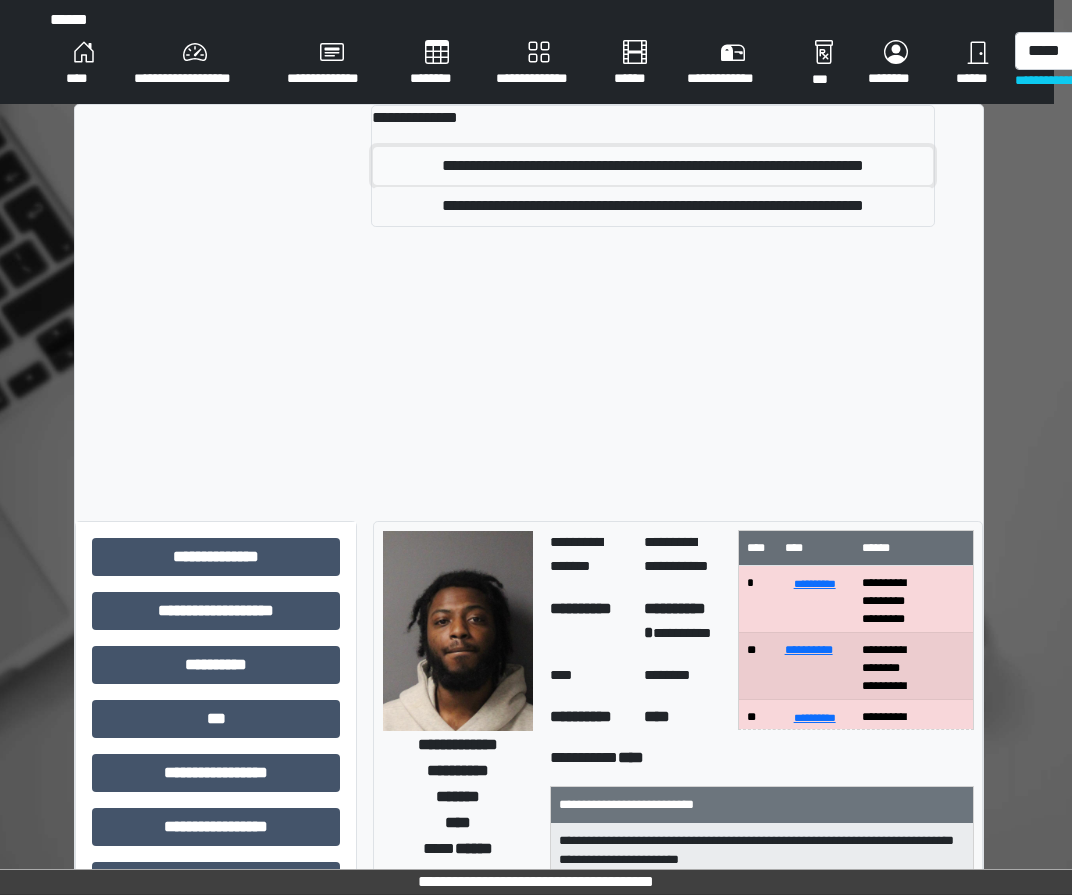 click on "**********" at bounding box center [653, 166] 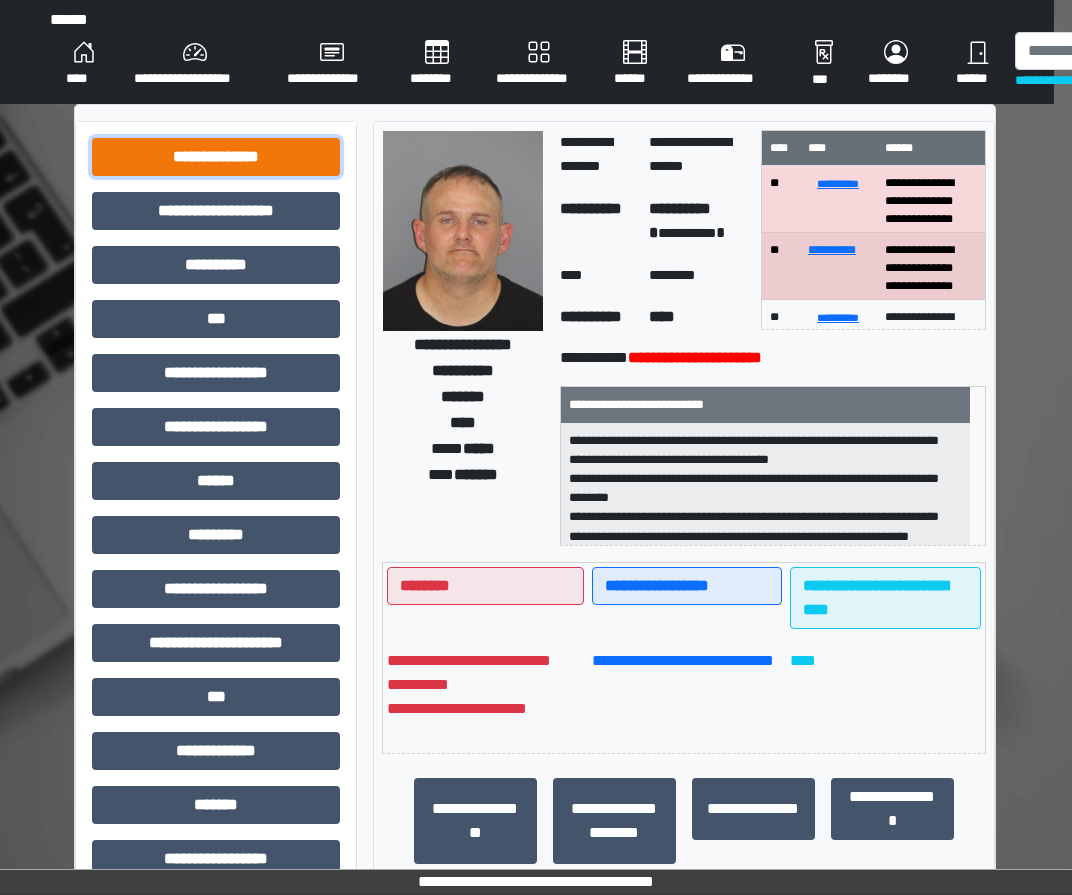 click on "**********" at bounding box center (216, 157) 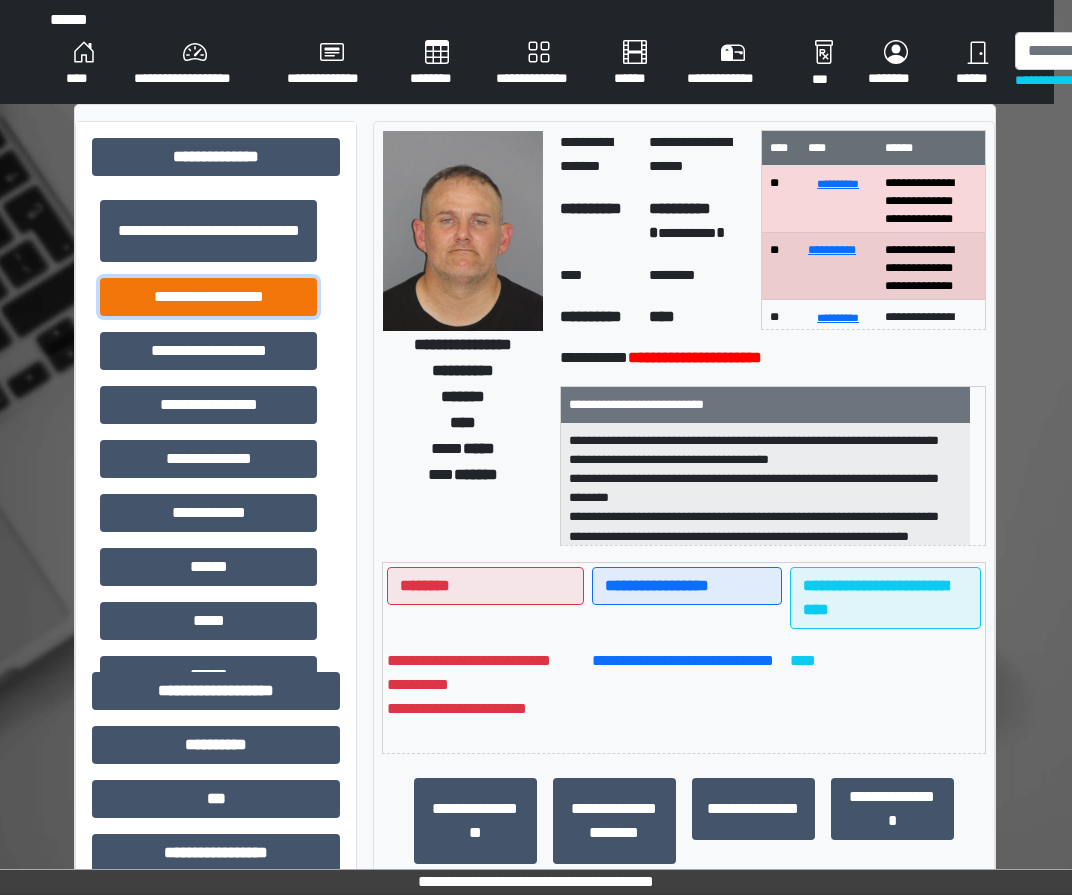 click on "**********" at bounding box center [208, 297] 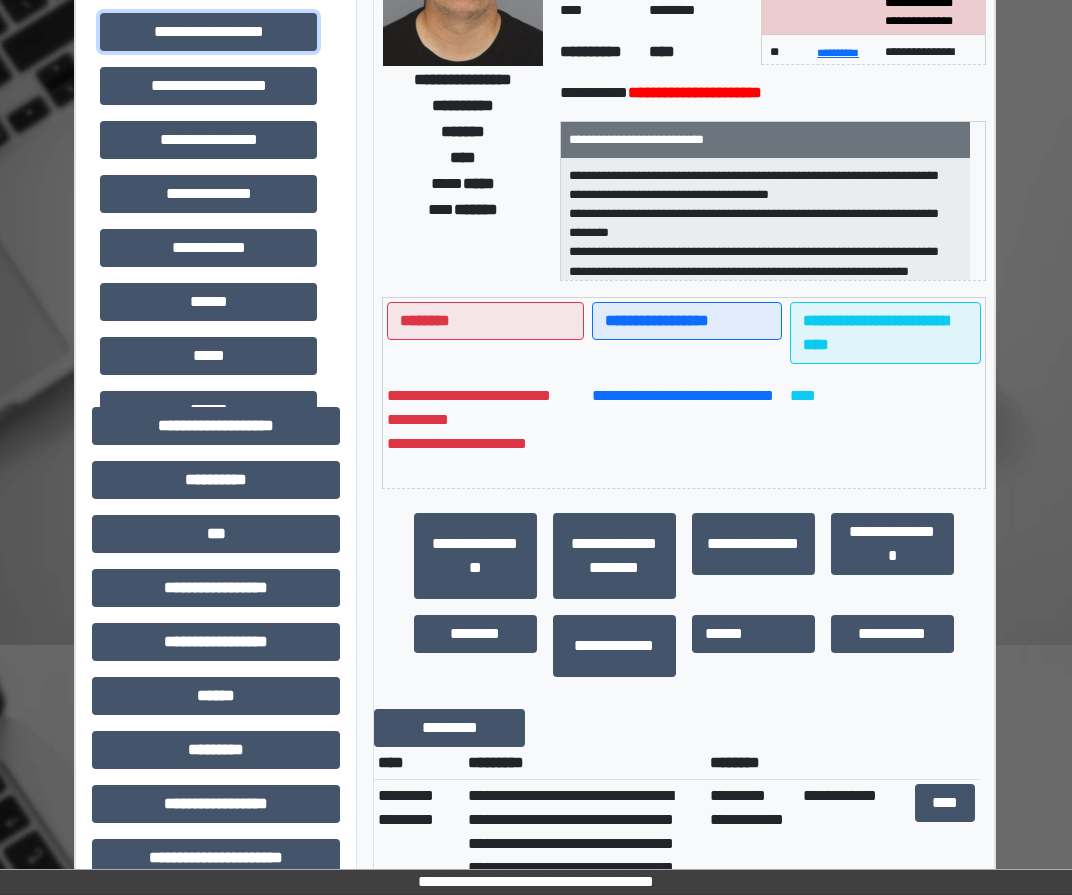 scroll, scrollTop: 300, scrollLeft: 18, axis: both 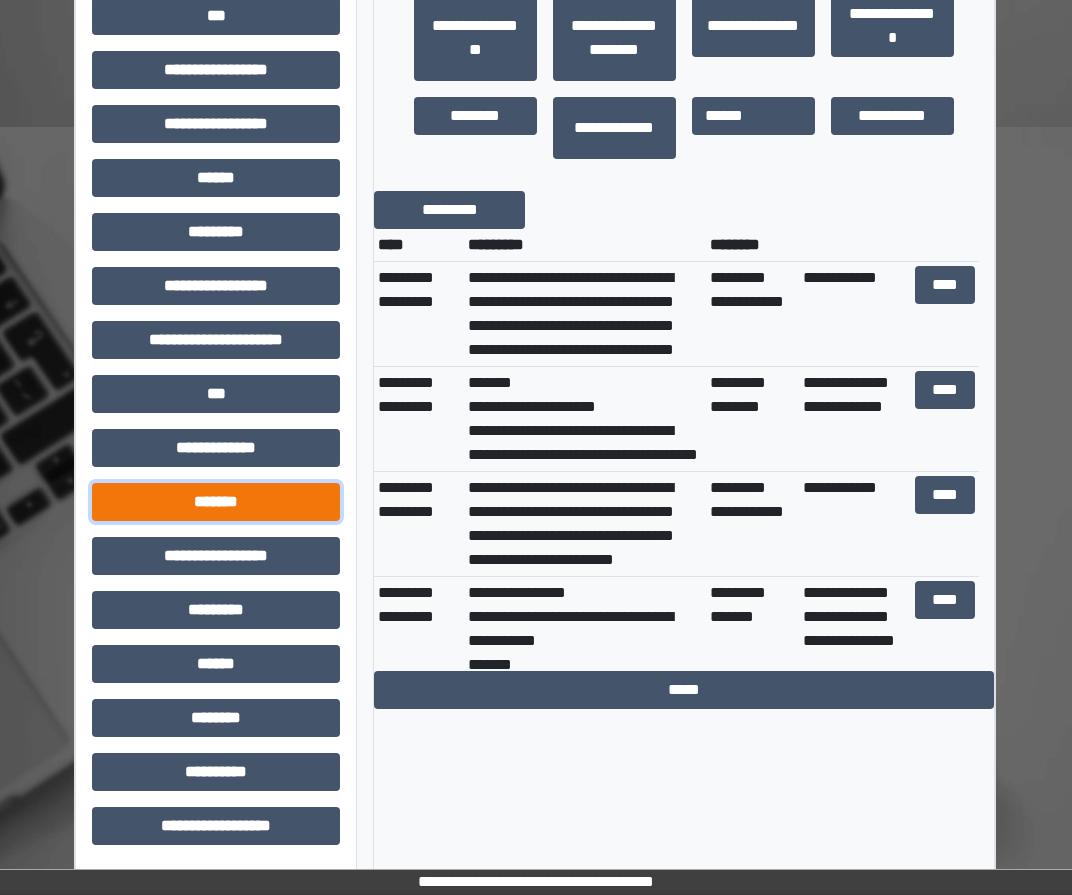click on "*******" at bounding box center [216, 502] 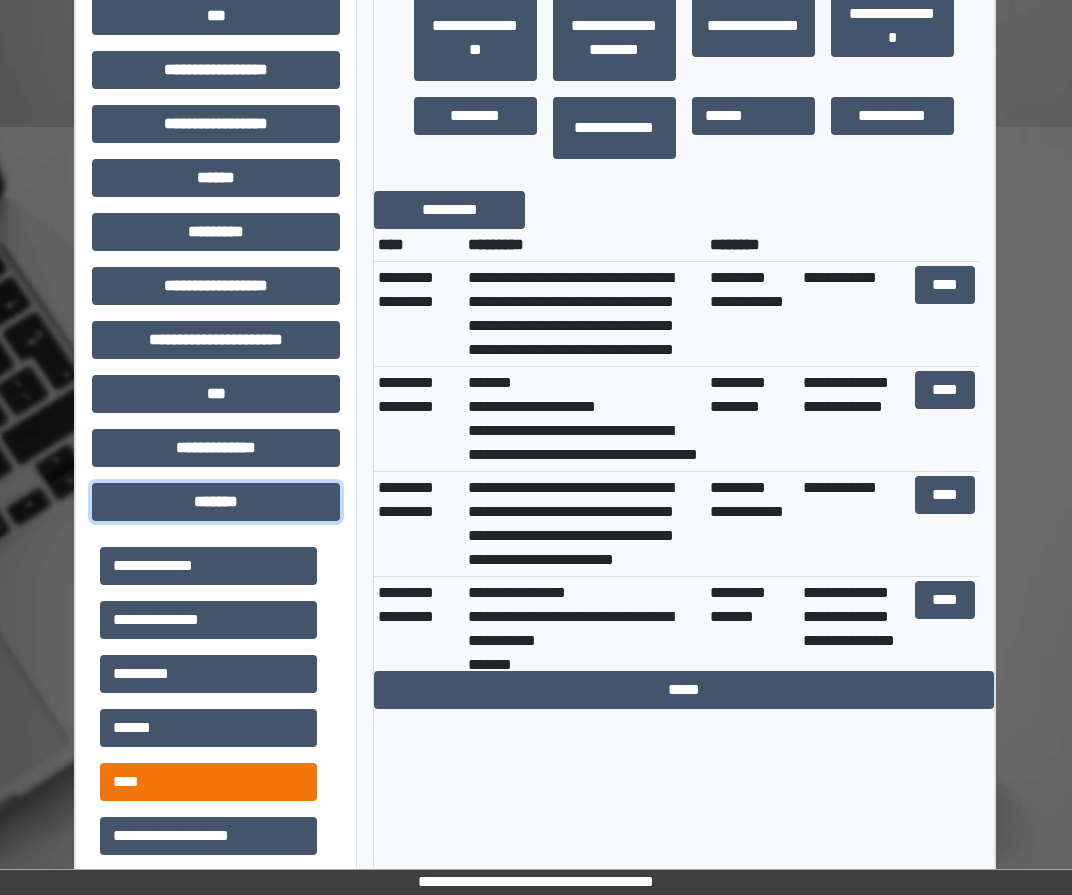 scroll, scrollTop: 200, scrollLeft: 0, axis: vertical 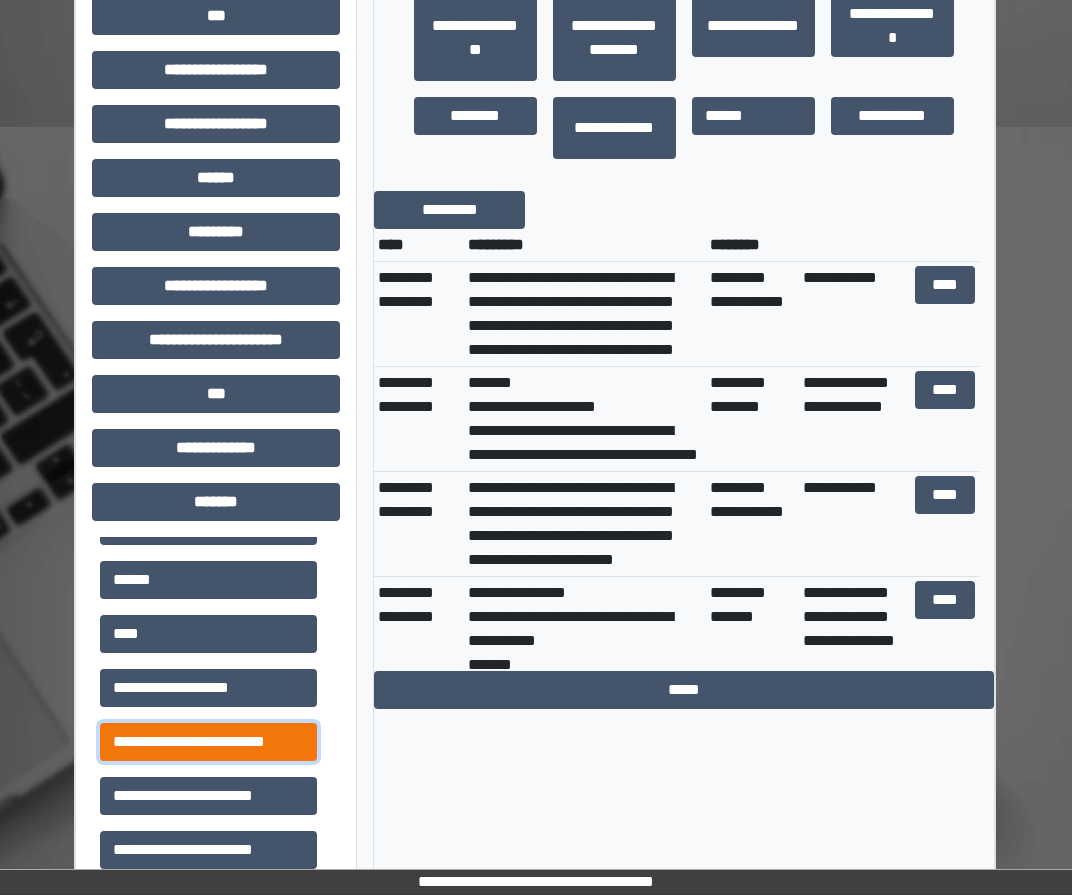 click on "**********" at bounding box center (208, 742) 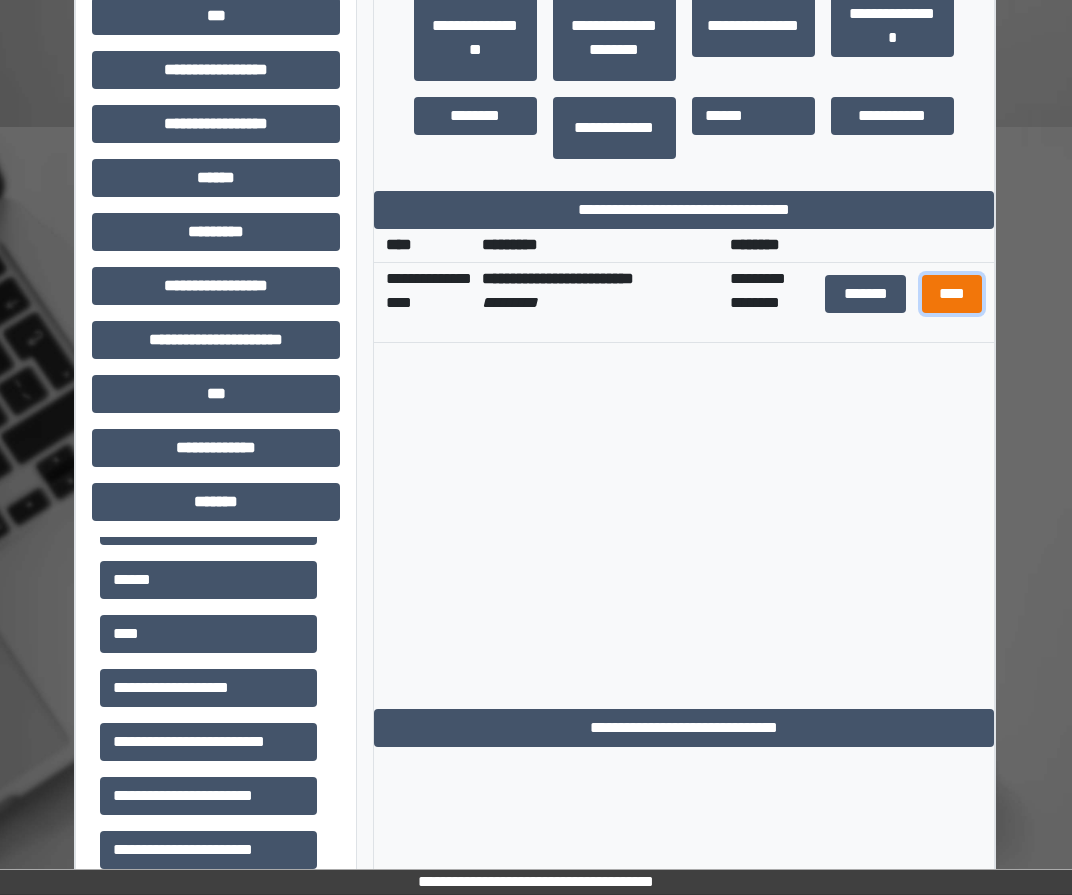 click on "****" at bounding box center [952, 294] 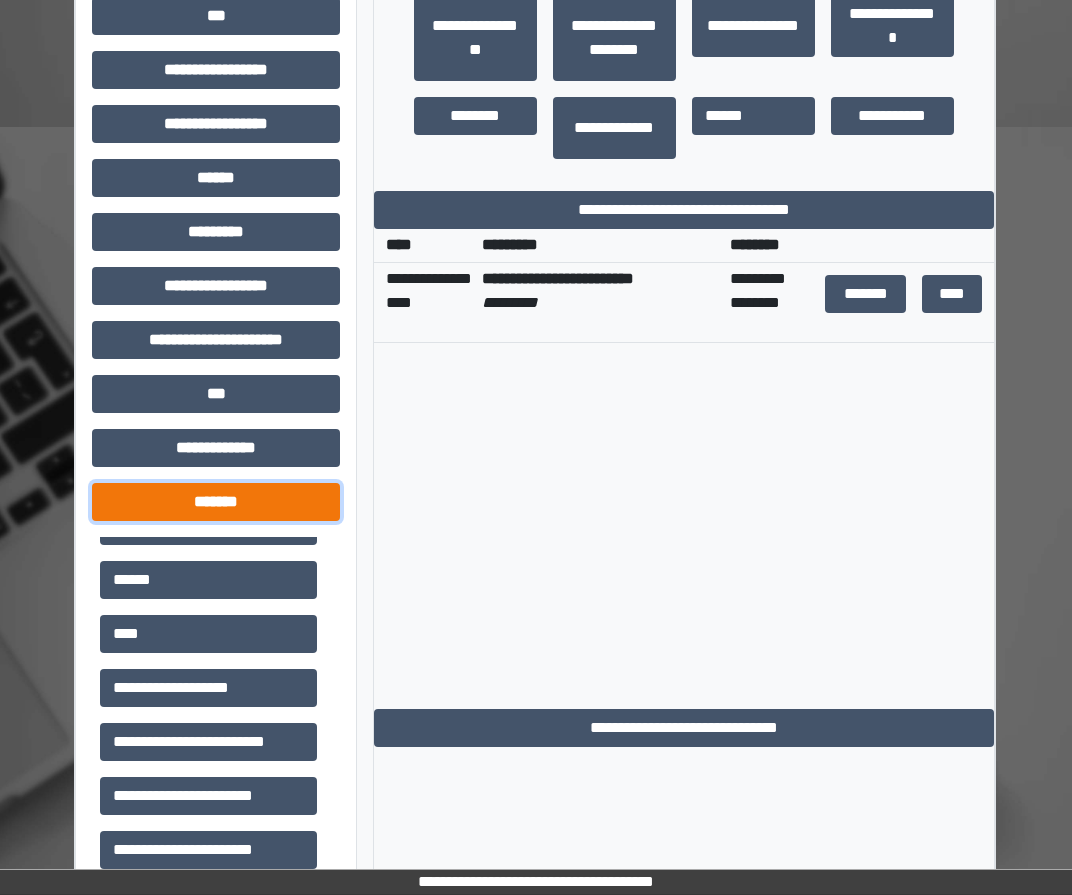 click on "*******" at bounding box center (216, 502) 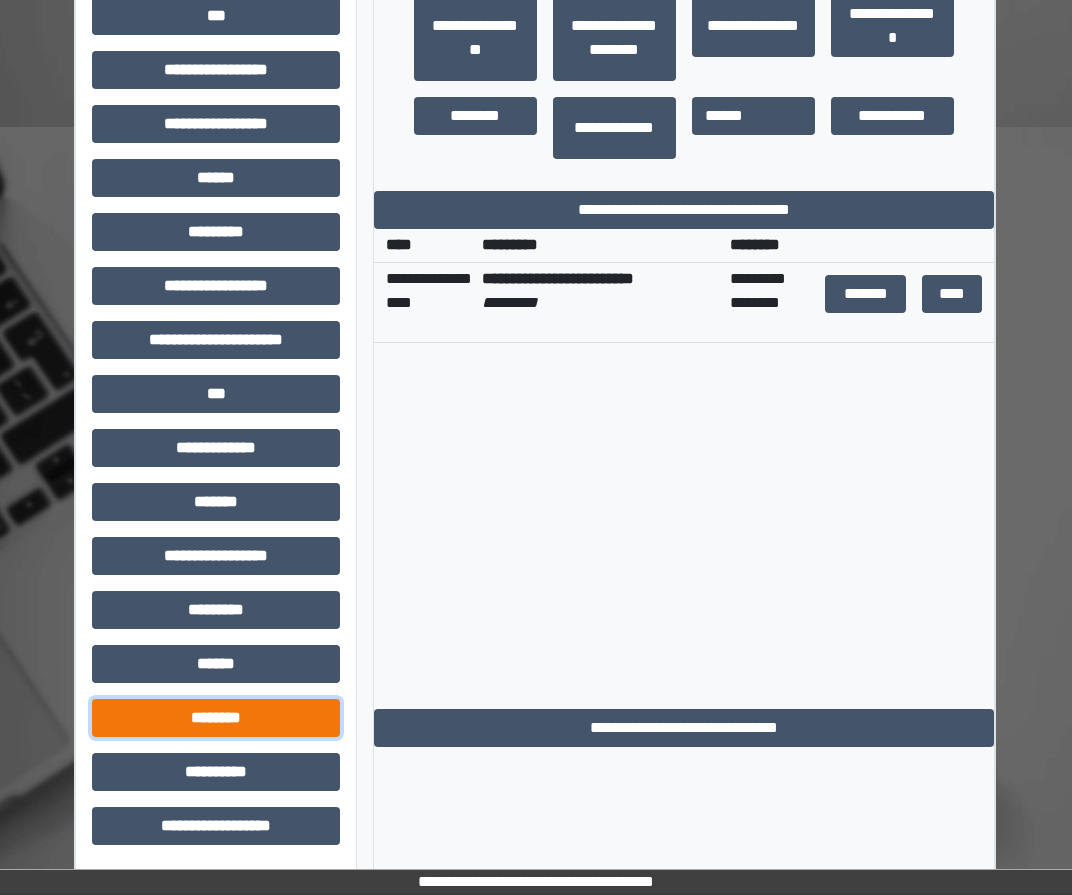 click on "********" at bounding box center [216, 718] 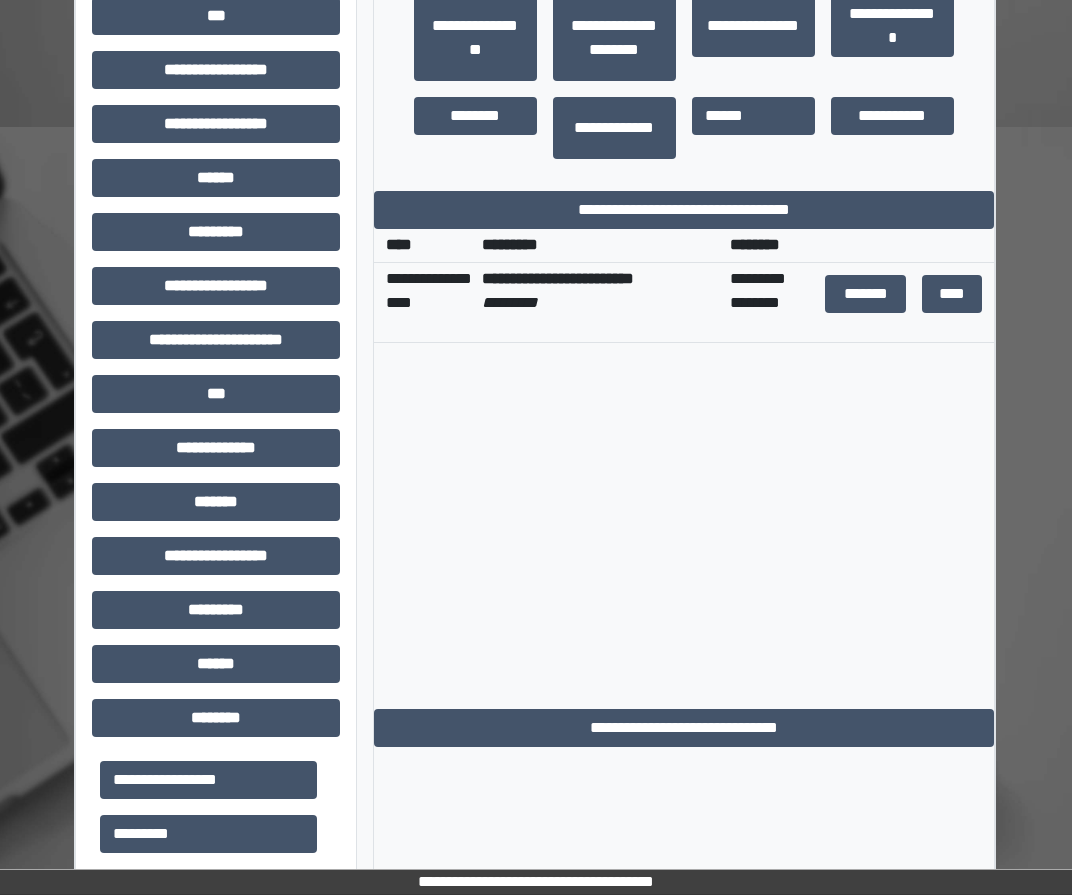 click on "Some text with potential PII" at bounding box center (684, 469) 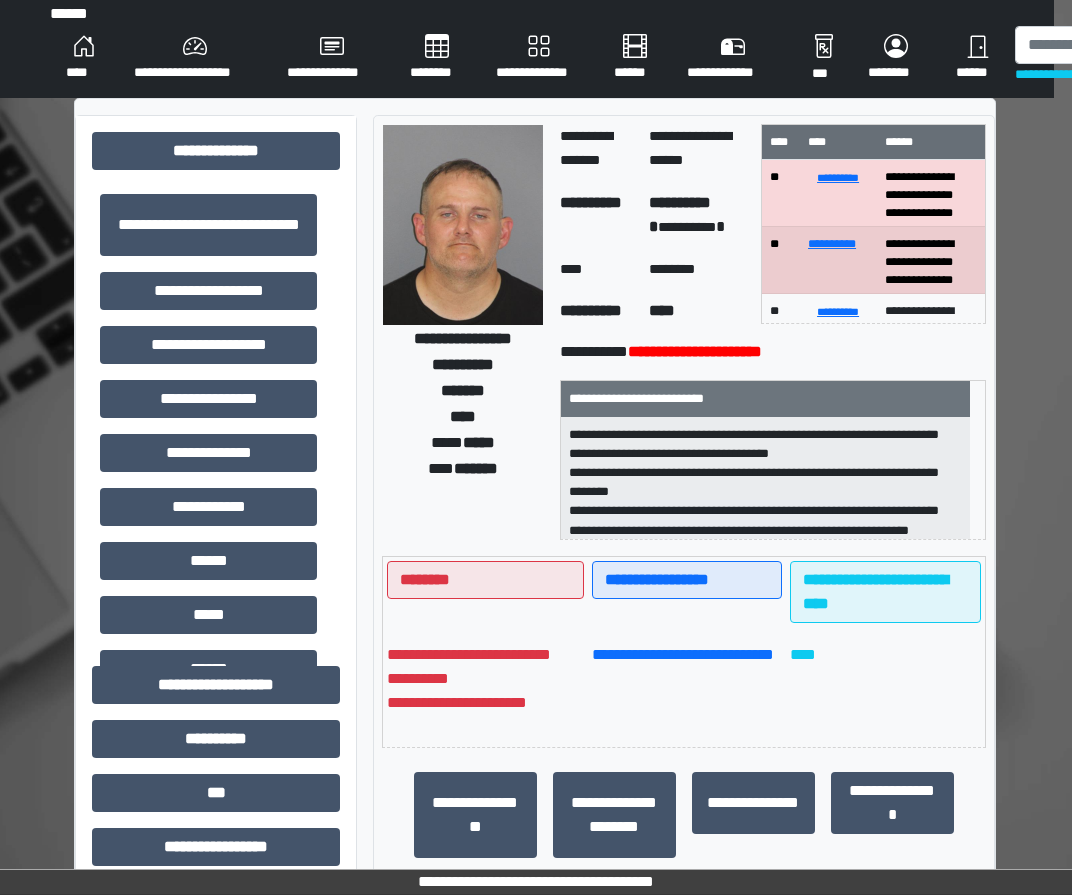 scroll, scrollTop: 0, scrollLeft: 18, axis: horizontal 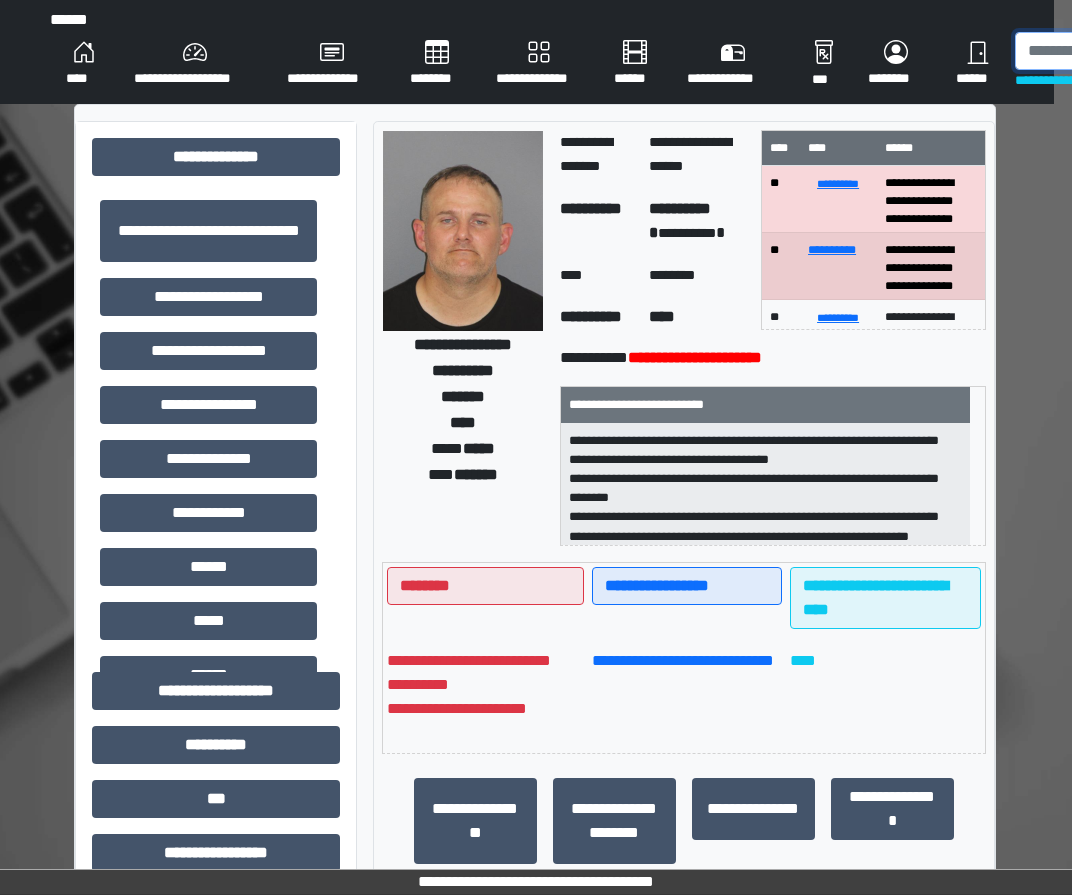 click at bounding box center [1118, 51] 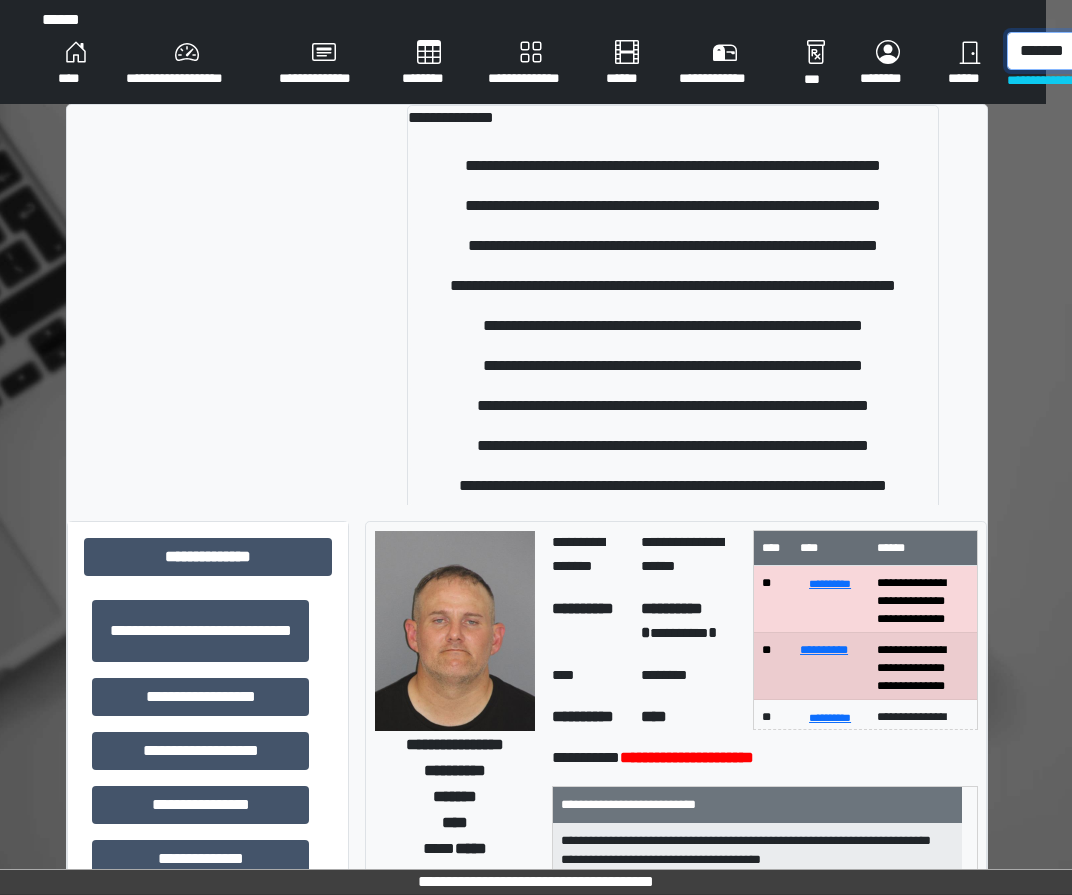 scroll, scrollTop: 0, scrollLeft: 35, axis: horizontal 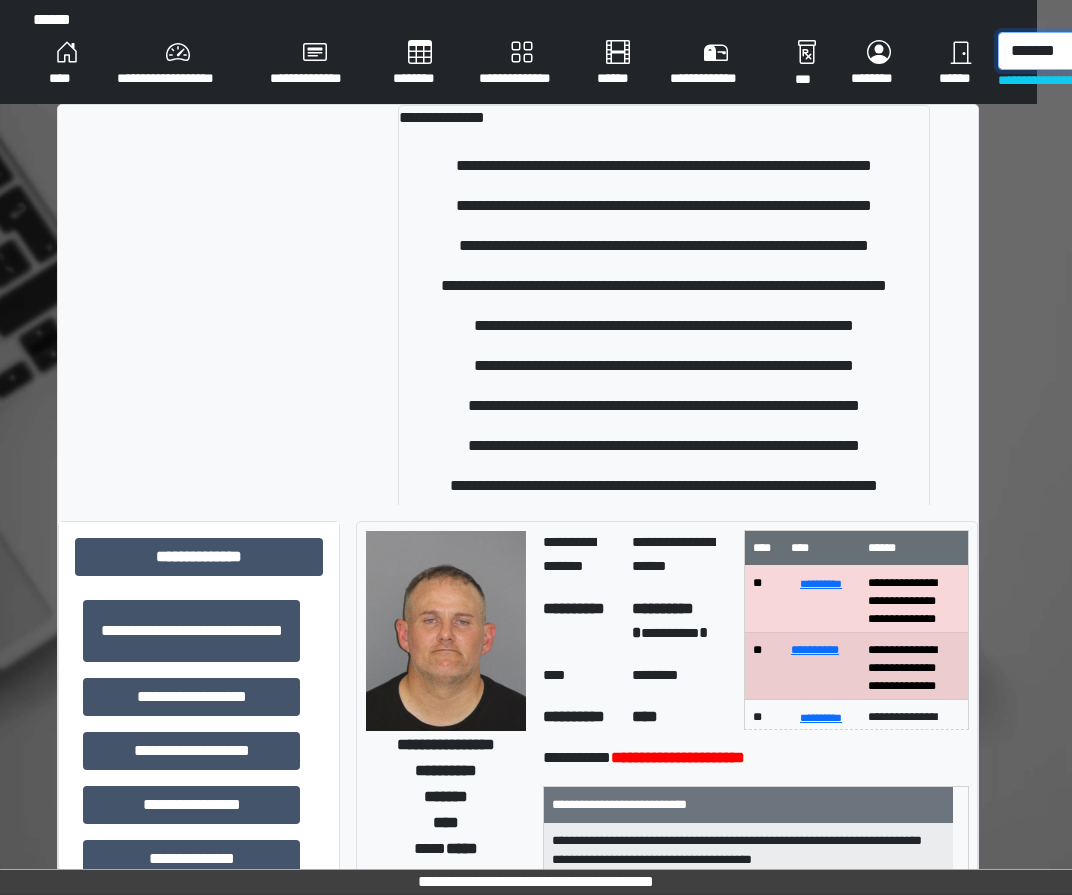 type on "*******" 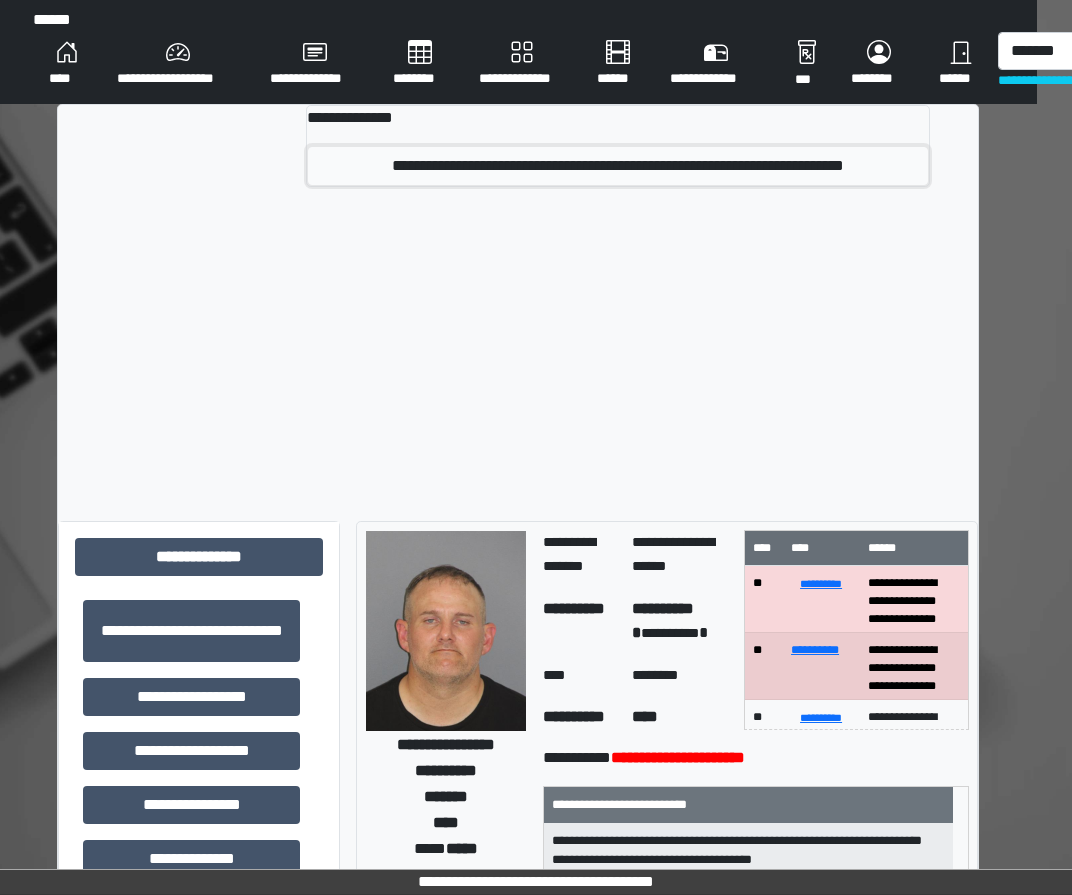 click on "**********" at bounding box center (618, 166) 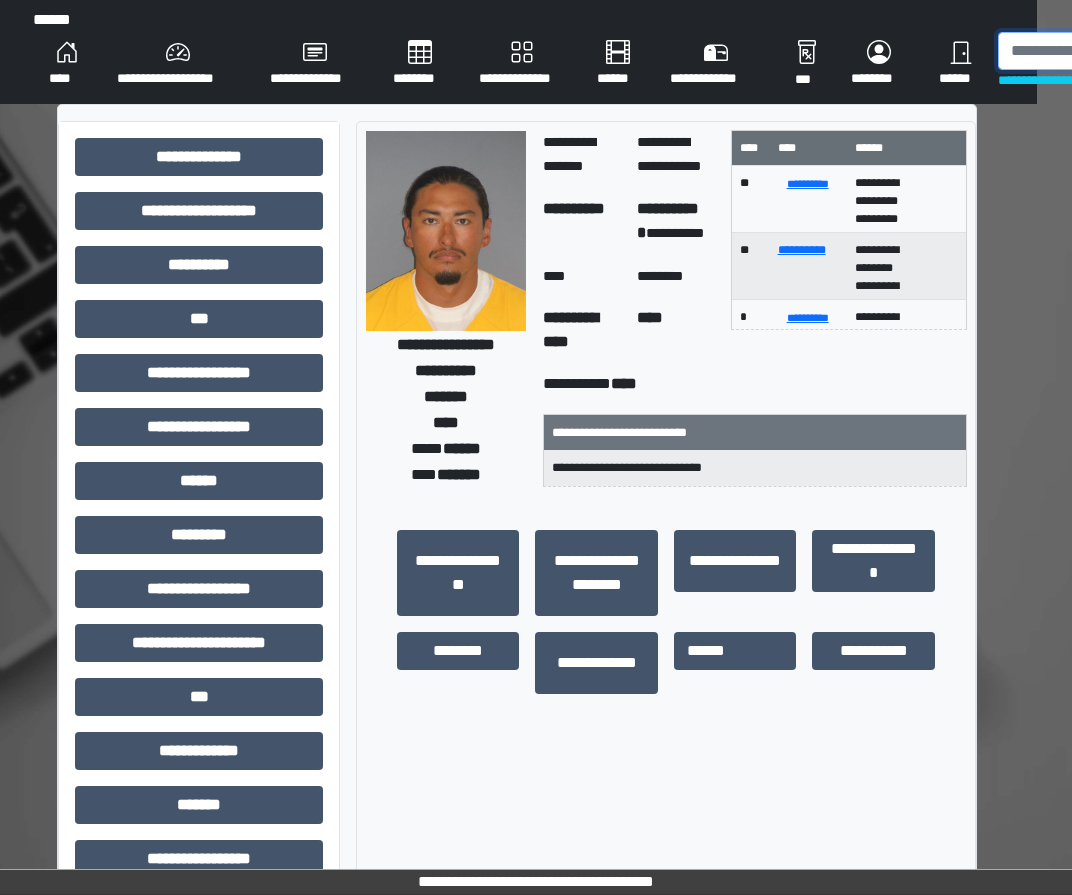 click at bounding box center [1101, 51] 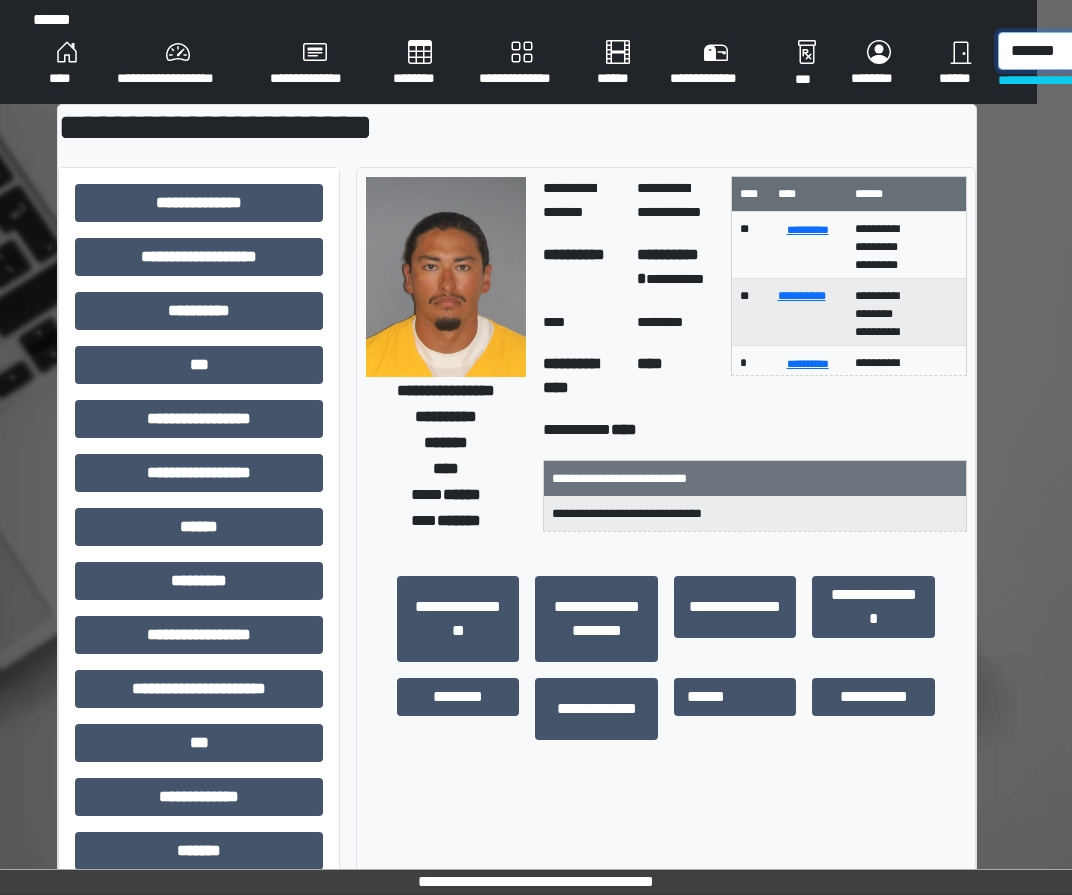 scroll, scrollTop: 0, scrollLeft: 0, axis: both 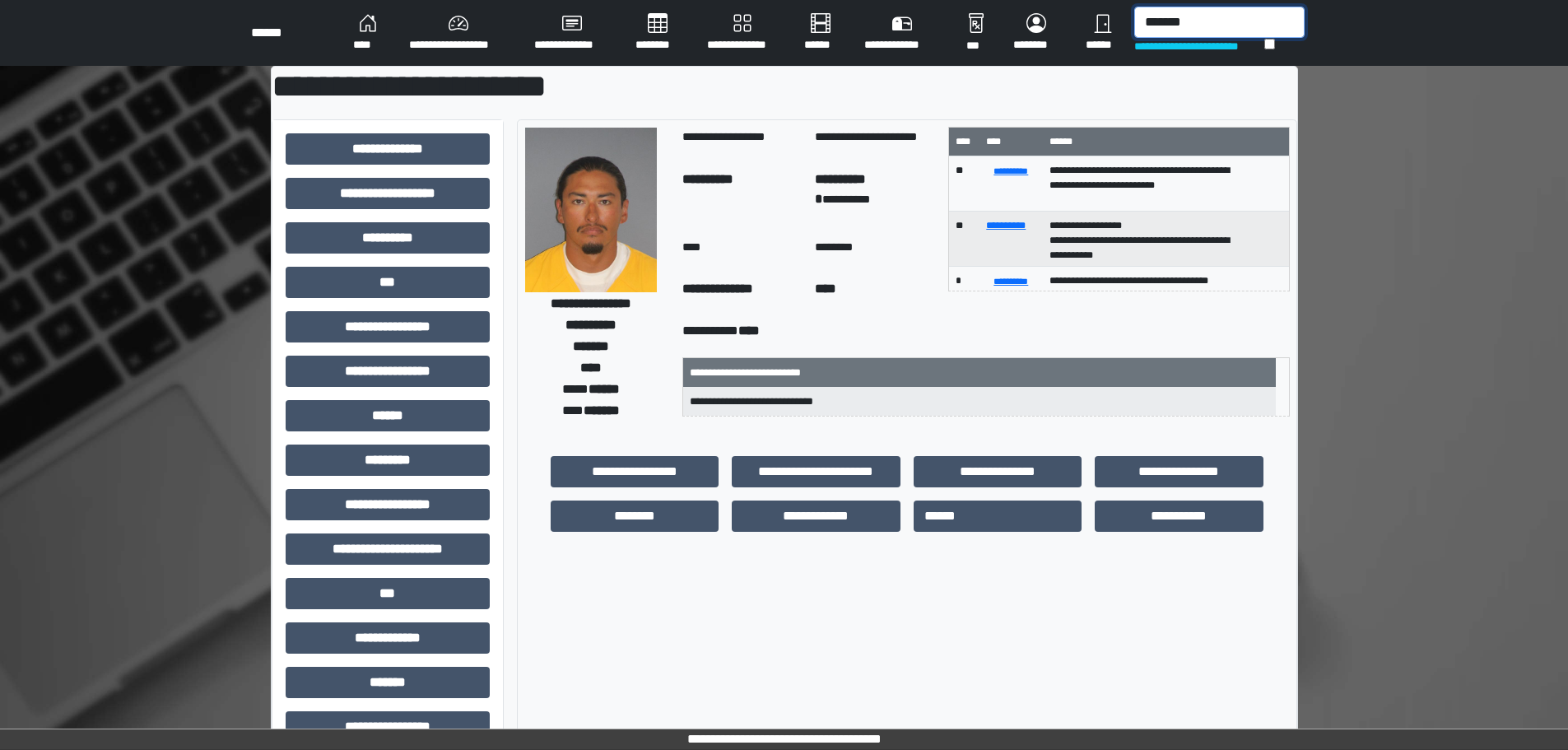 click on "*******" at bounding box center (1219, 22) 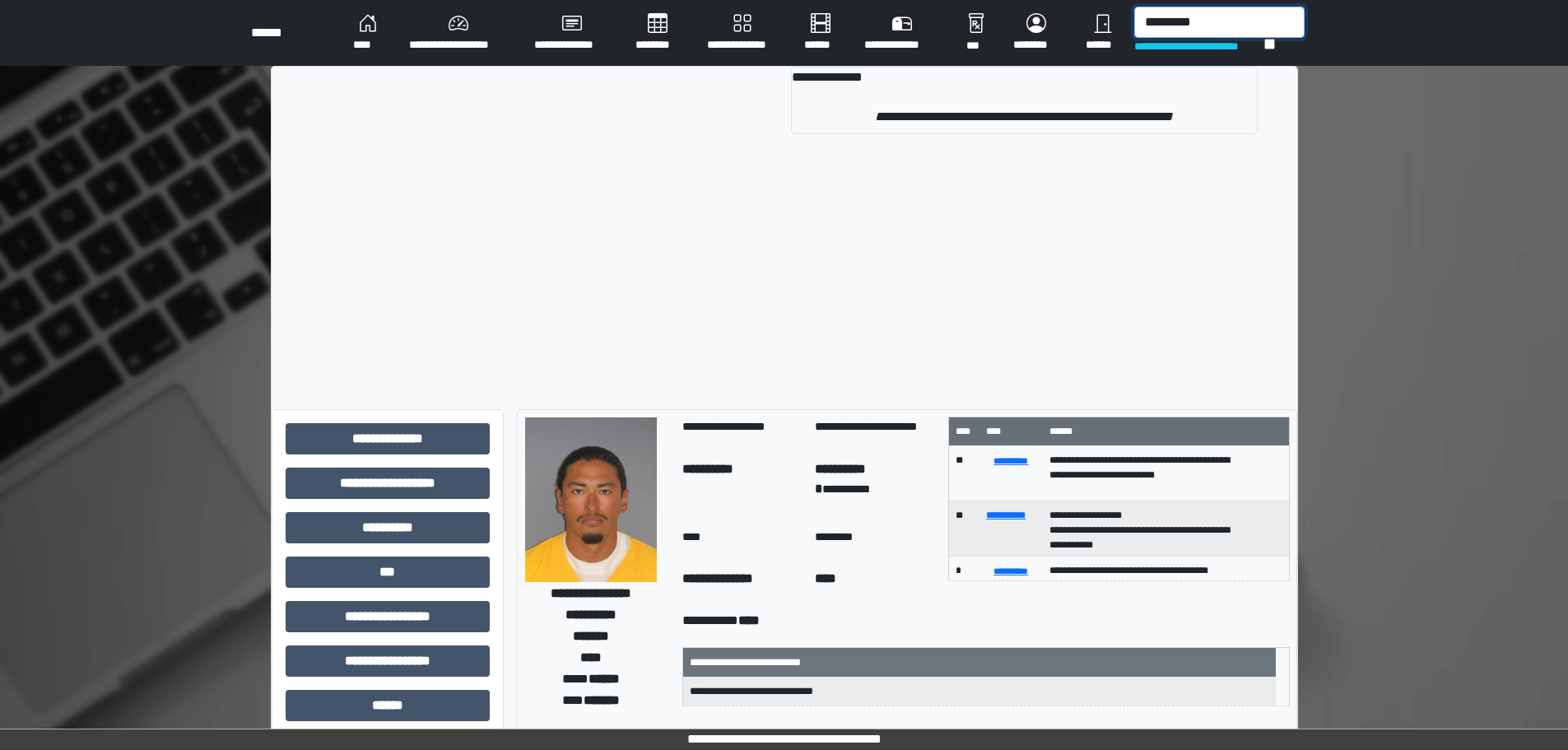 type on "********" 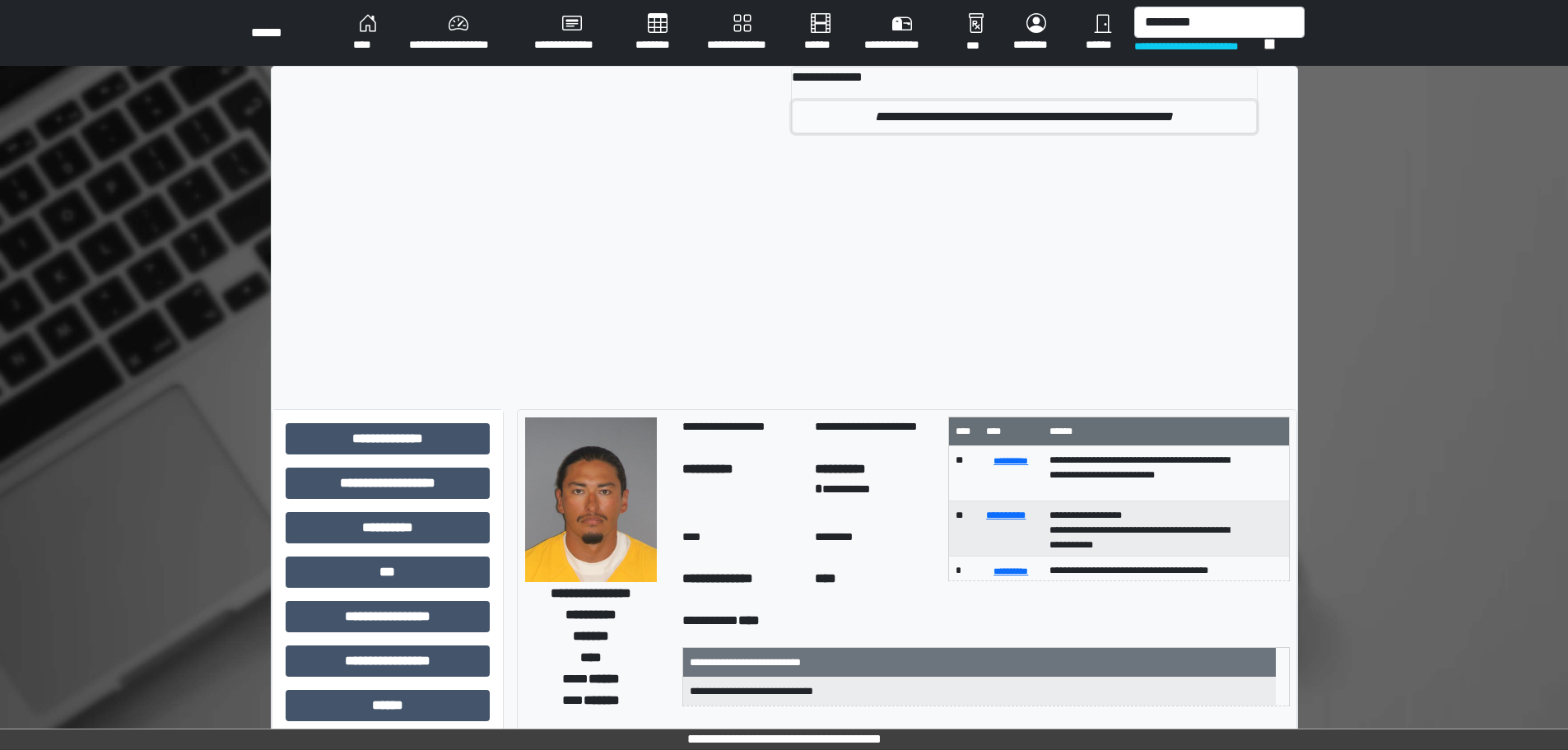 click on "**********" at bounding box center [1024, 117] 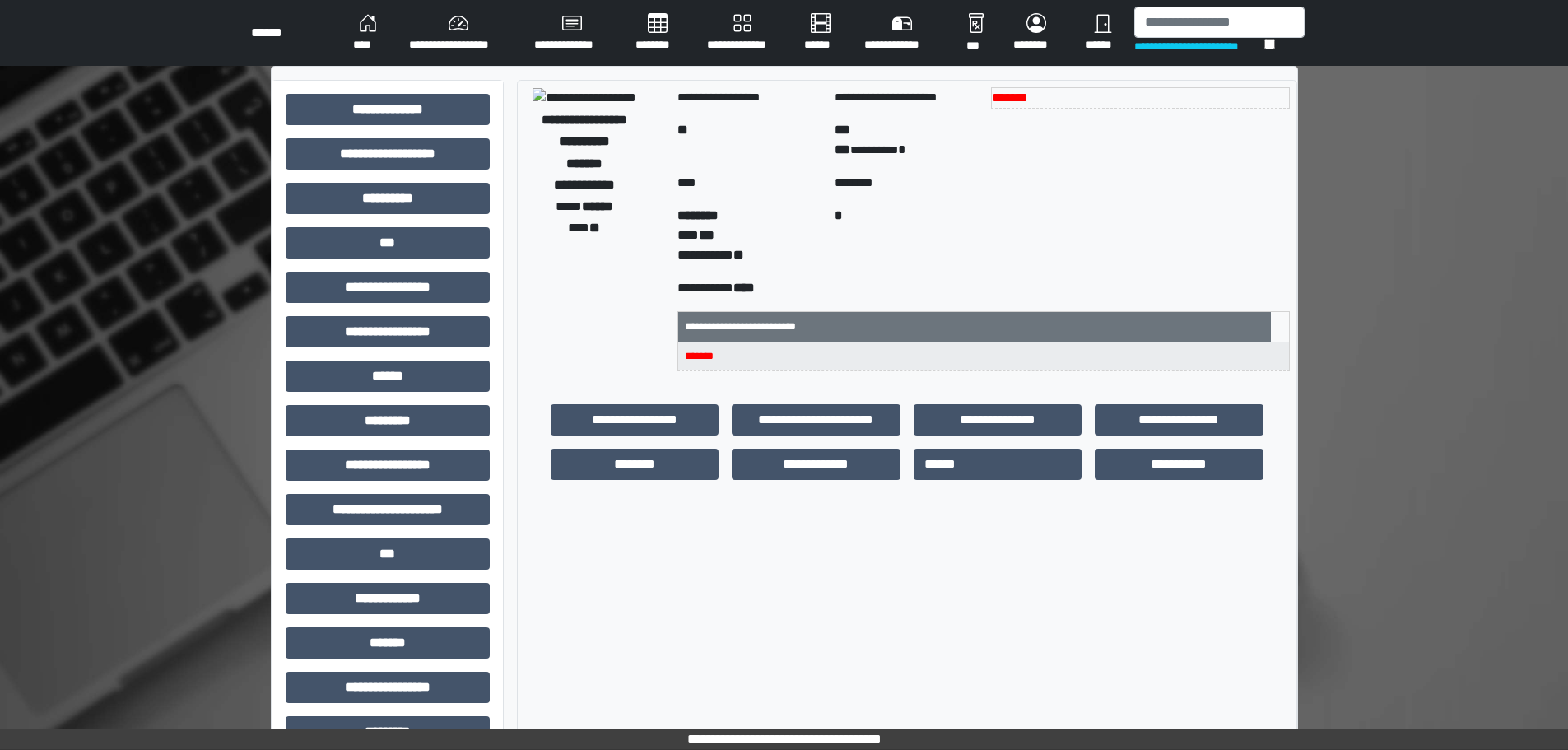 click on "**********" at bounding box center [784, 516] 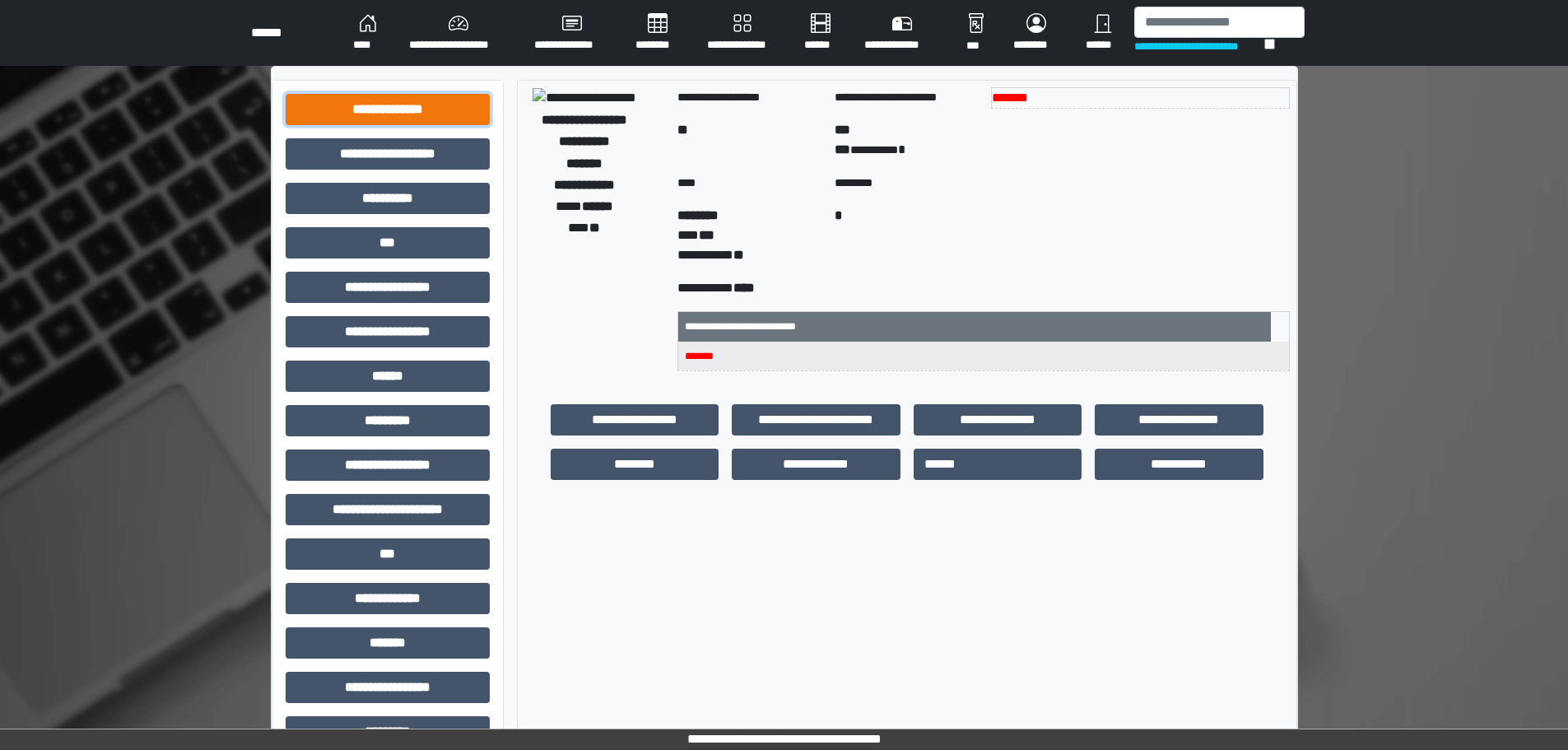 click on "**********" at bounding box center (388, 109) 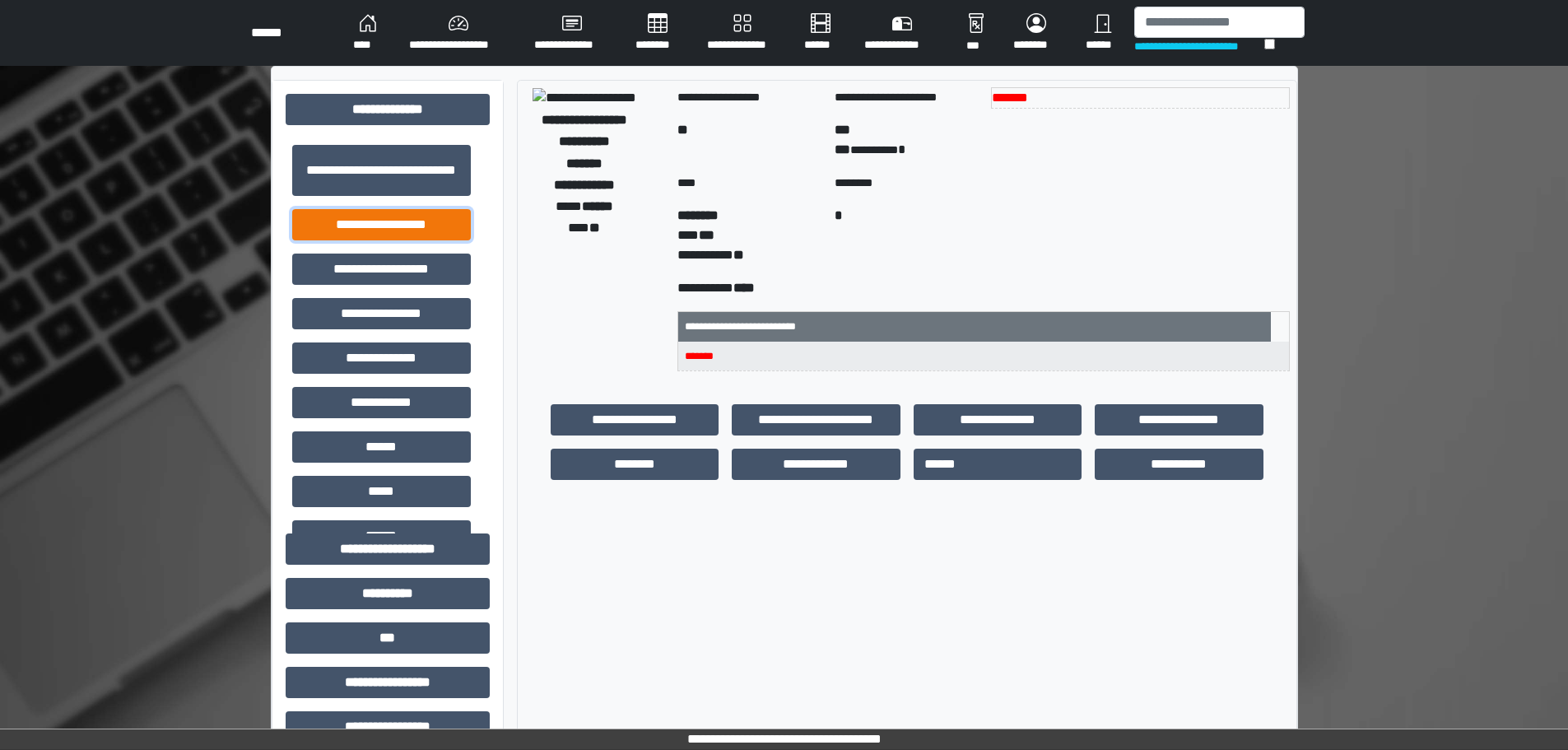 click on "**********" at bounding box center (381, 225) 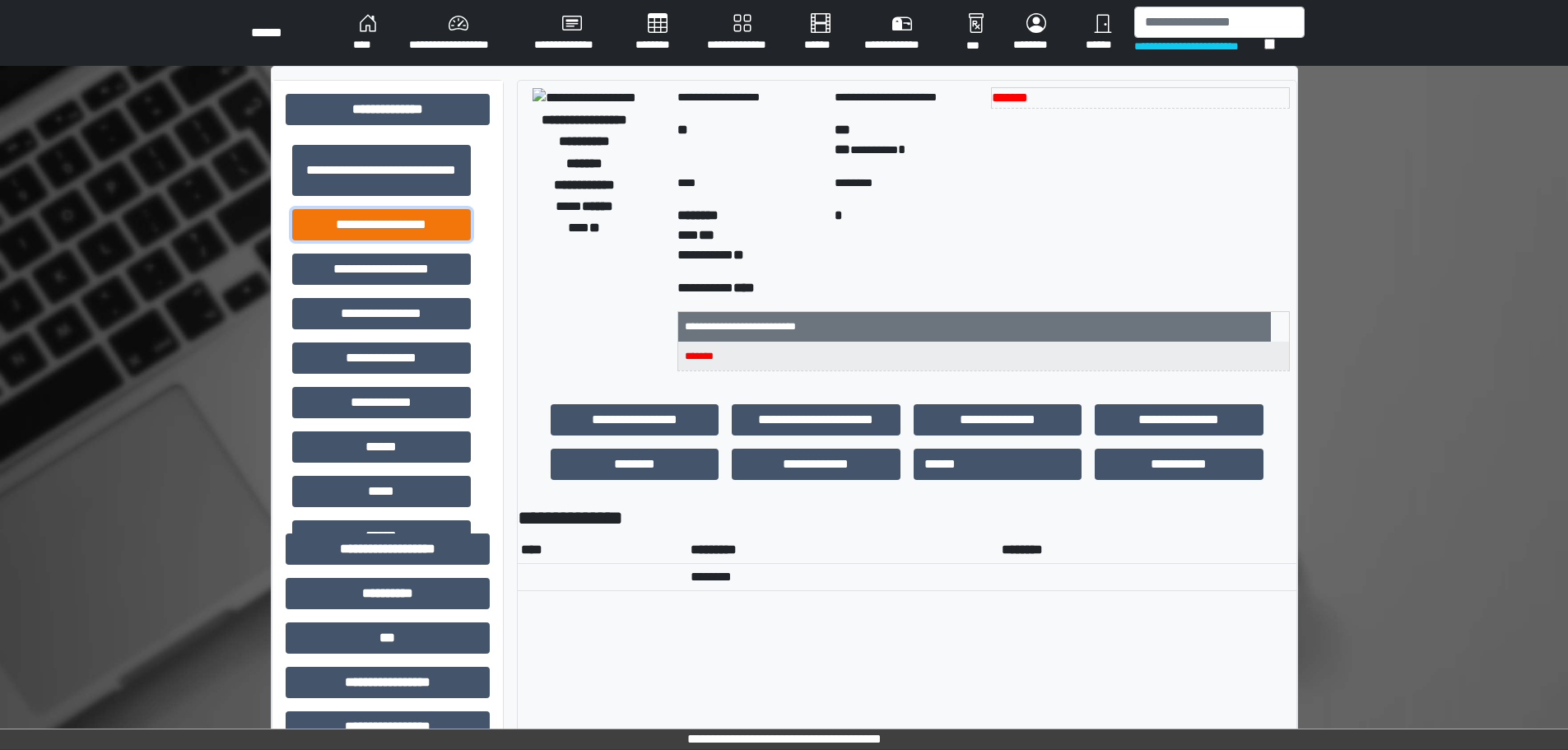 click on "**********" at bounding box center [381, 225] 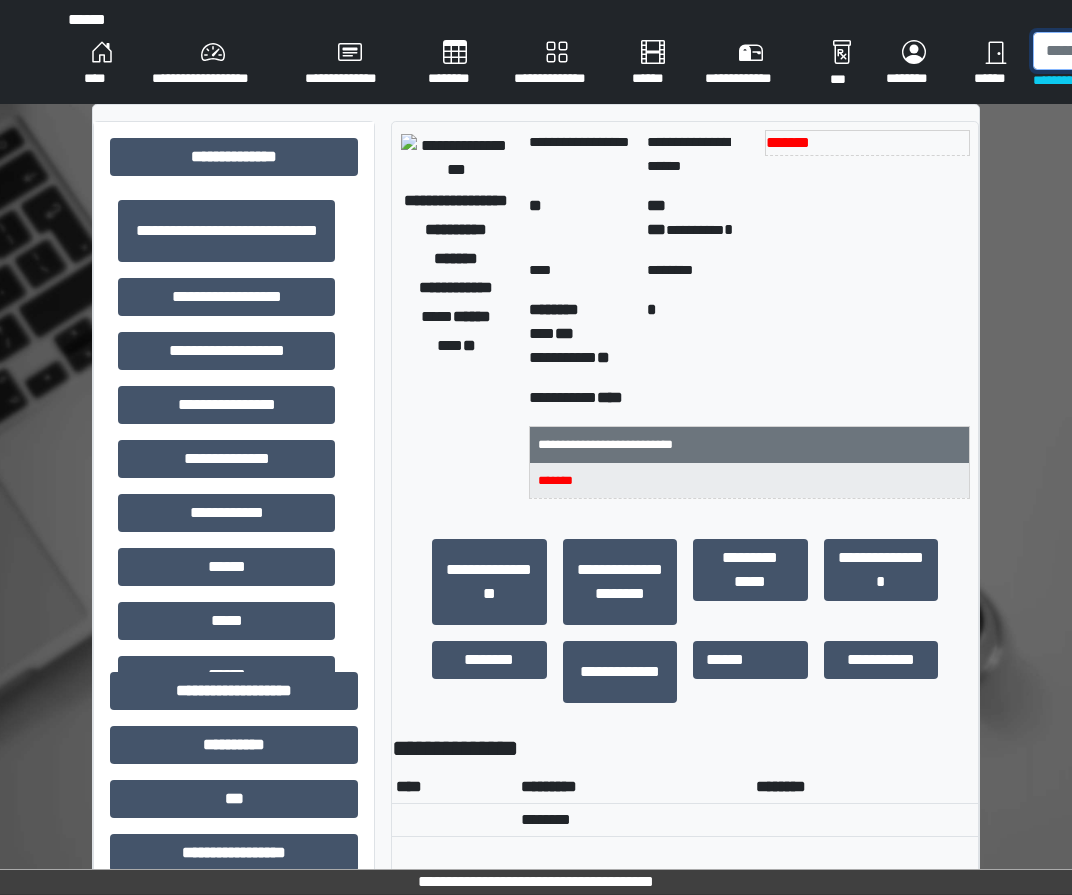 click at bounding box center [1136, 51] 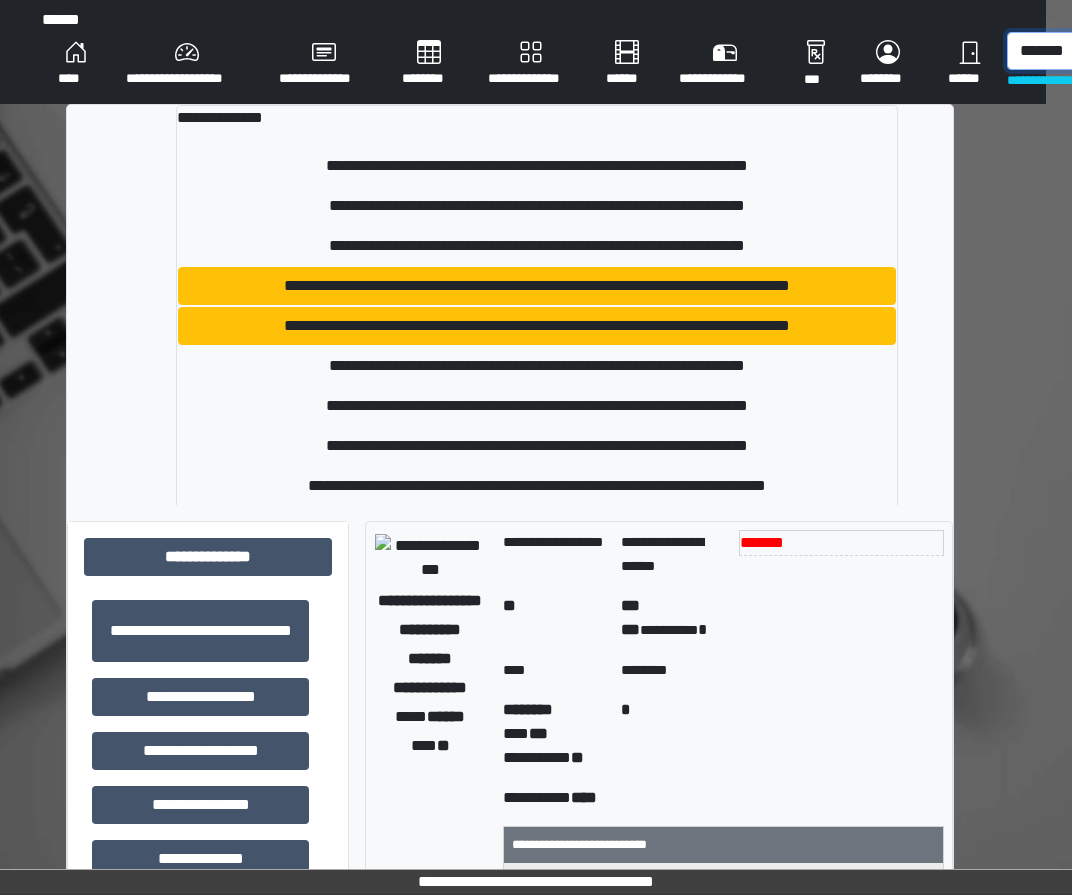 scroll, scrollTop: 0, scrollLeft: 35, axis: horizontal 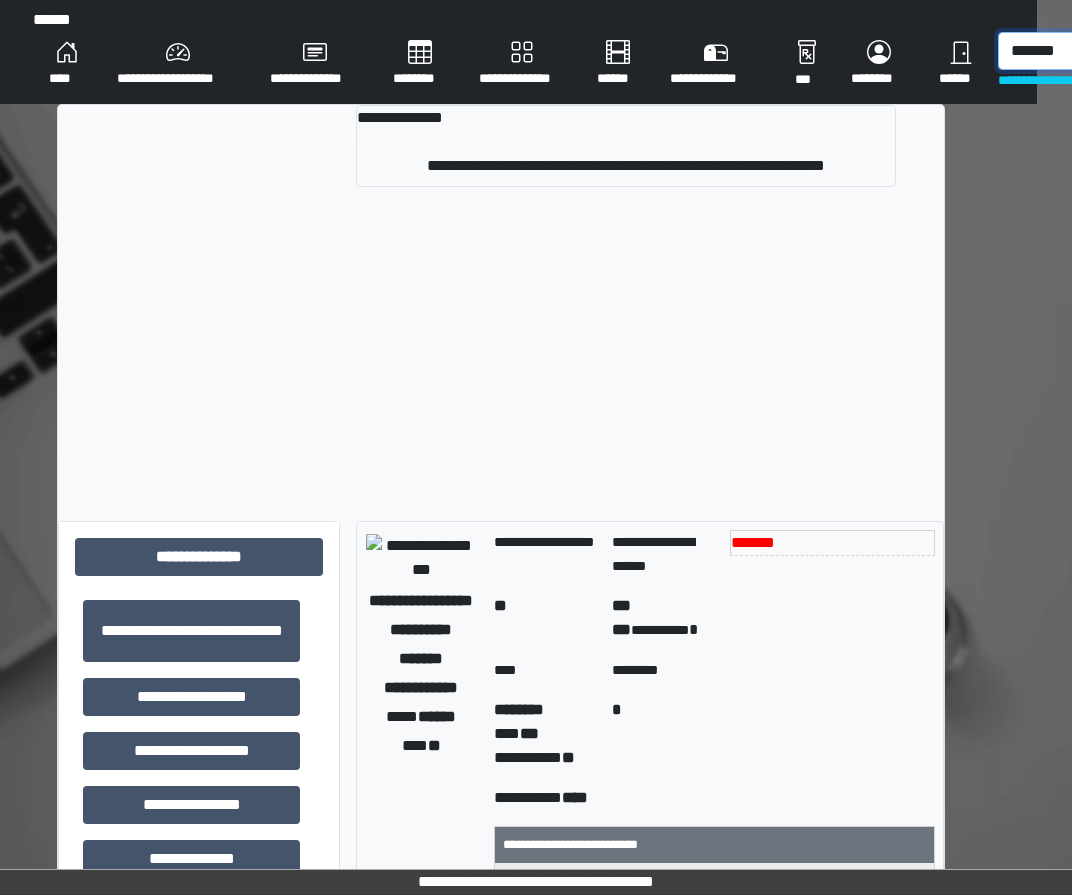type on "*******" 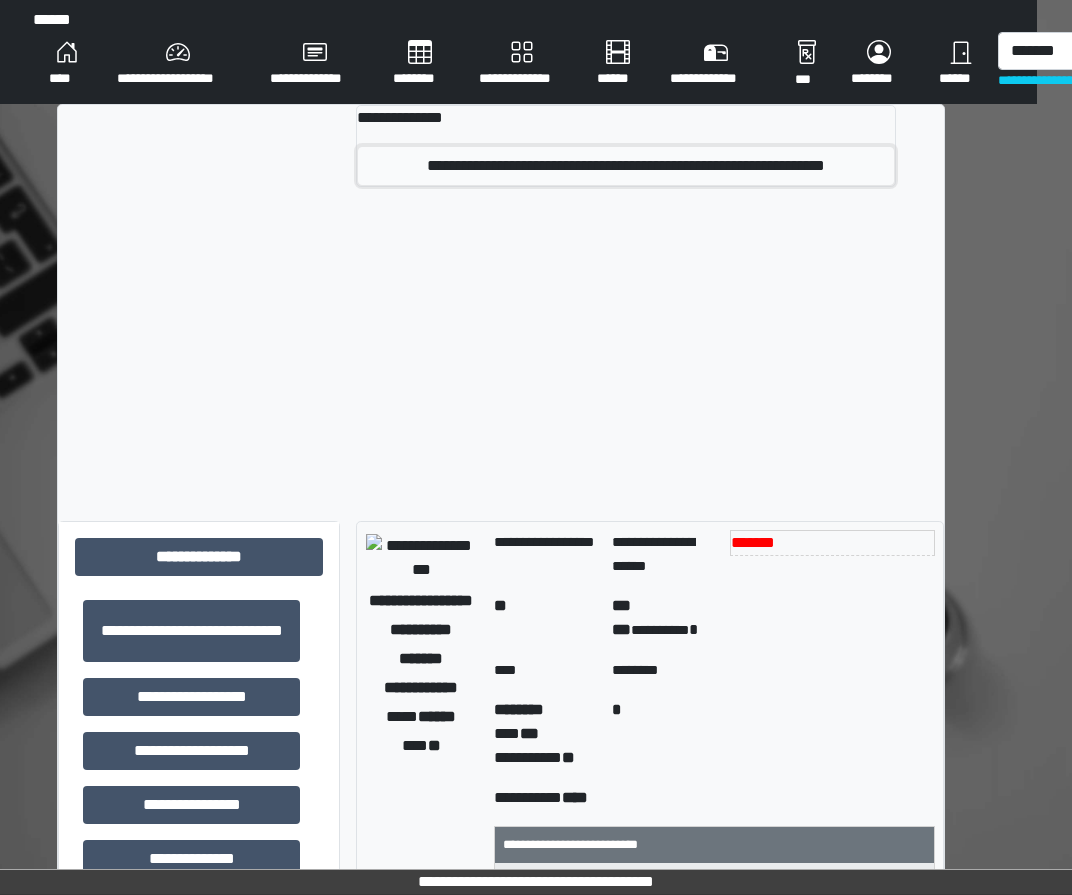 click on "**********" at bounding box center (626, 166) 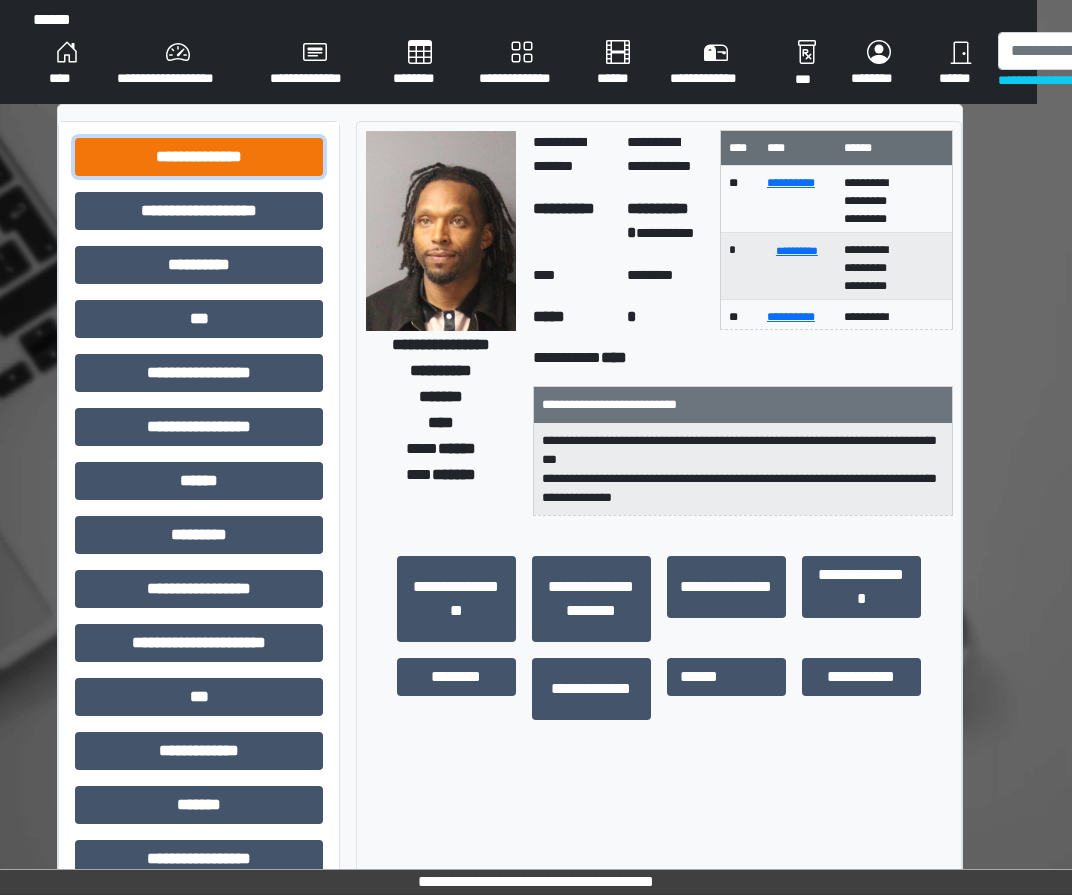 click on "**********" at bounding box center (199, 157) 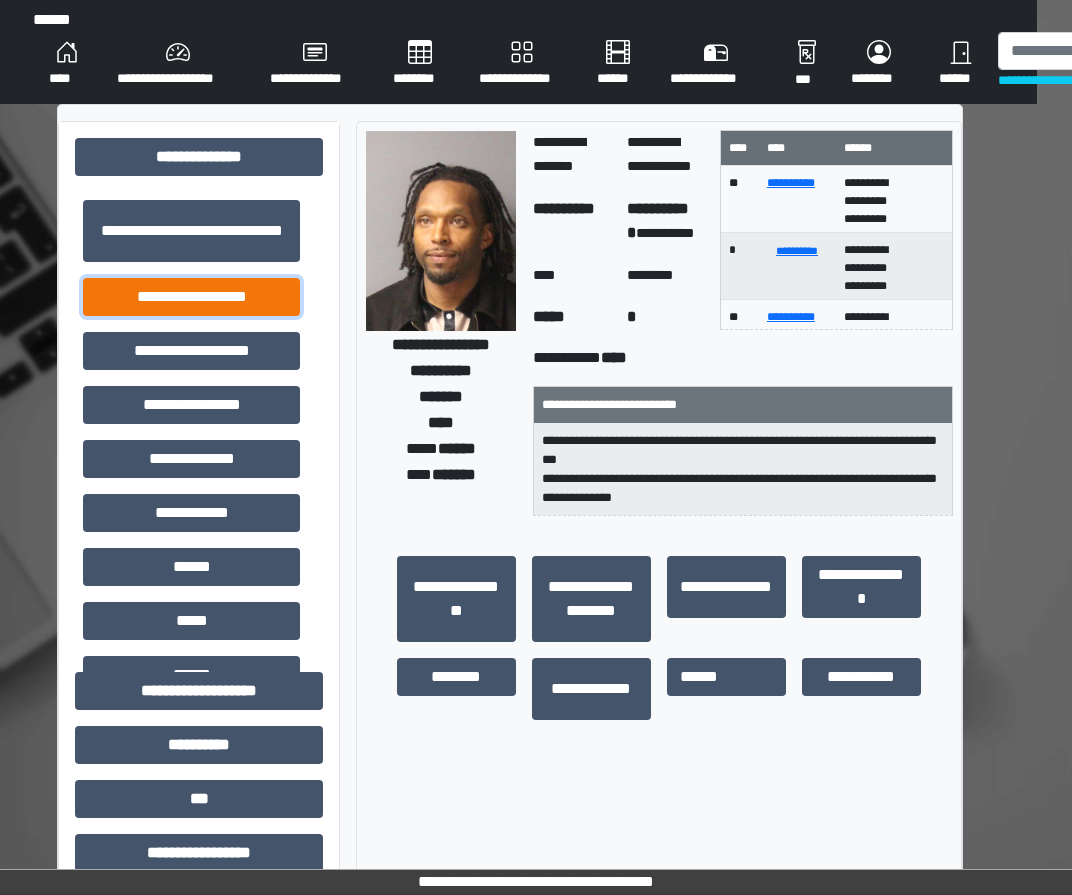 click on "**********" at bounding box center [191, 297] 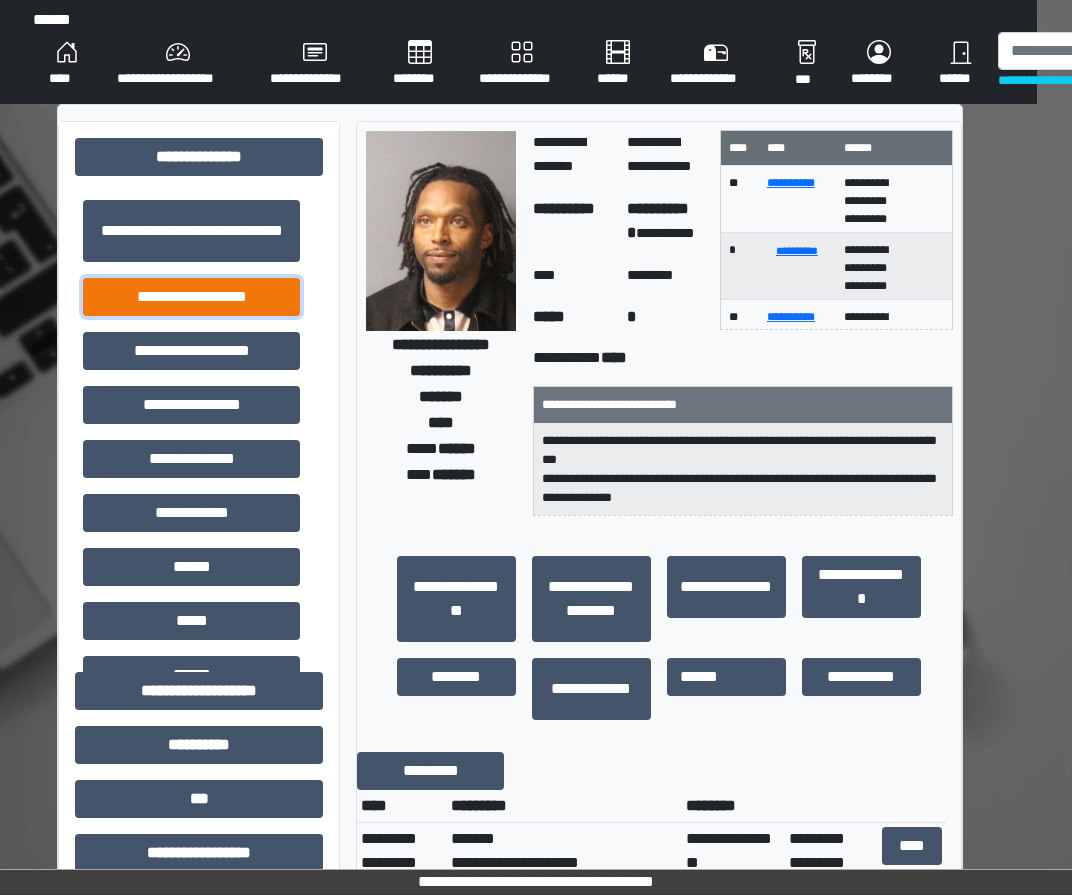 click on "**********" at bounding box center (191, 297) 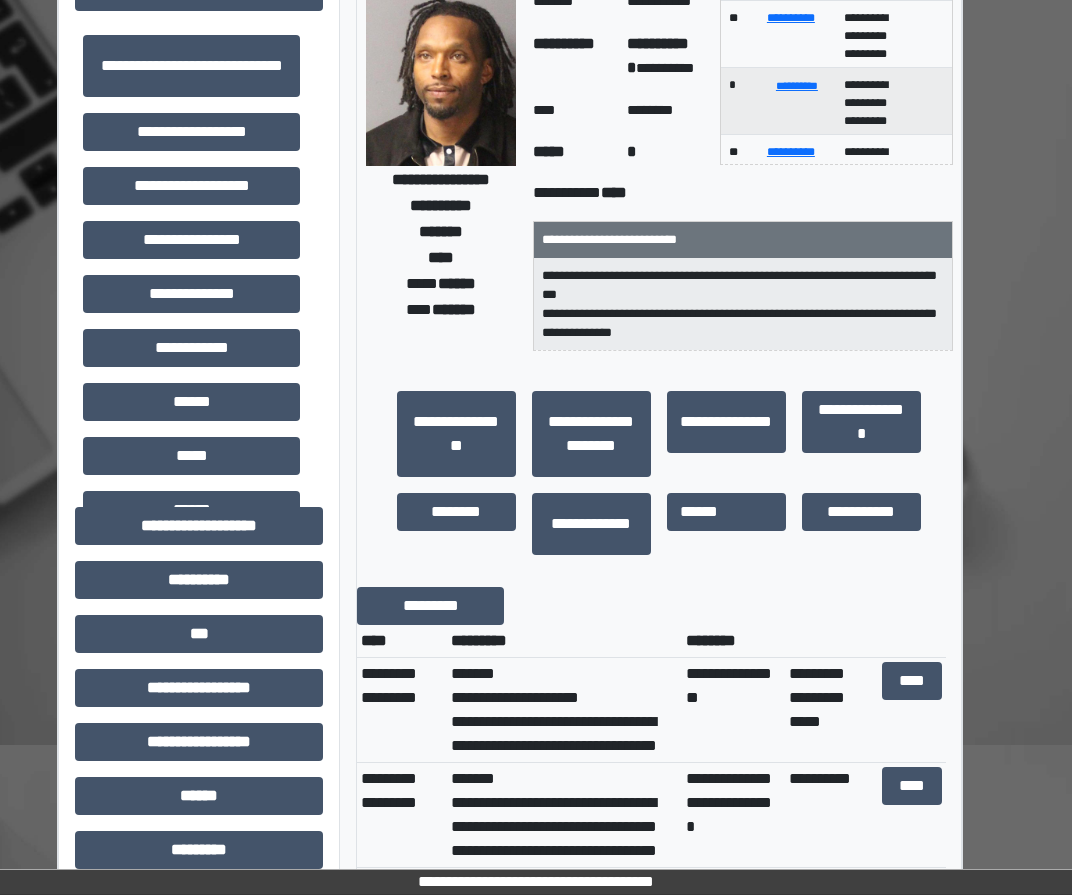 scroll, scrollTop: 200, scrollLeft: 35, axis: both 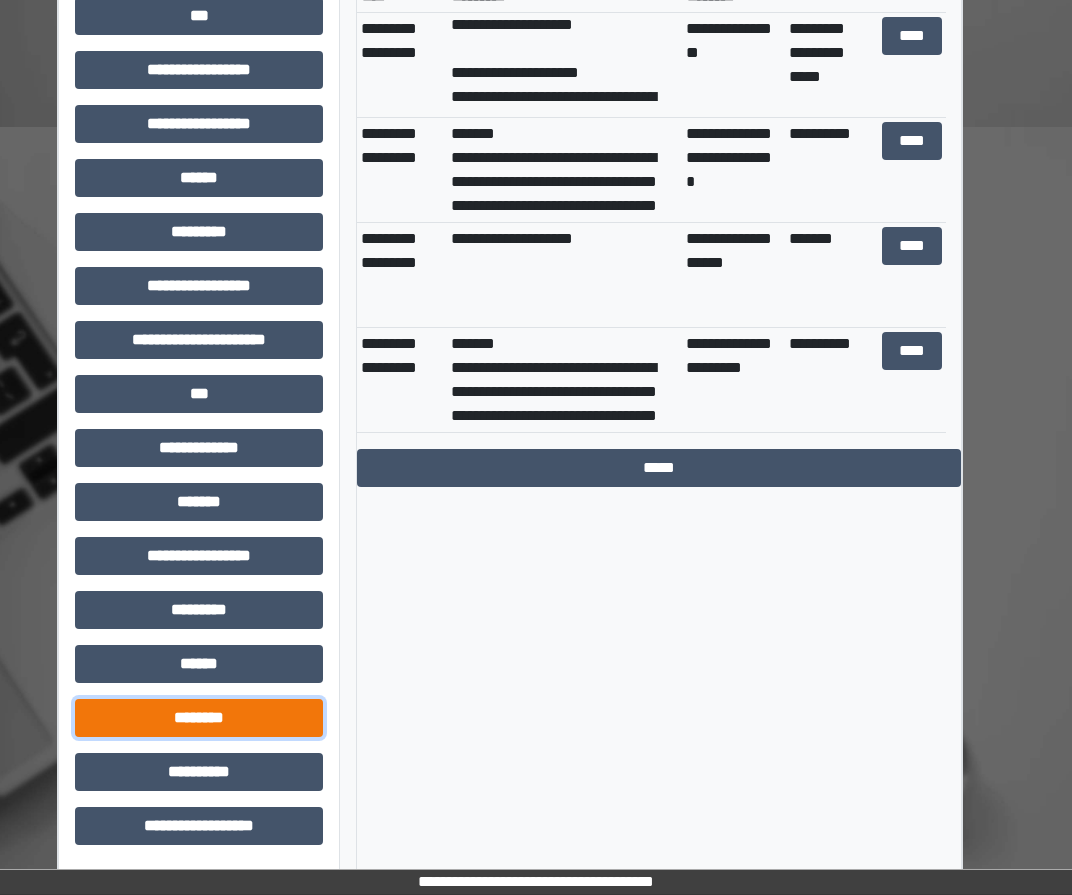 click on "********" at bounding box center (199, 718) 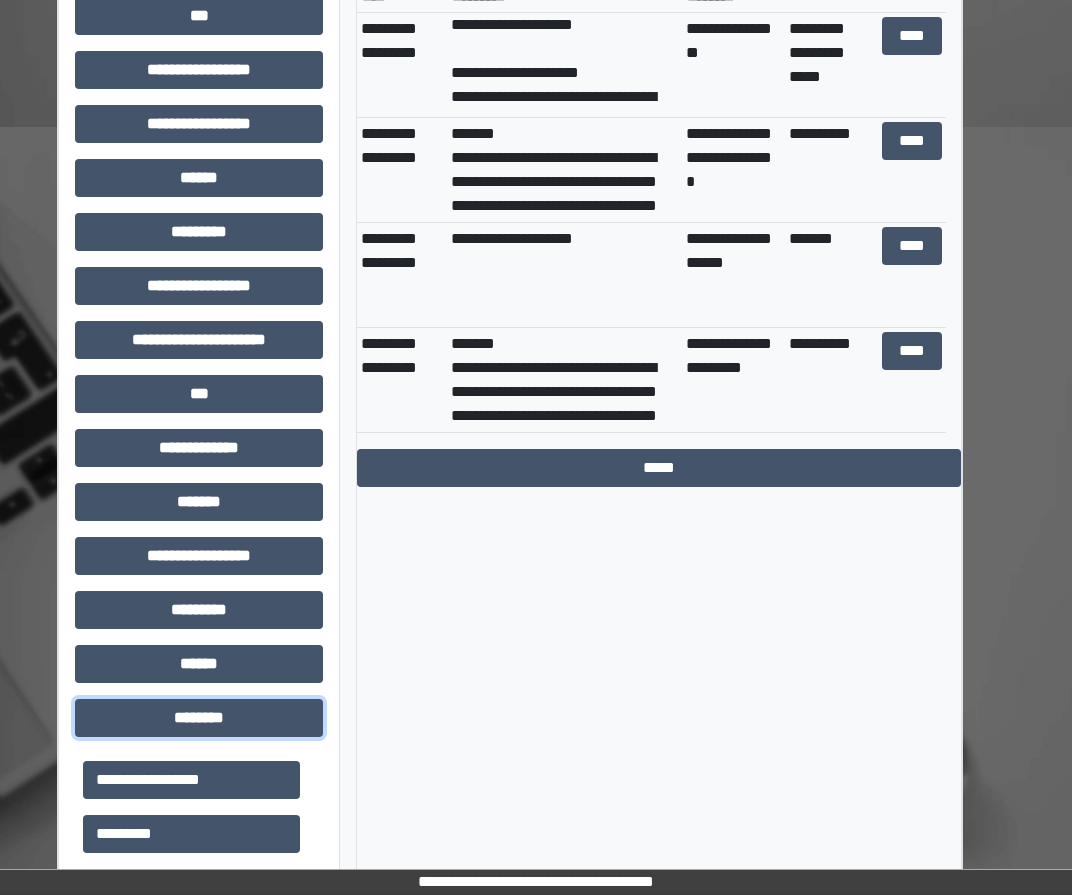 scroll, scrollTop: 683, scrollLeft: 35, axis: both 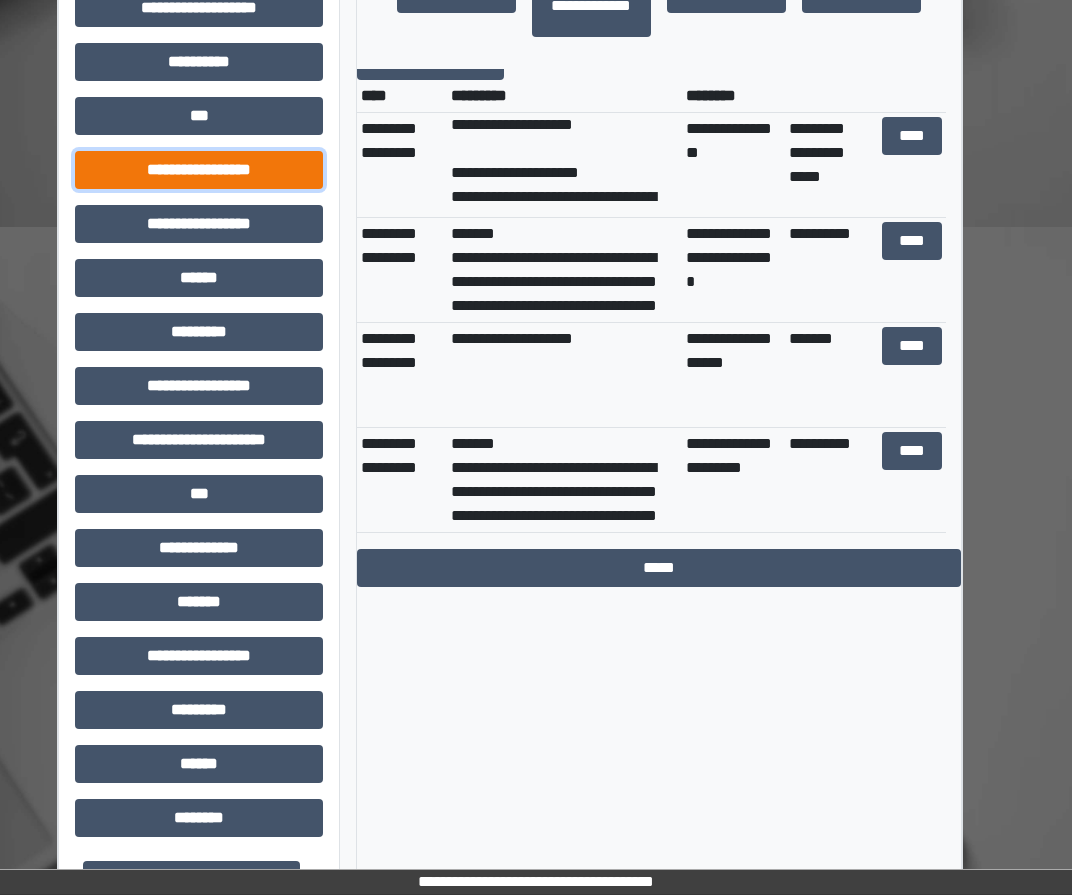 click on "**********" at bounding box center (199, 170) 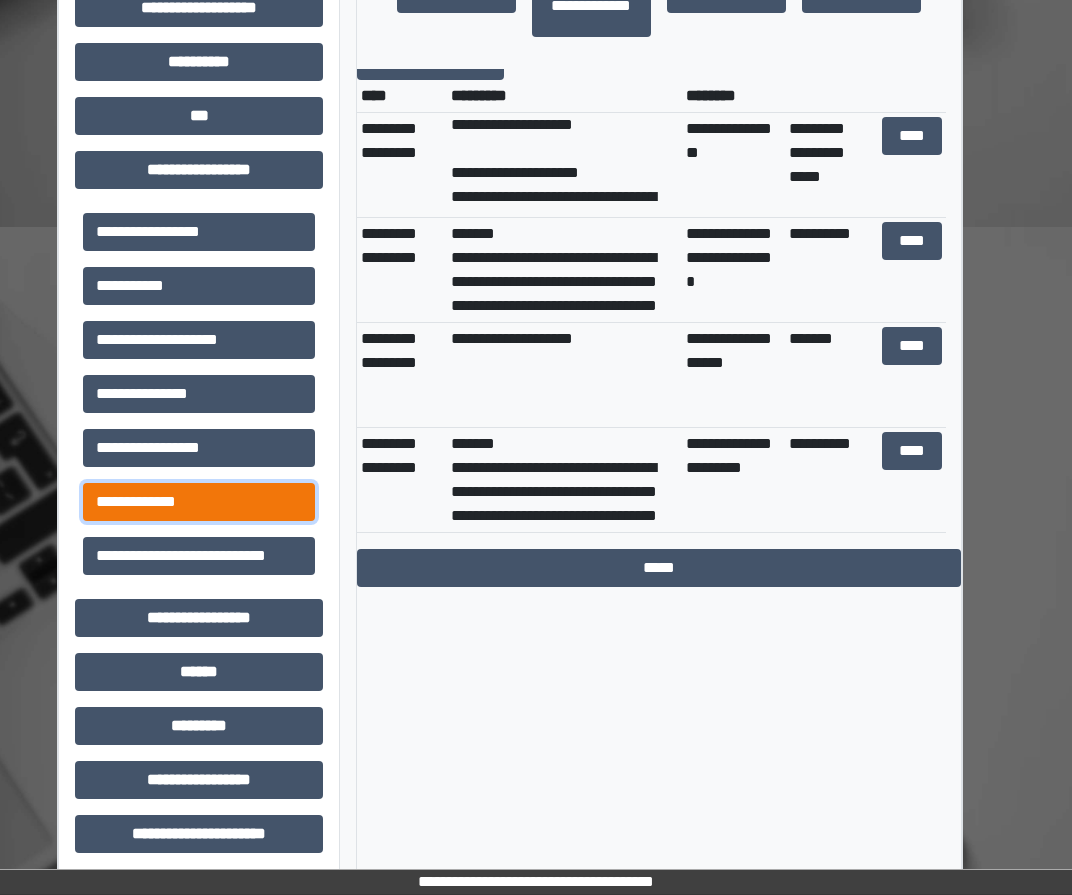 click on "**********" at bounding box center (199, 502) 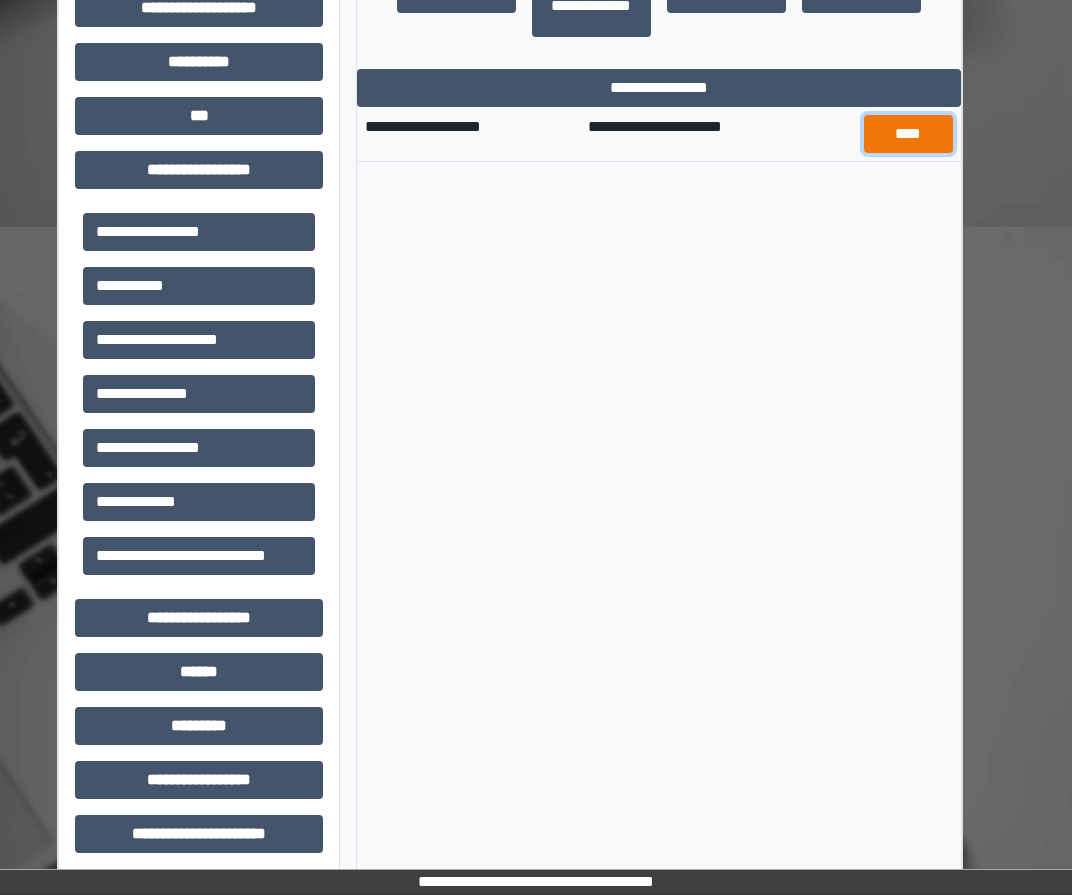 click on "****" at bounding box center (908, 134) 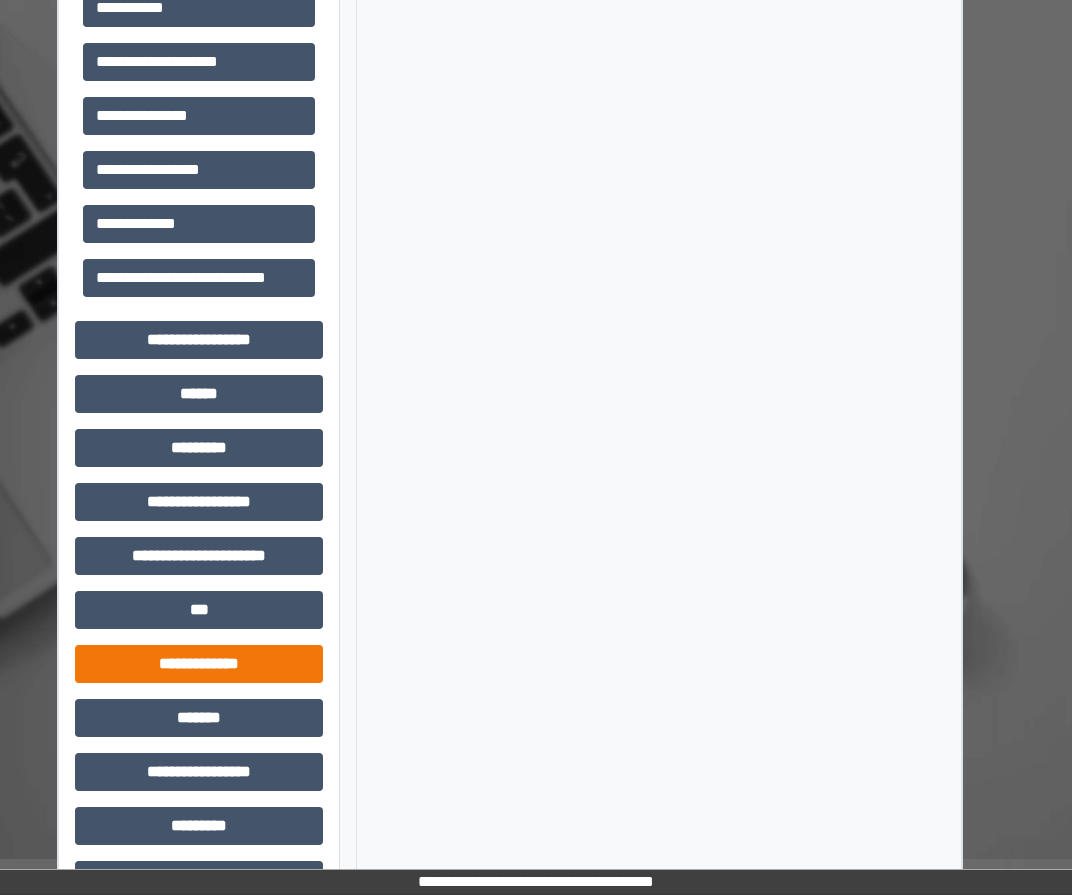 scroll, scrollTop: 1183, scrollLeft: 35, axis: both 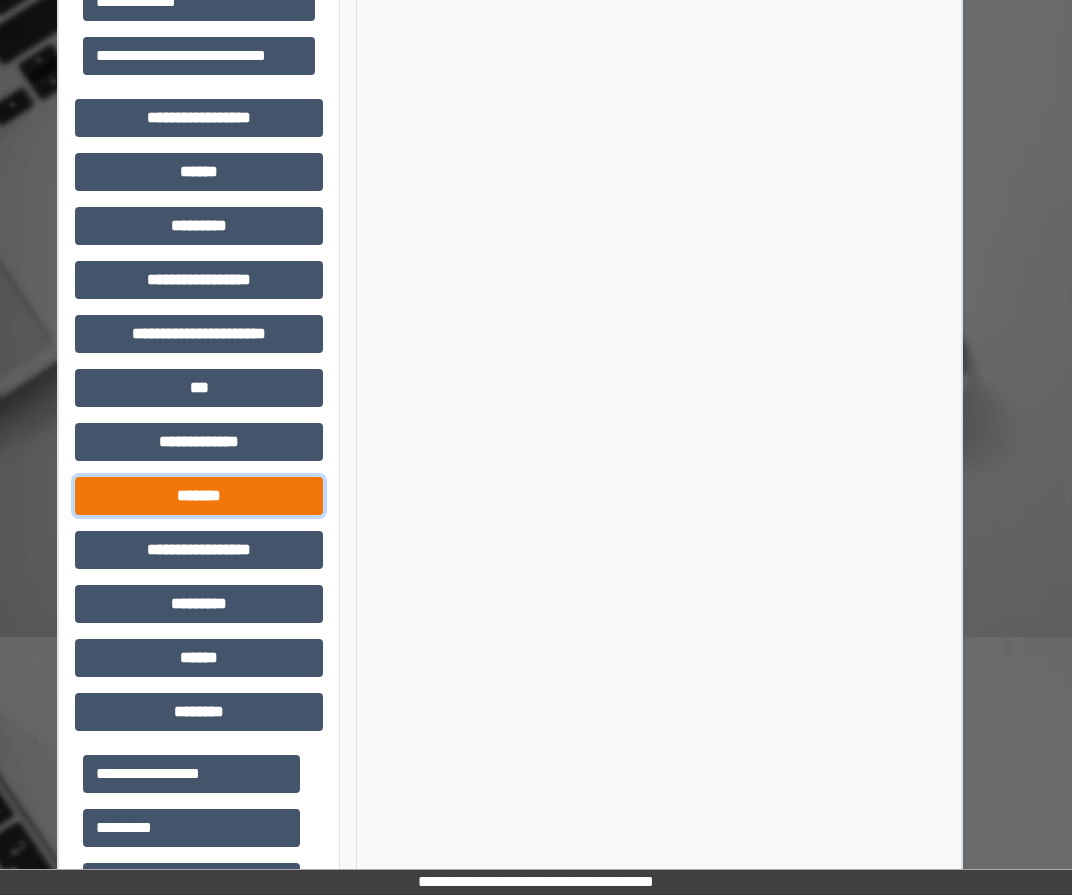 click on "*******" at bounding box center [199, 496] 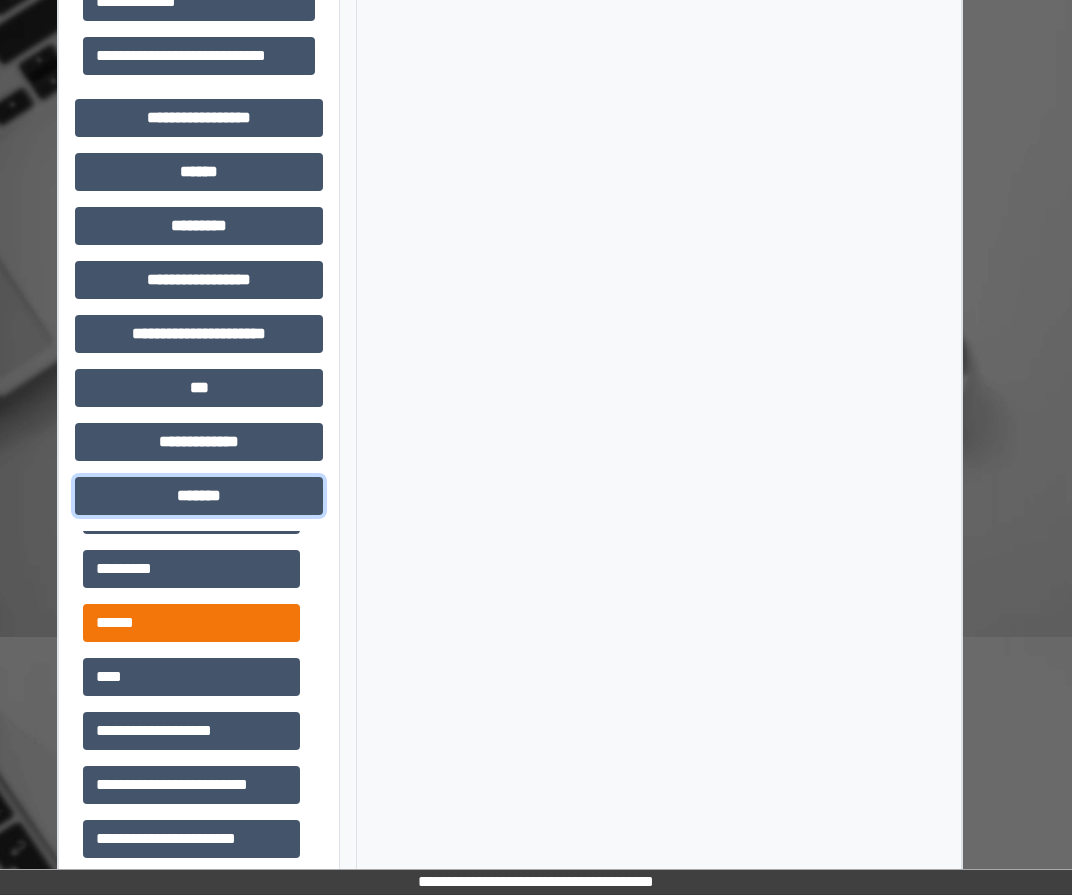 scroll, scrollTop: 200, scrollLeft: 0, axis: vertical 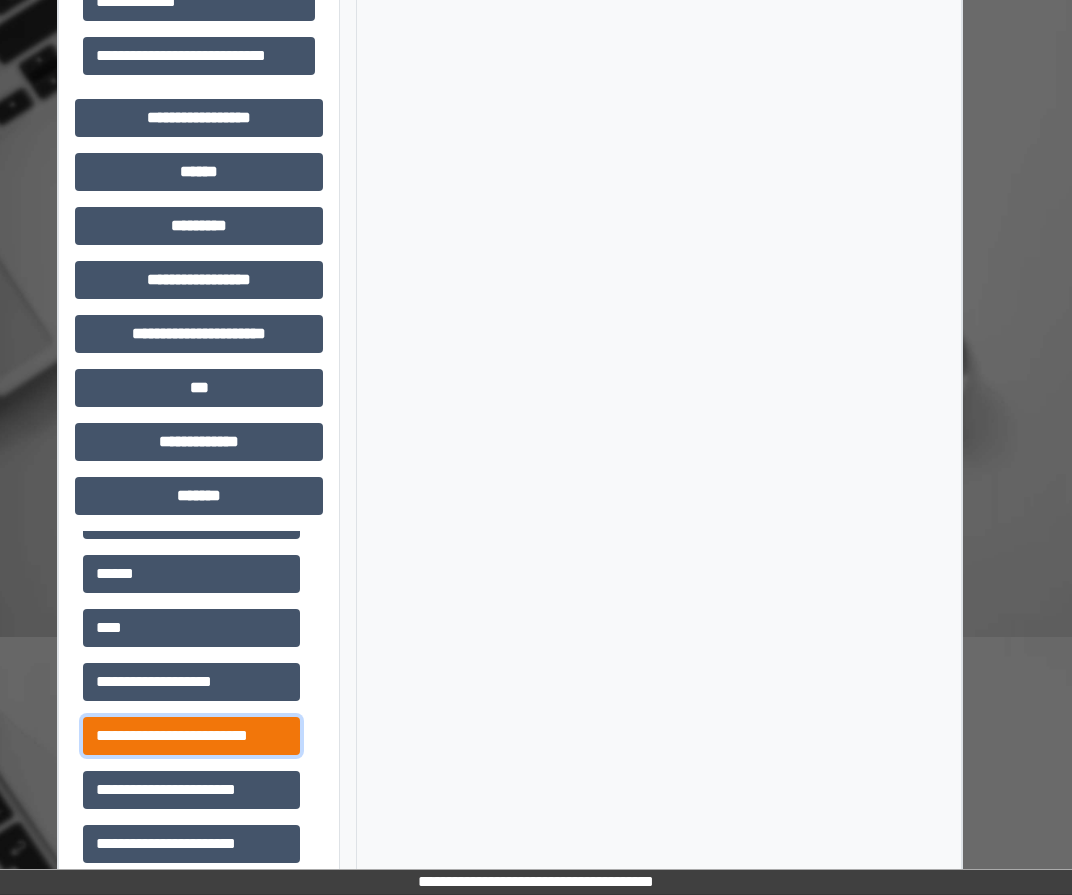 click on "**********" at bounding box center [191, 736] 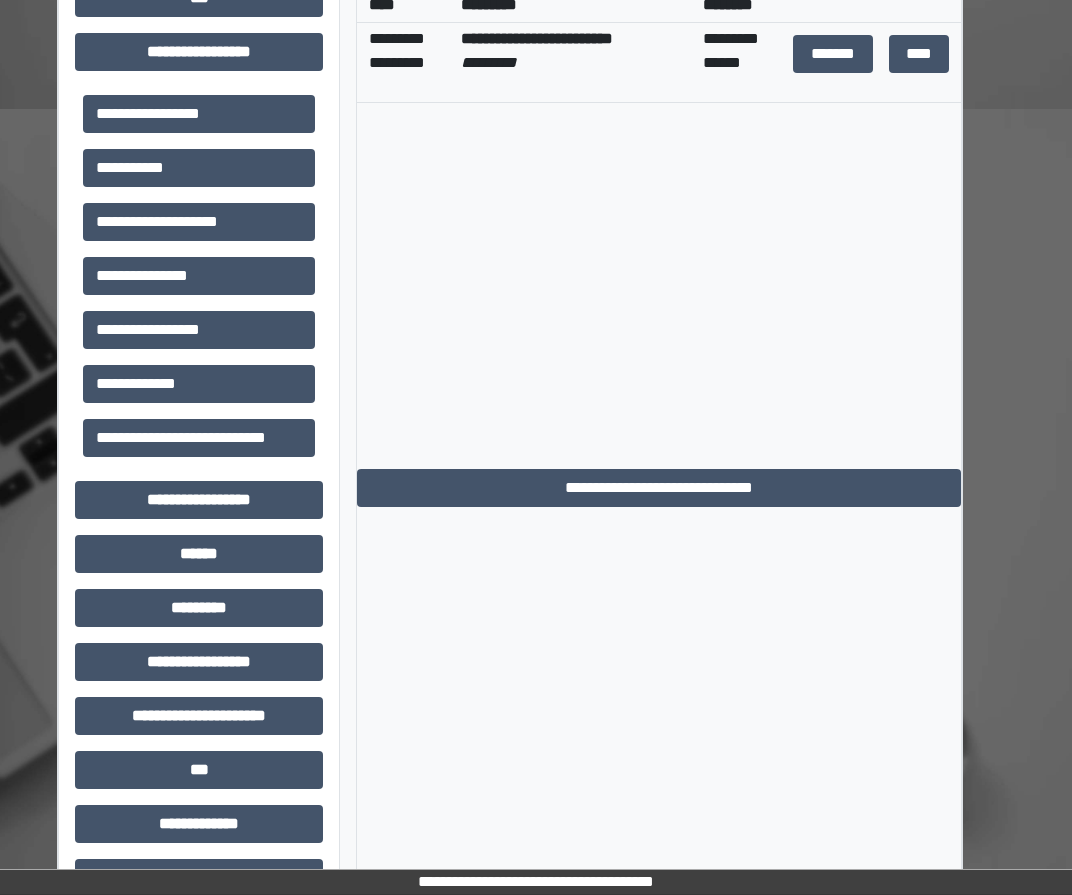 scroll, scrollTop: 783, scrollLeft: 35, axis: both 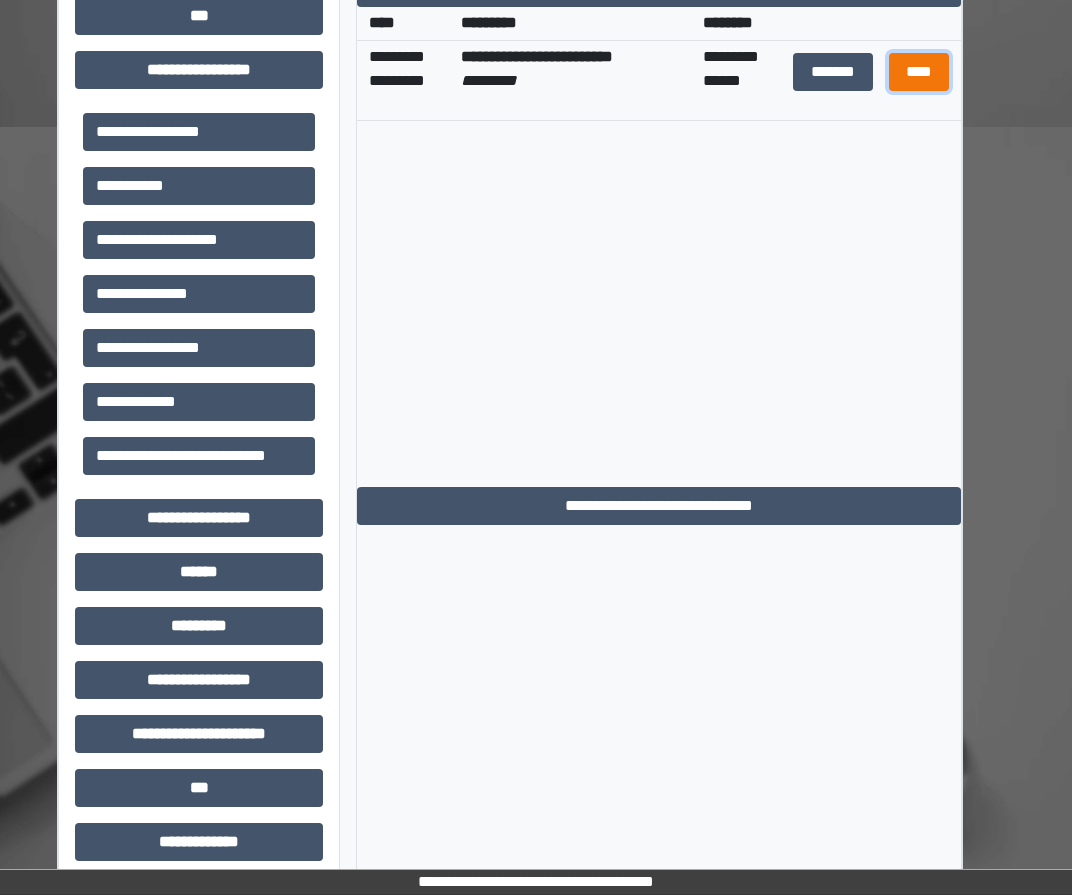 click on "****" at bounding box center (919, 72) 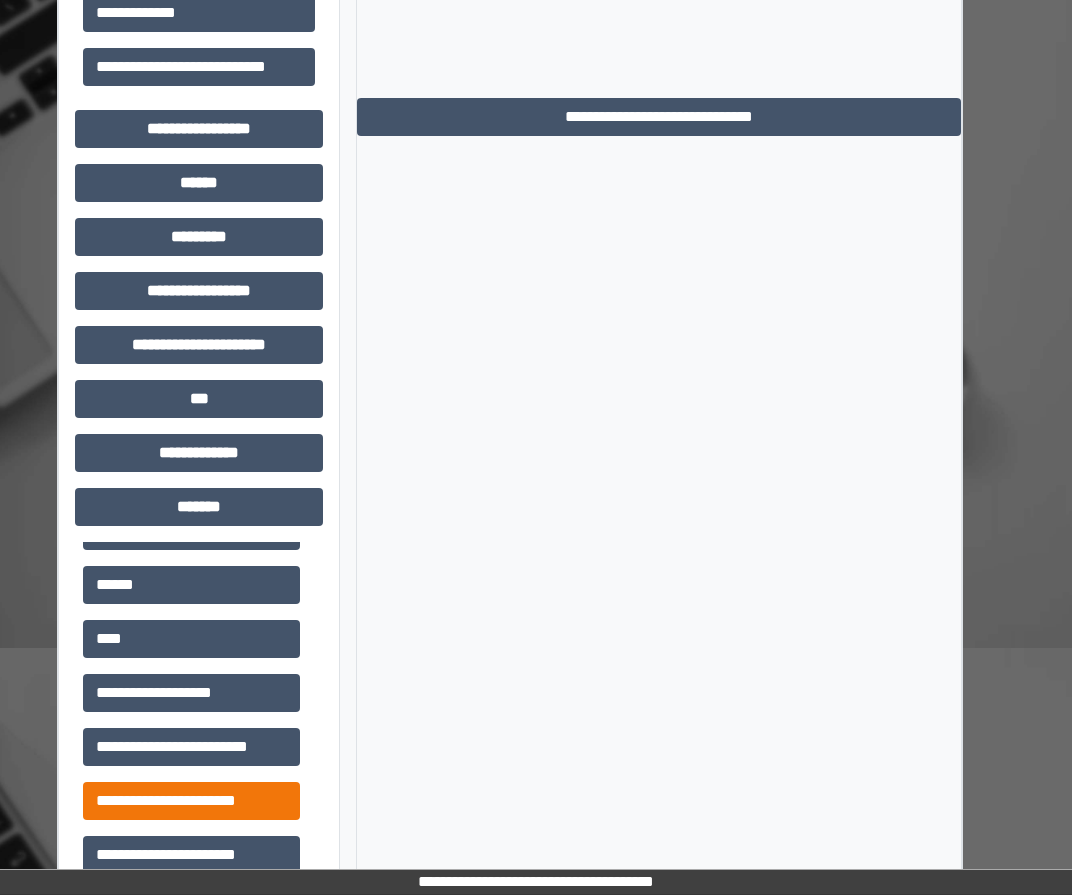 scroll, scrollTop: 1183, scrollLeft: 35, axis: both 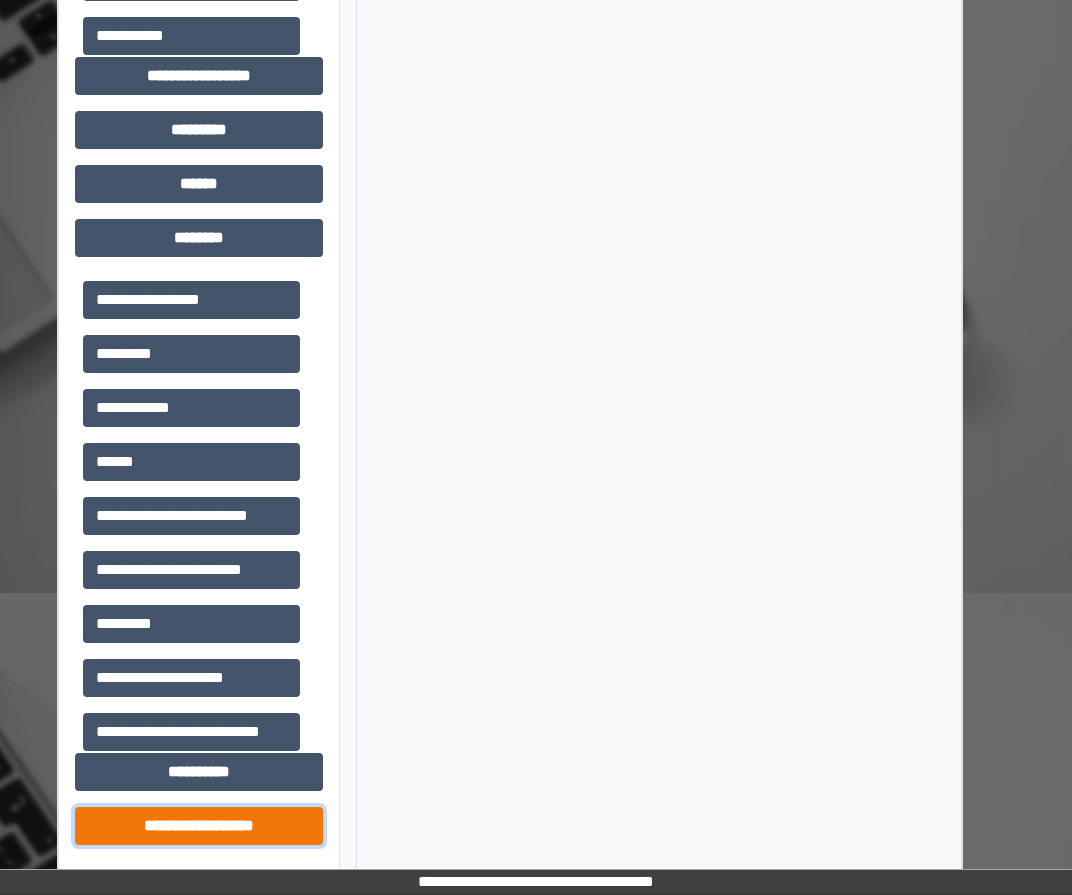 click on "**********" at bounding box center [199, 826] 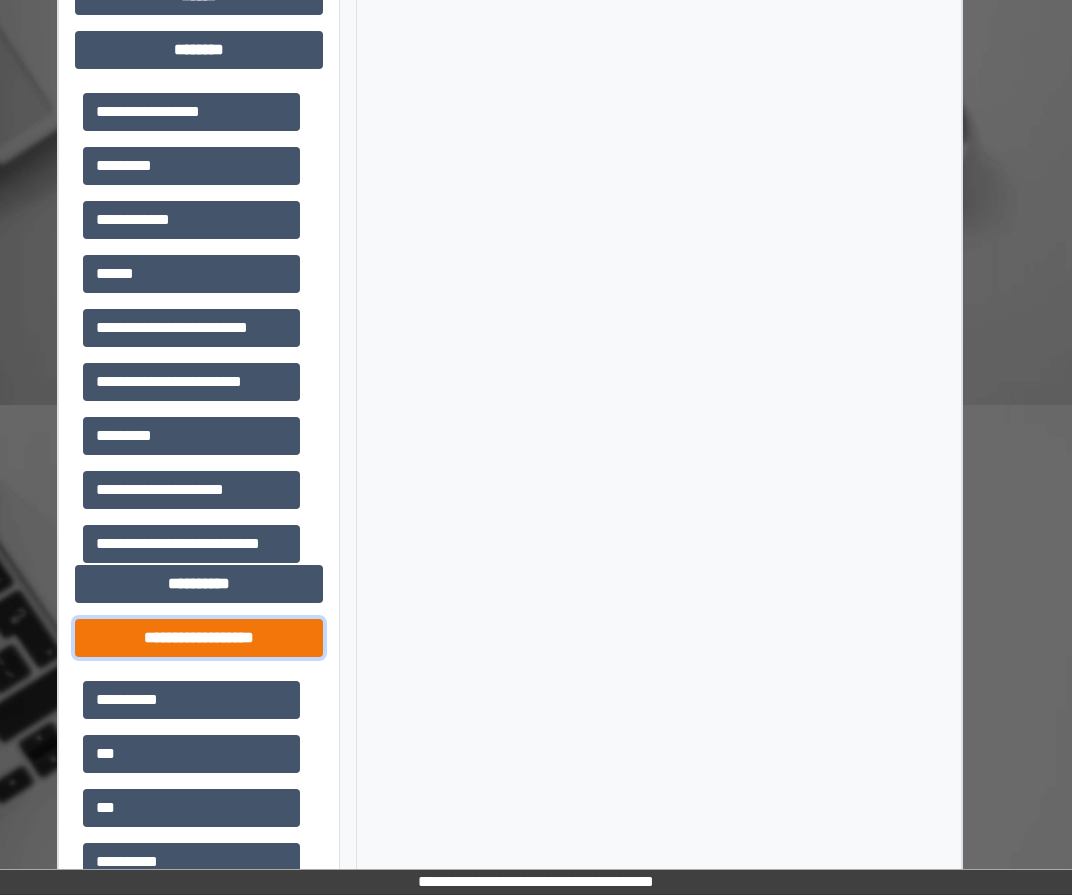 scroll, scrollTop: 2437, scrollLeft: 35, axis: both 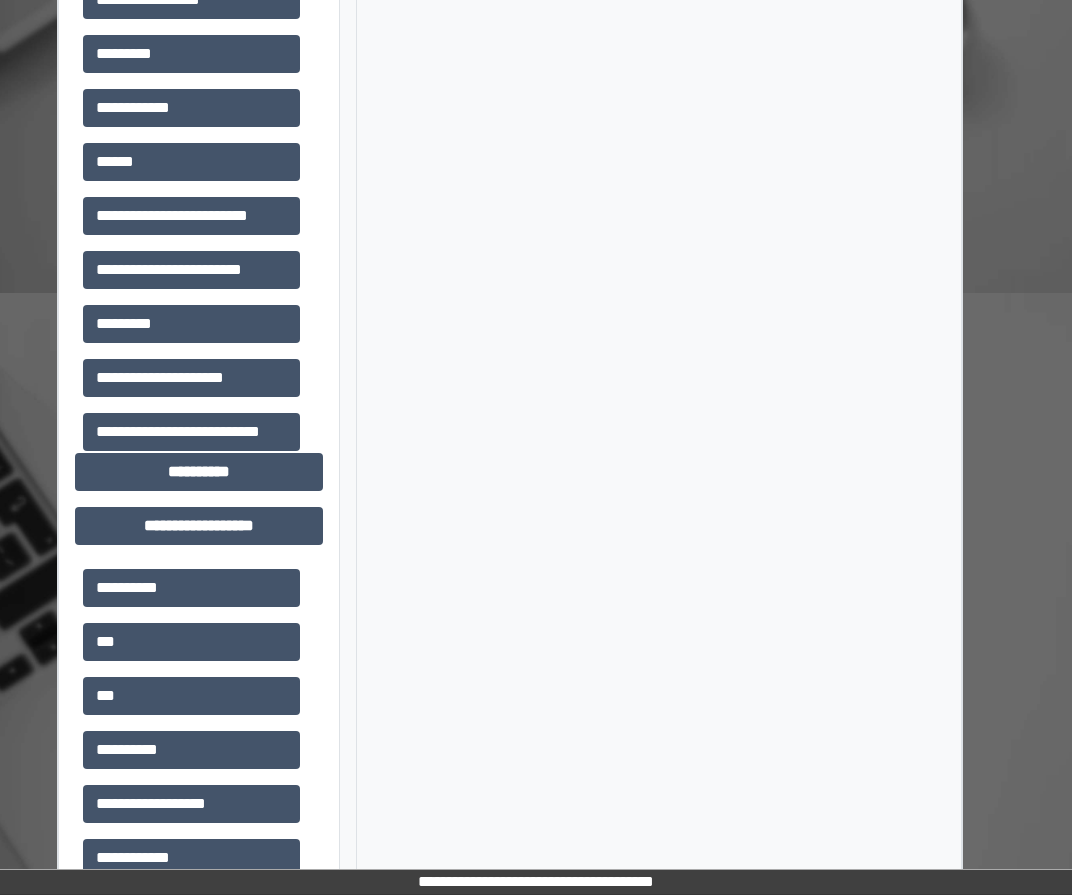 click on "***" at bounding box center (199, 642) 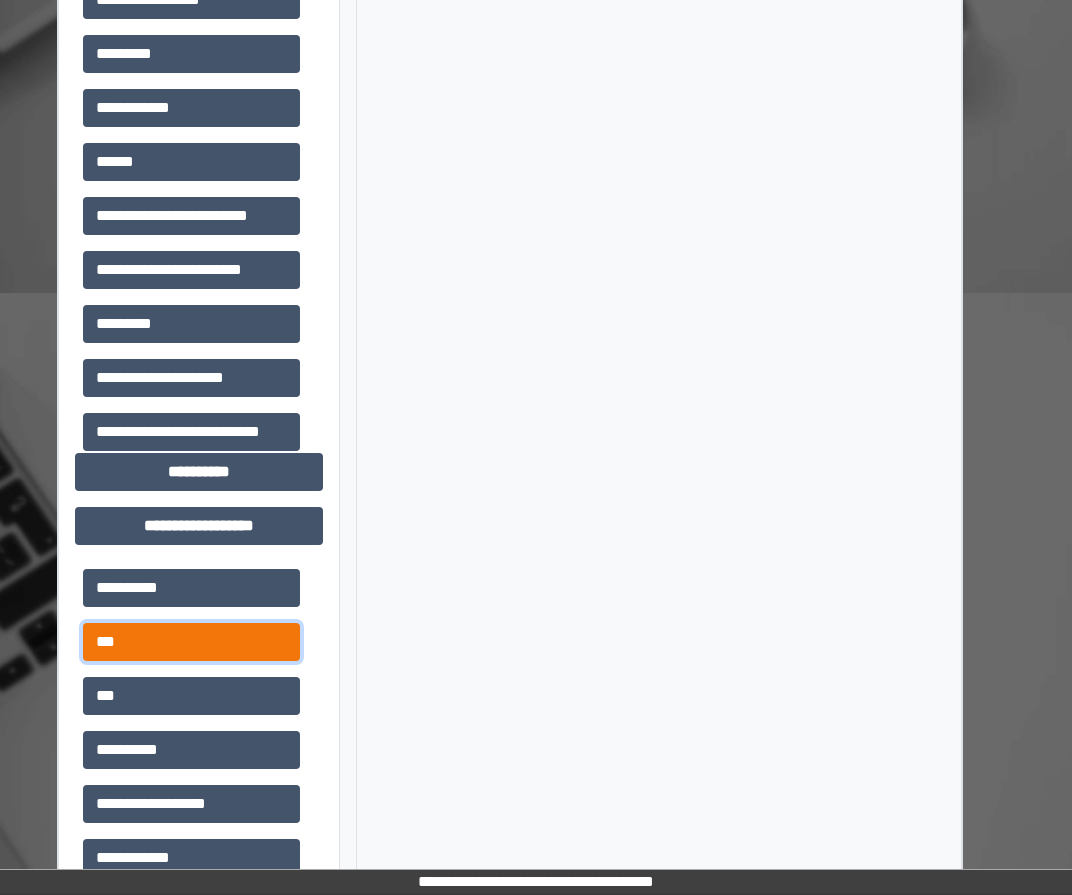 click on "***" at bounding box center [191, 642] 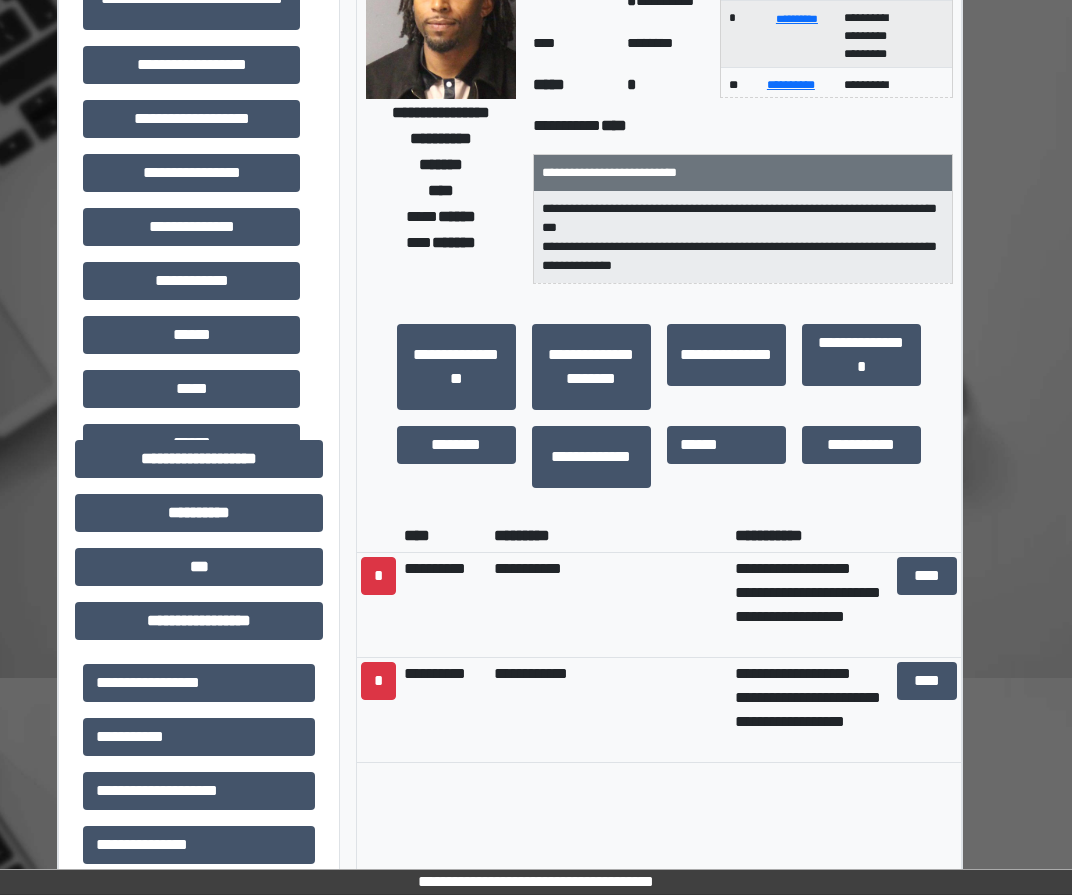 scroll, scrollTop: 37, scrollLeft: 35, axis: both 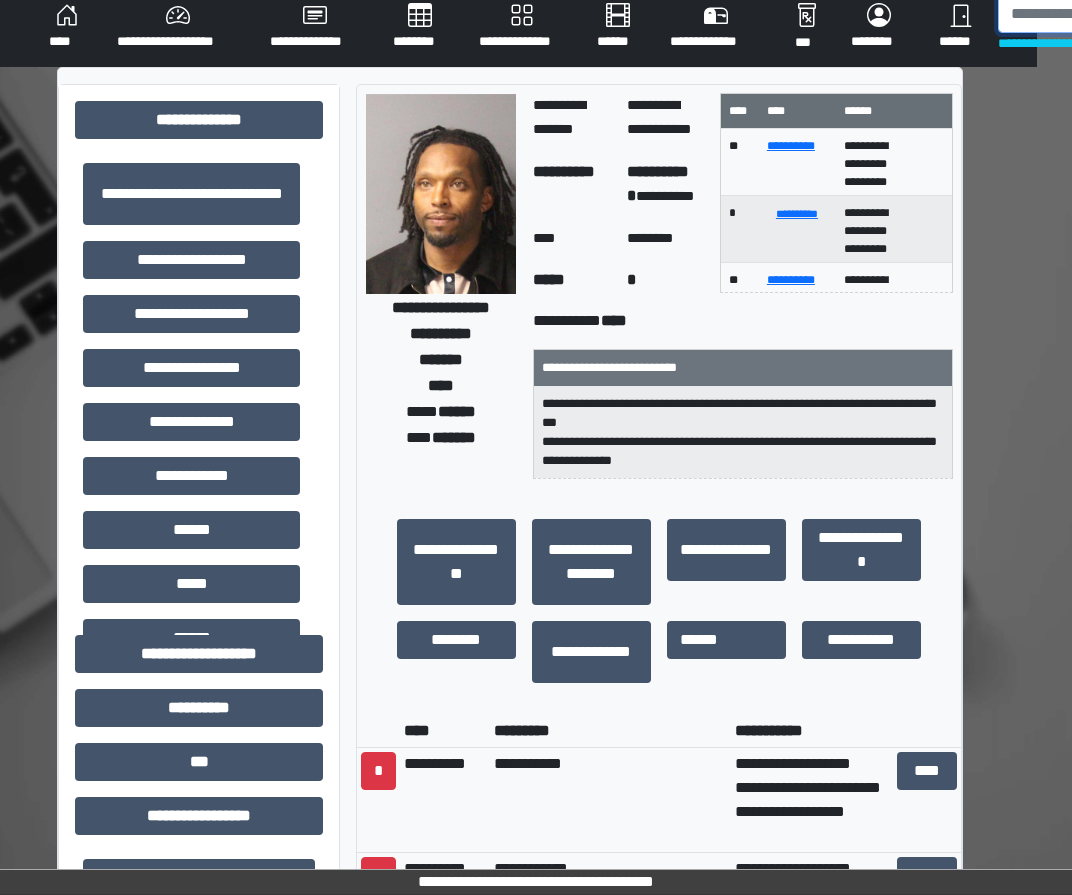 click at bounding box center (1101, 14) 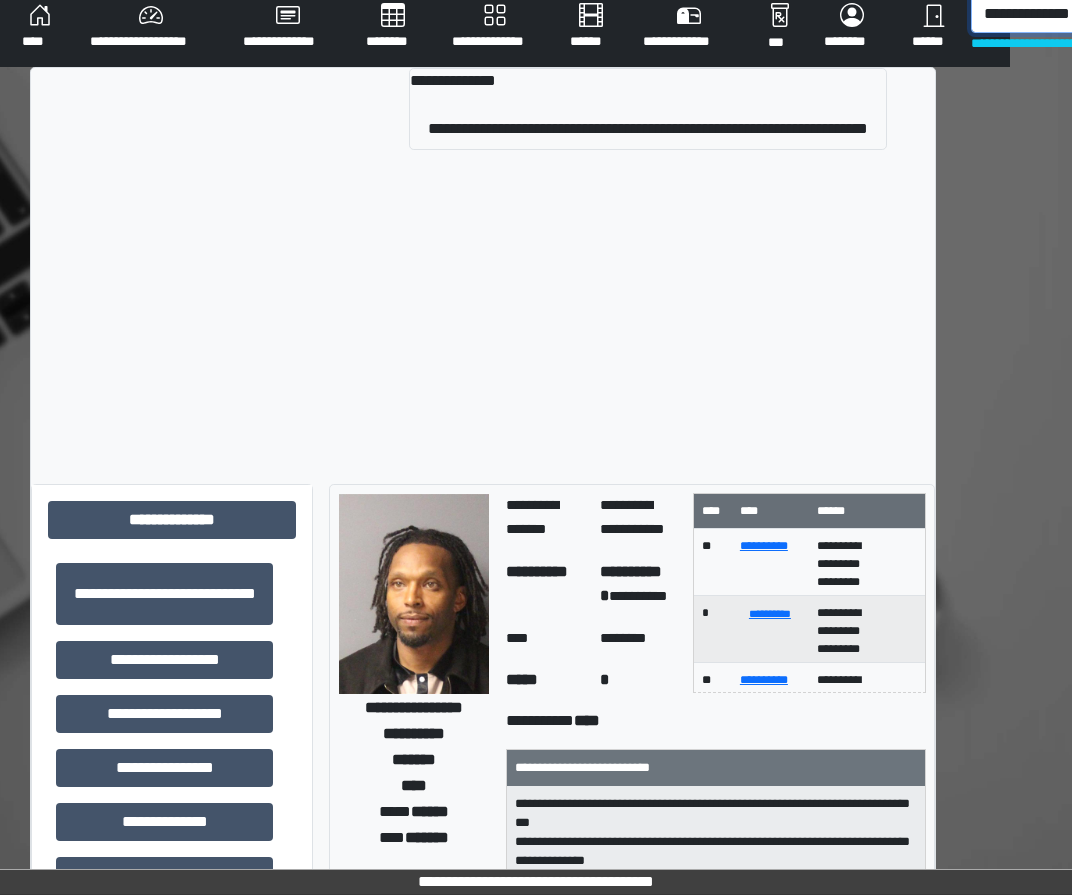 type on "**********" 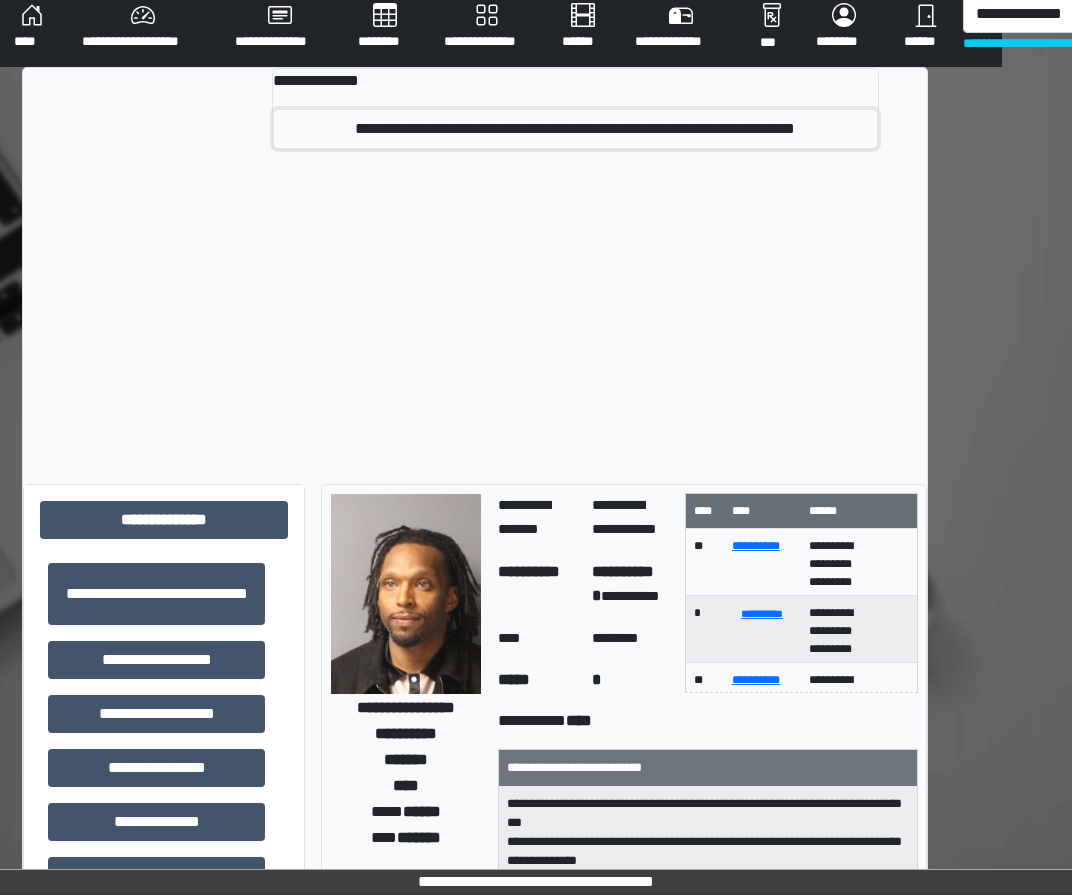 click on "**********" at bounding box center (575, 129) 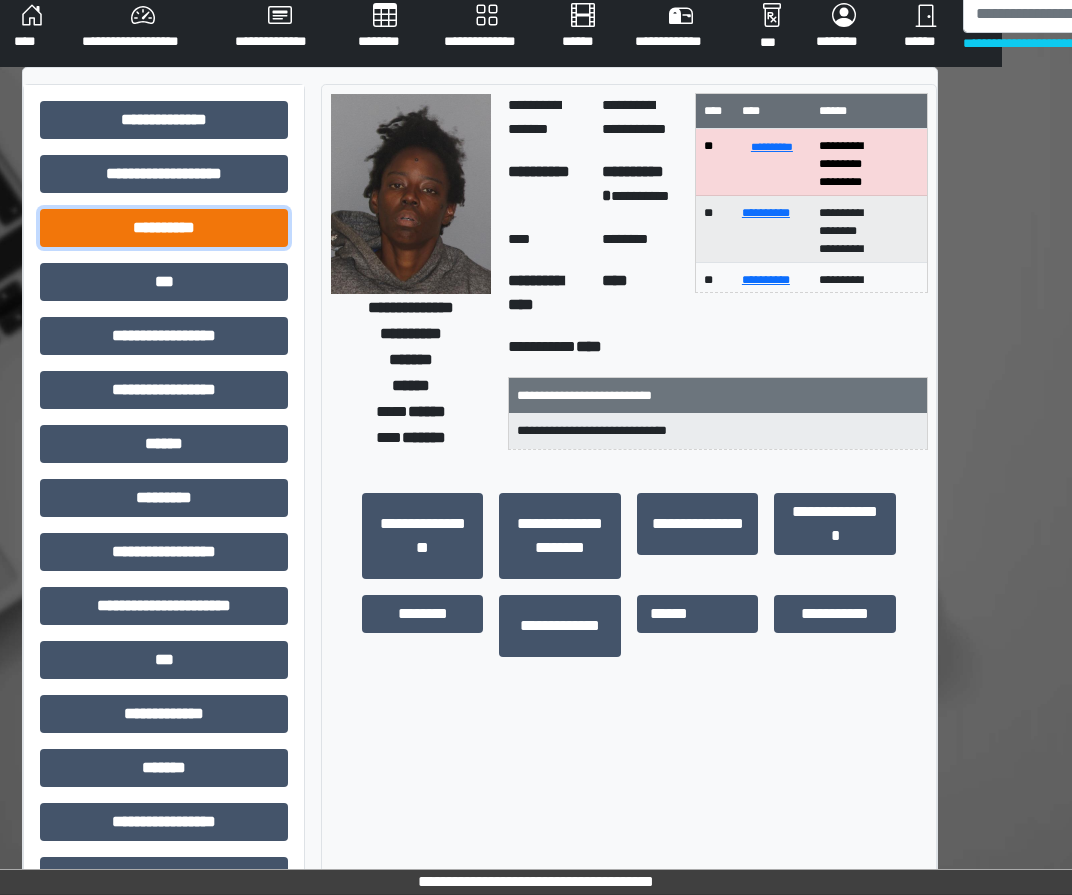 click on "**********" at bounding box center [164, 228] 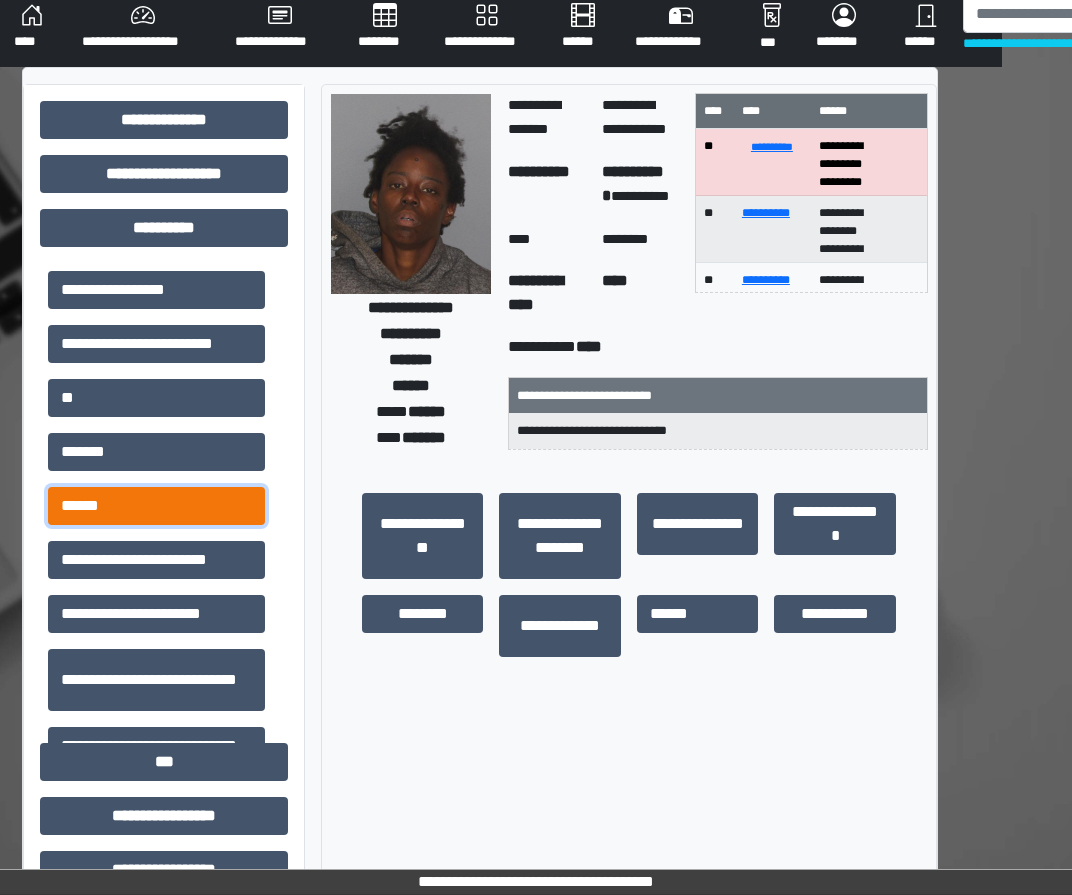 click on "******" at bounding box center (156, 506) 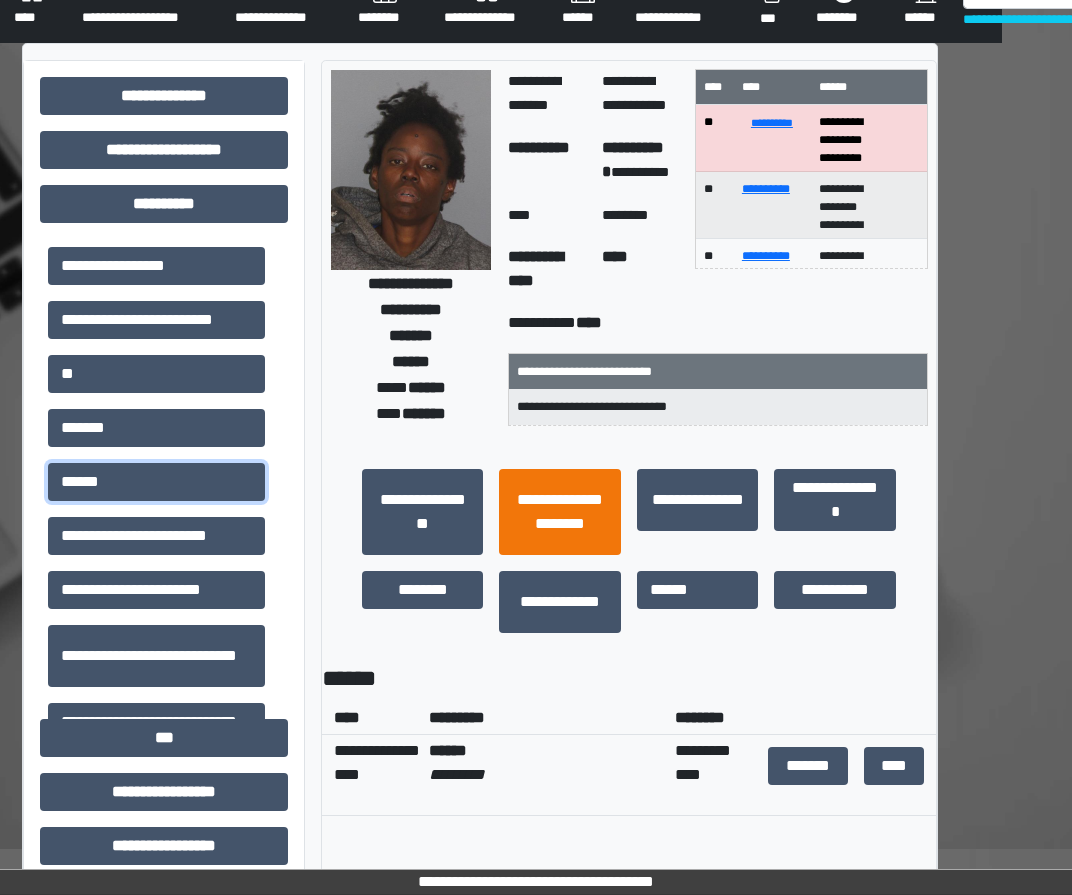 scroll, scrollTop: 137, scrollLeft: 70, axis: both 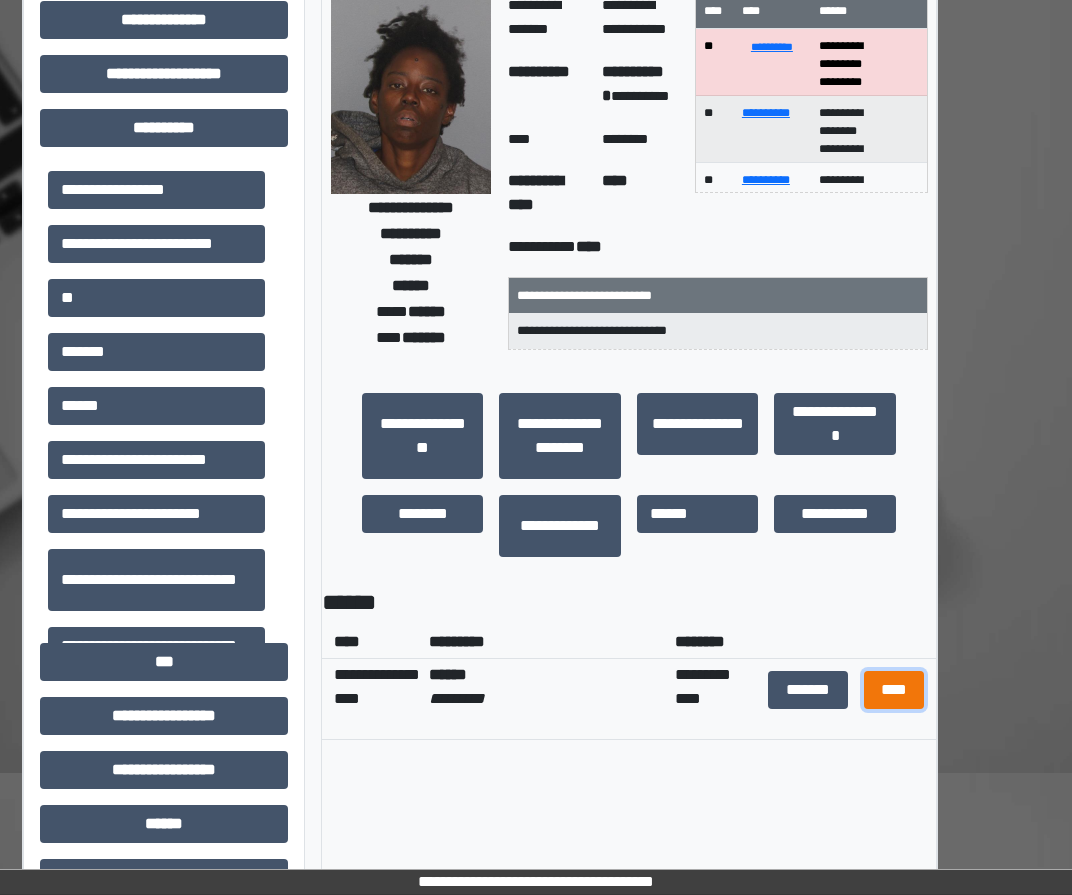 click on "****" at bounding box center [894, 690] 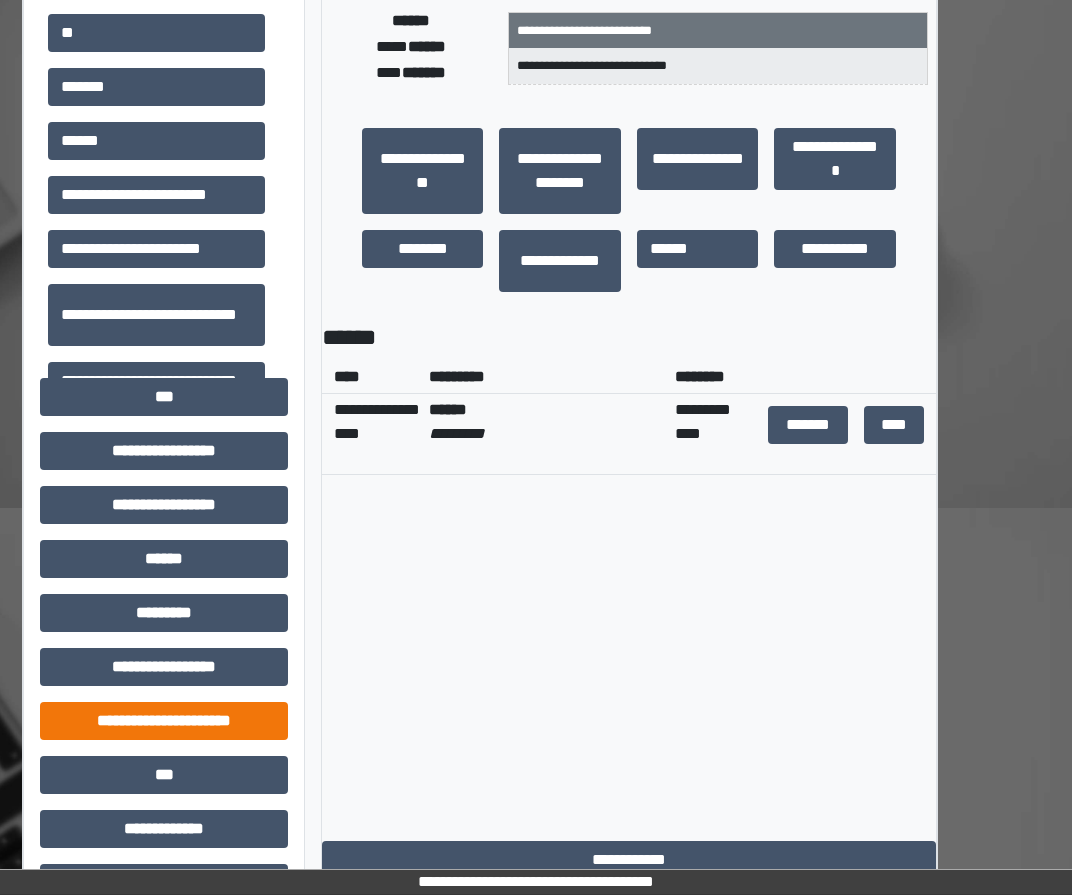 scroll, scrollTop: 437, scrollLeft: 70, axis: both 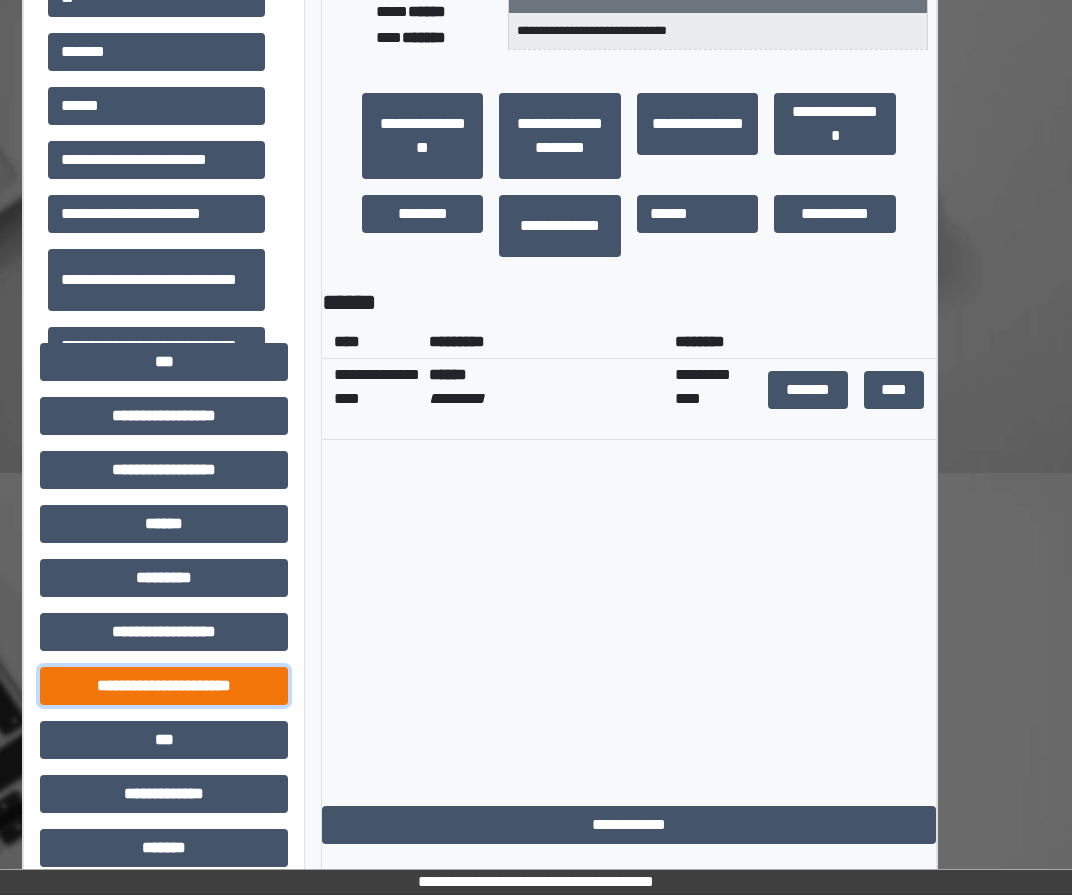 click on "**********" at bounding box center (164, 686) 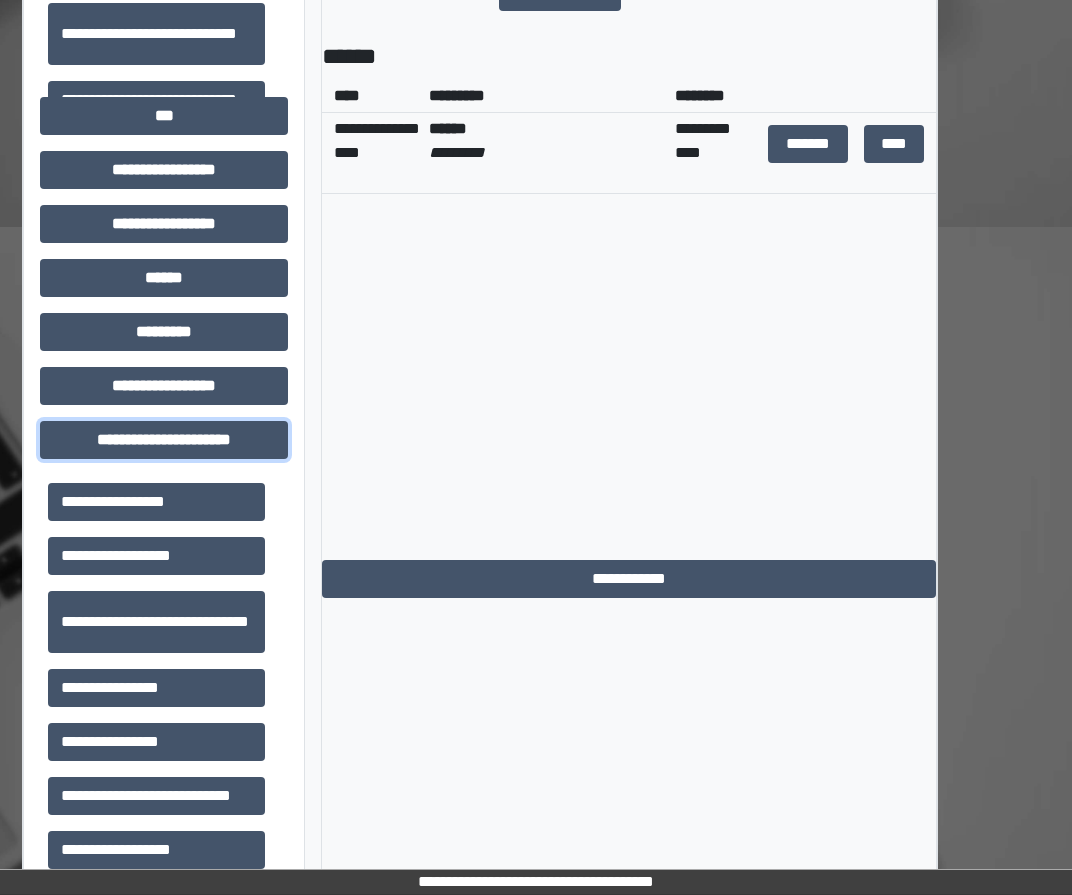 scroll, scrollTop: 837, scrollLeft: 70, axis: both 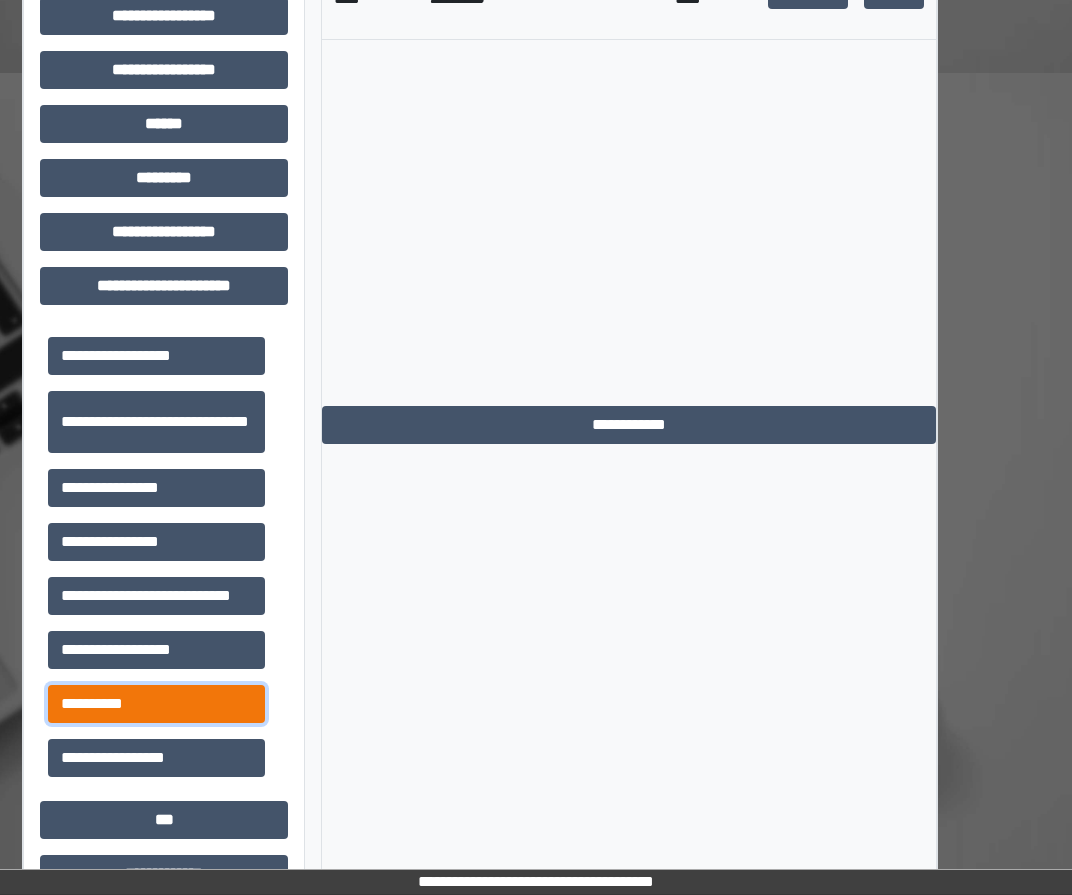 click on "**********" at bounding box center [156, 704] 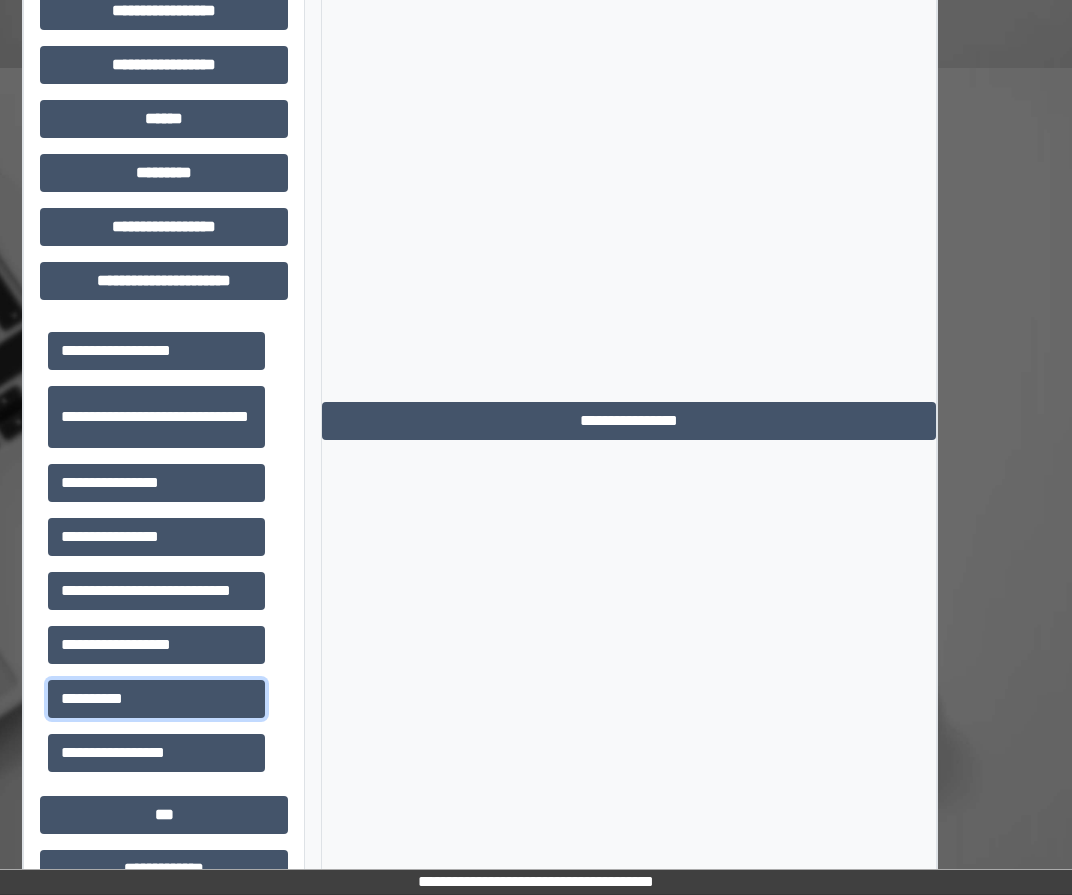 scroll, scrollTop: 1037, scrollLeft: 70, axis: both 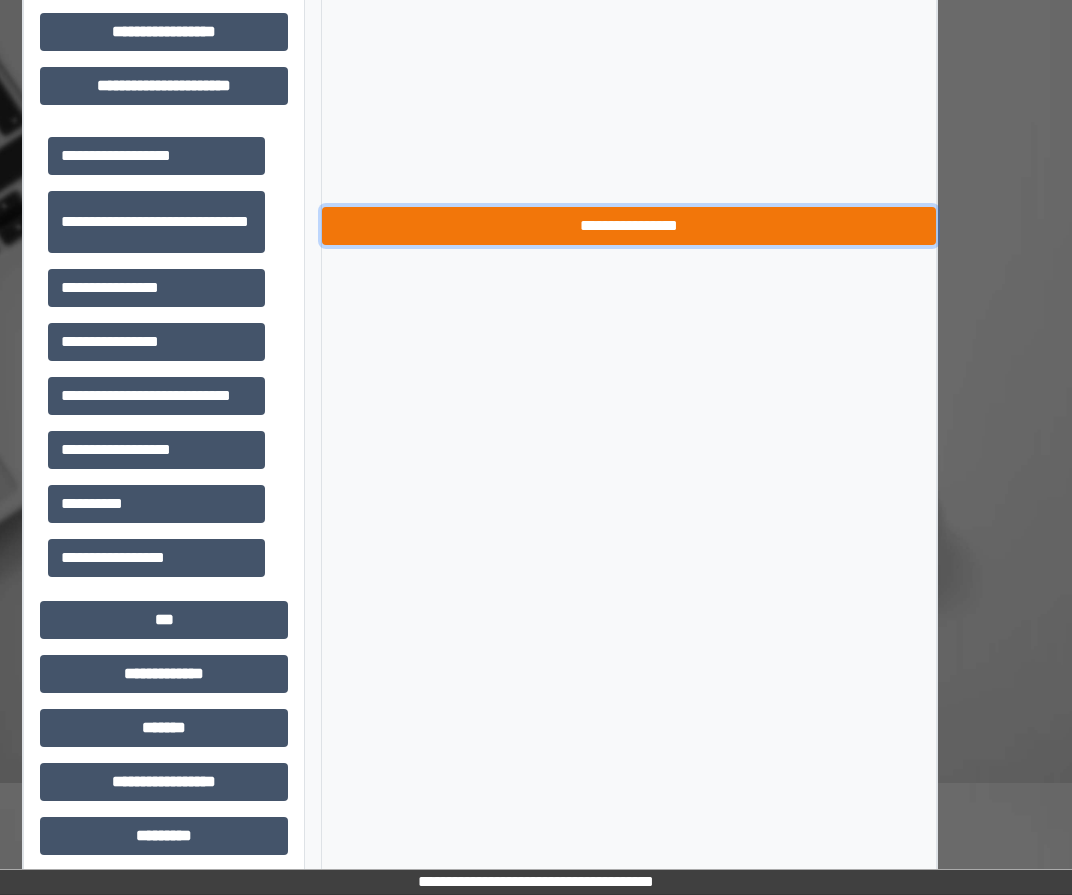 click on "**********" at bounding box center (629, 226) 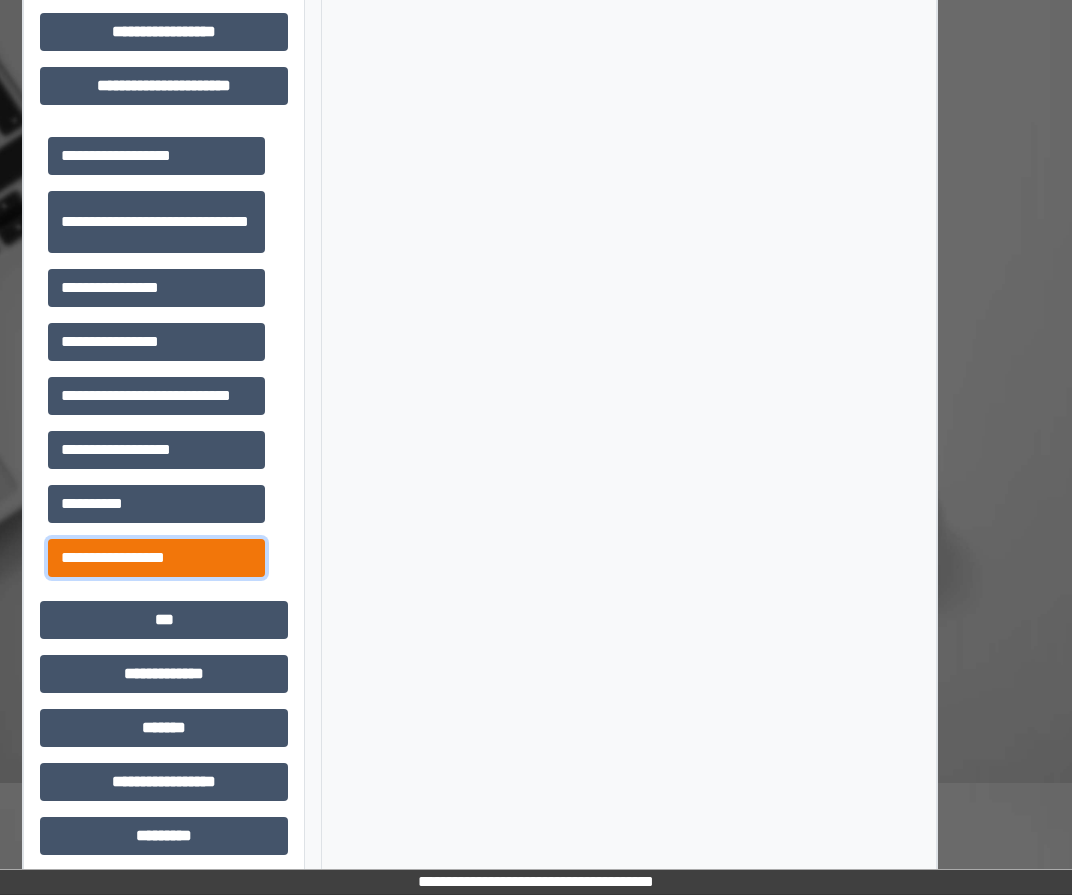 click on "**********" at bounding box center [156, 558] 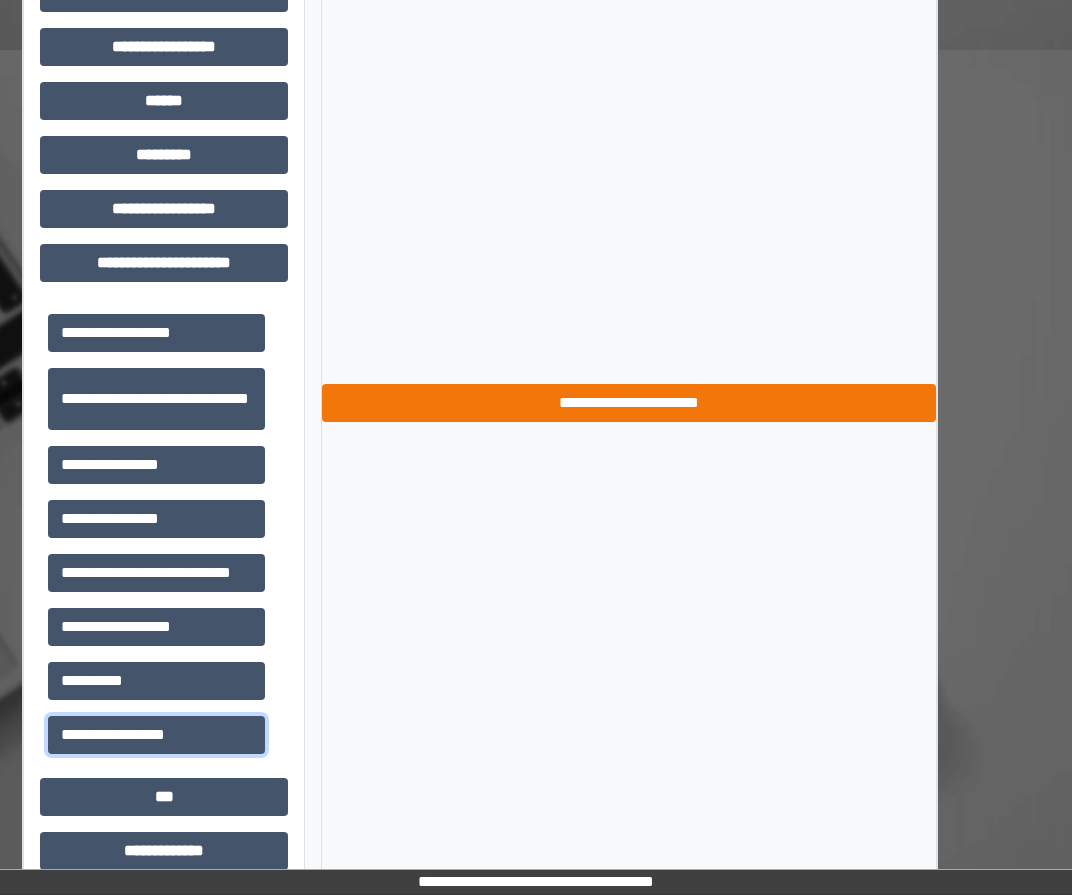 scroll, scrollTop: 437, scrollLeft: 70, axis: both 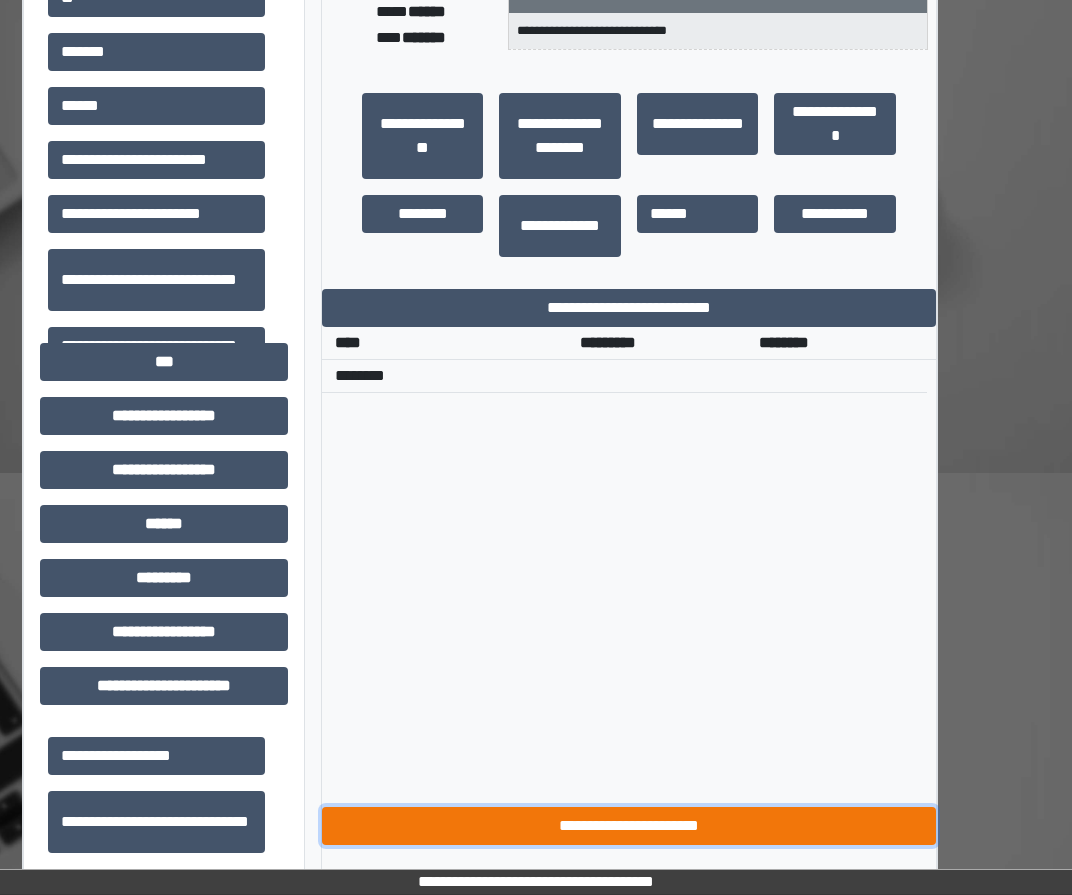 click on "**********" at bounding box center (629, 826) 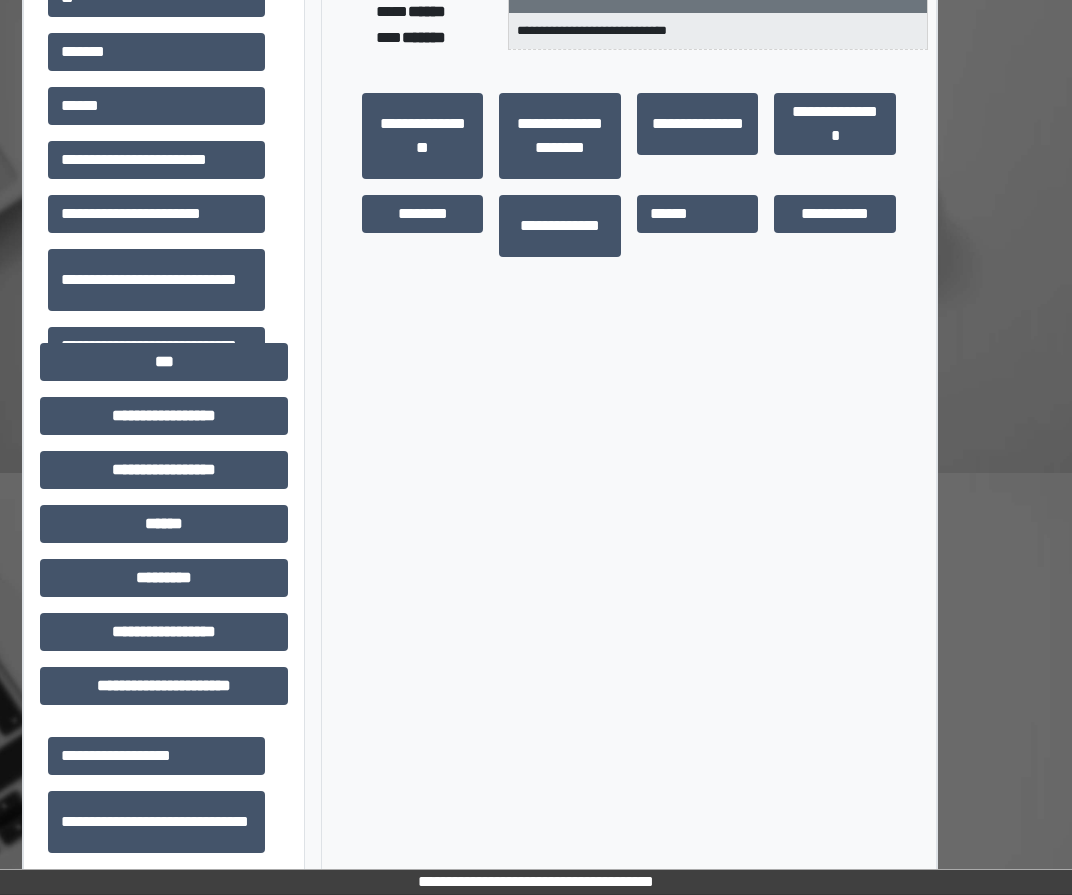 scroll, scrollTop: 0, scrollLeft: 70, axis: horizontal 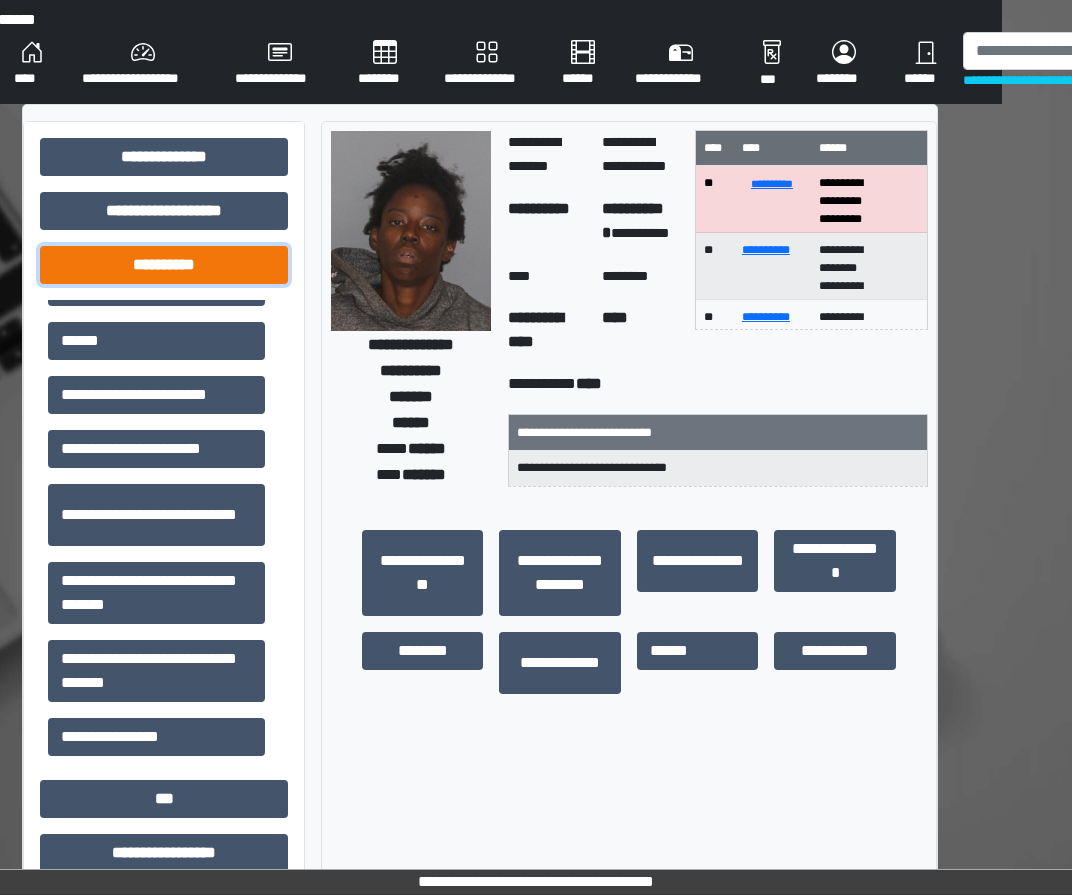 click on "**********" at bounding box center [164, 265] 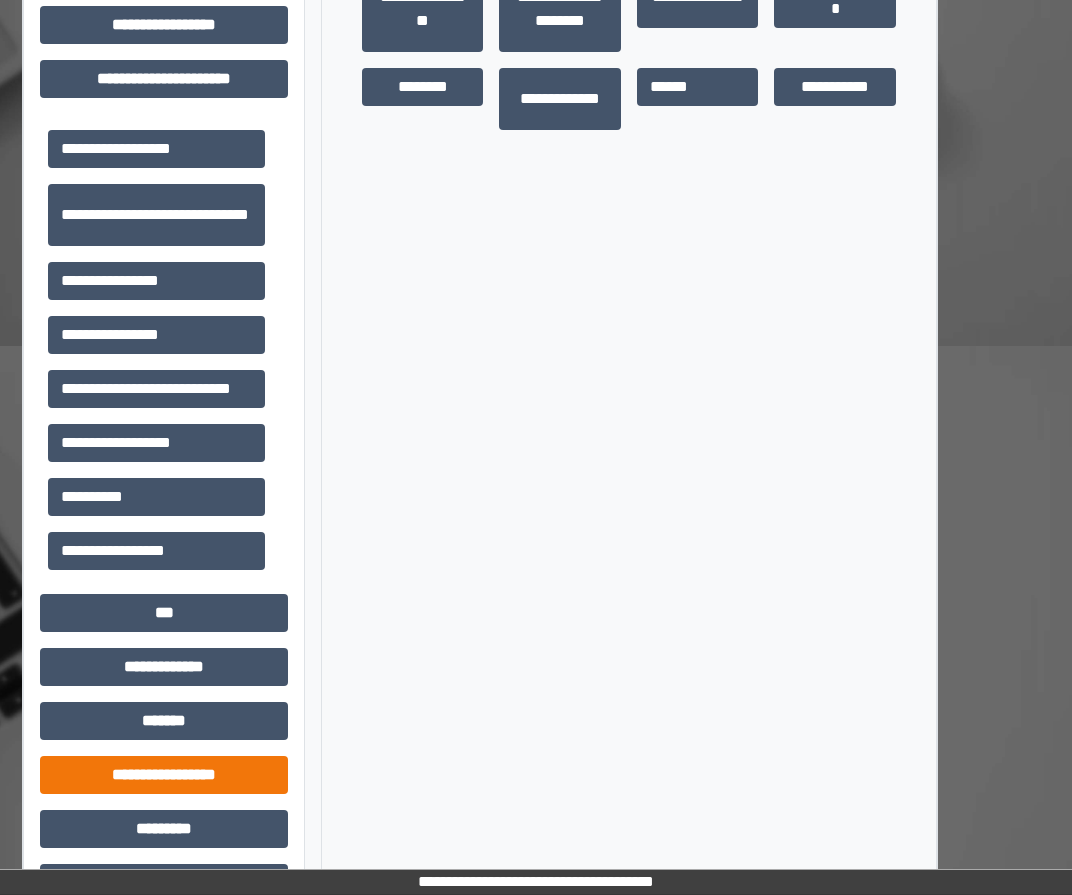 scroll, scrollTop: 600, scrollLeft: 70, axis: both 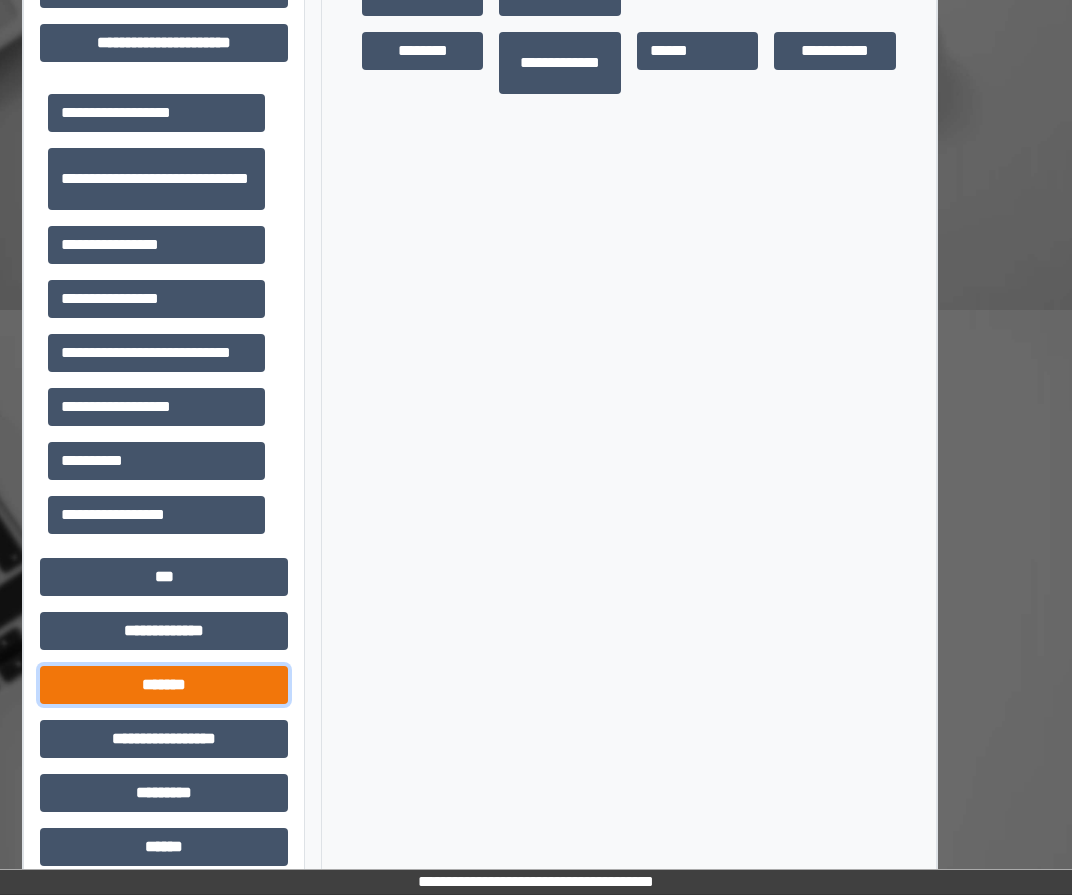 click on "*******" at bounding box center (164, 685) 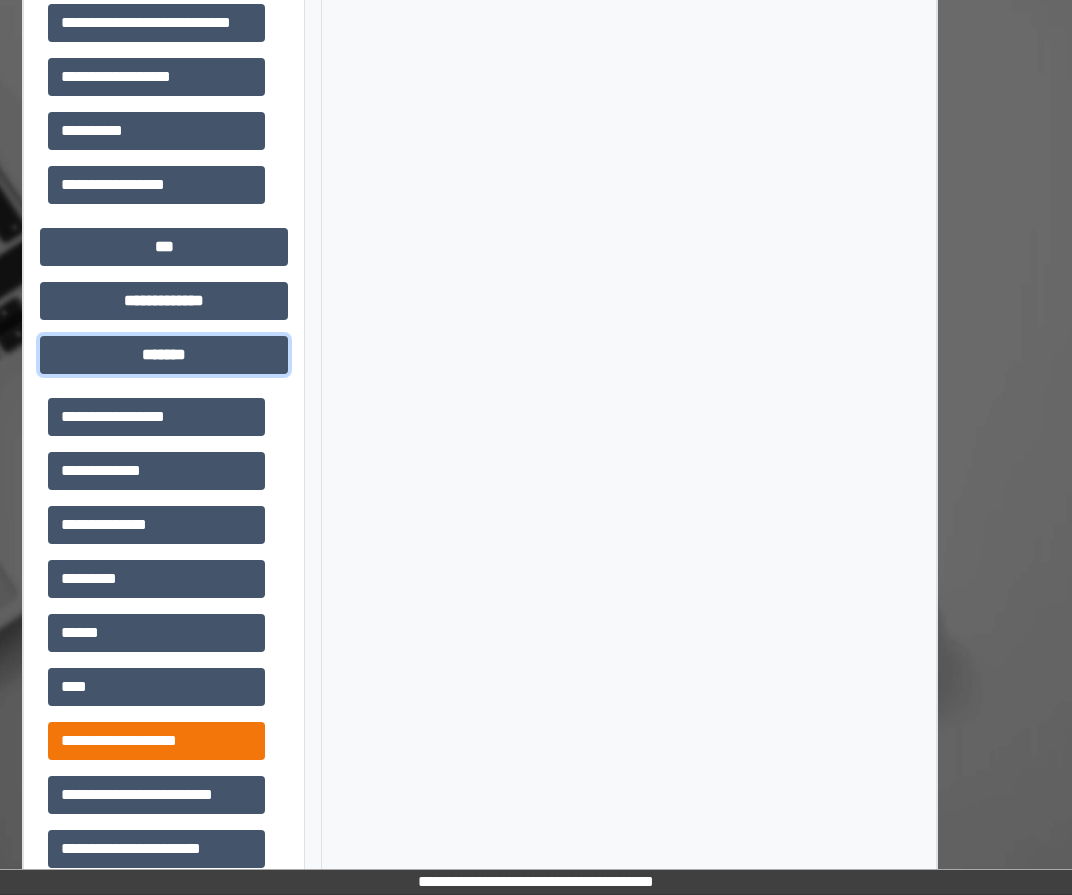scroll, scrollTop: 1000, scrollLeft: 70, axis: both 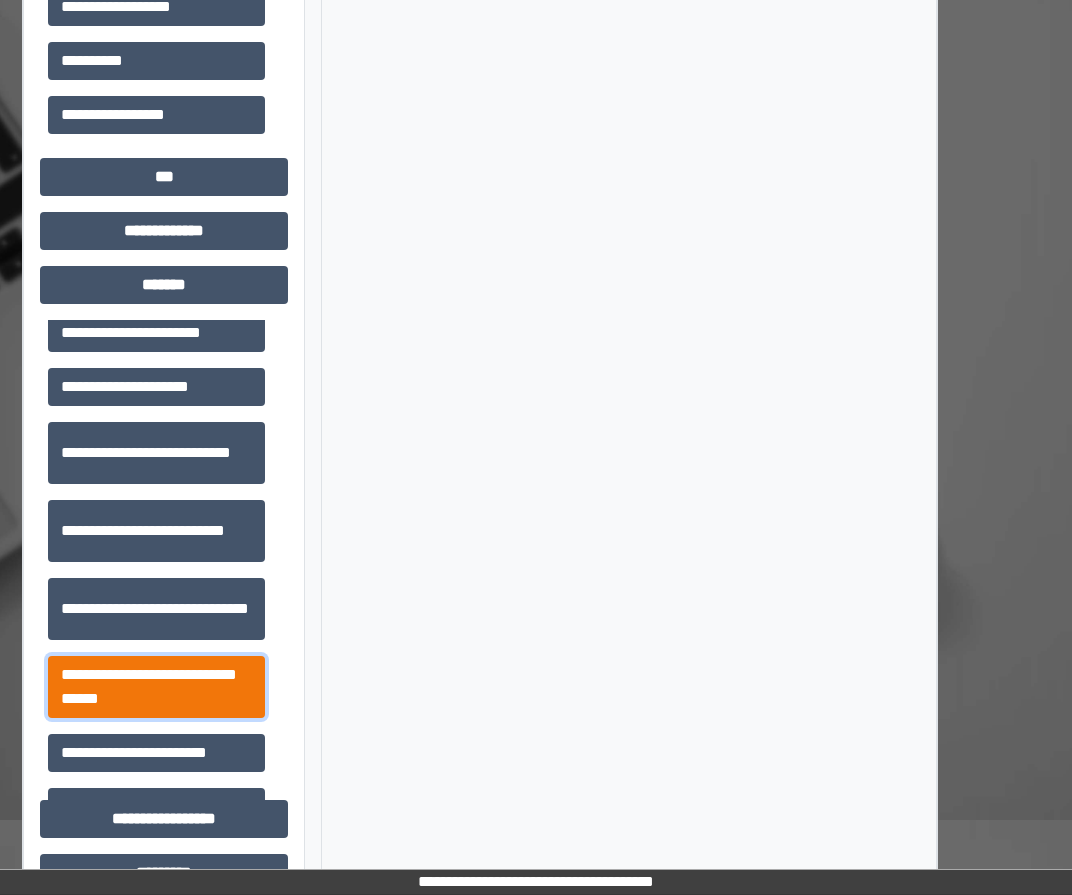 click on "**********" at bounding box center [156, 687] 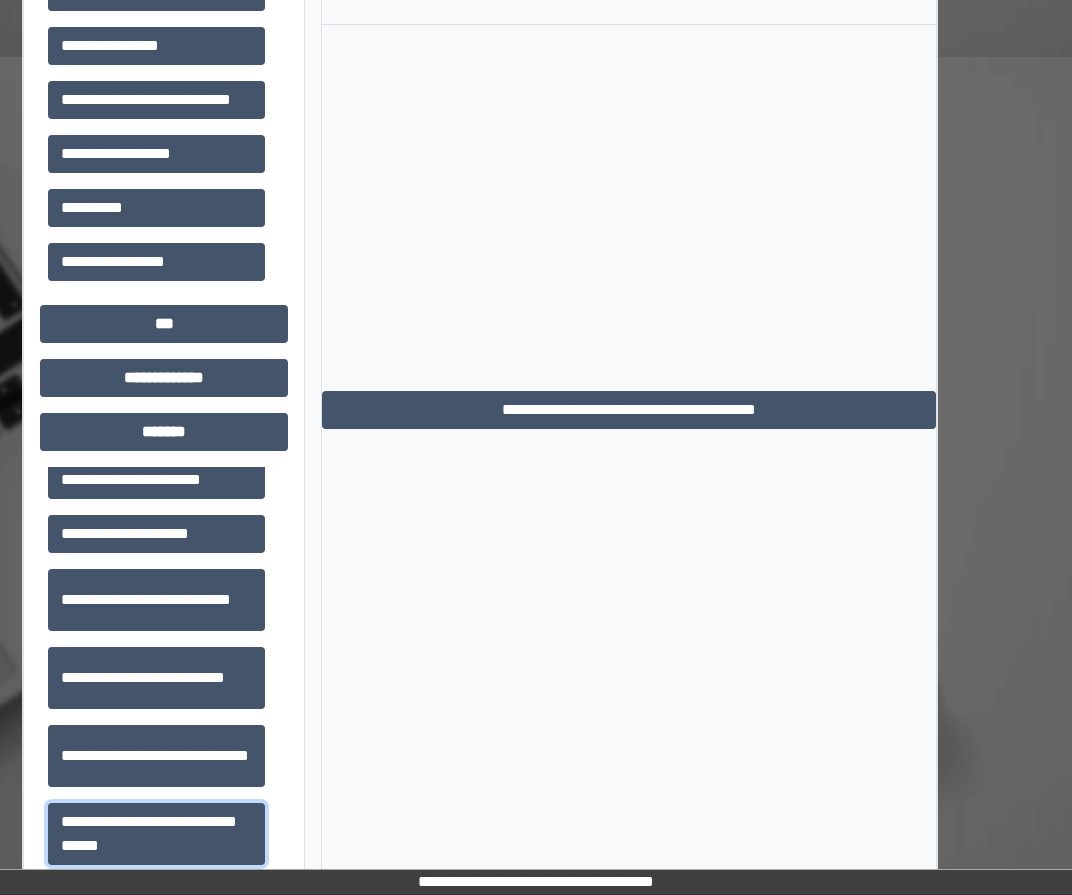 scroll, scrollTop: 500, scrollLeft: 70, axis: both 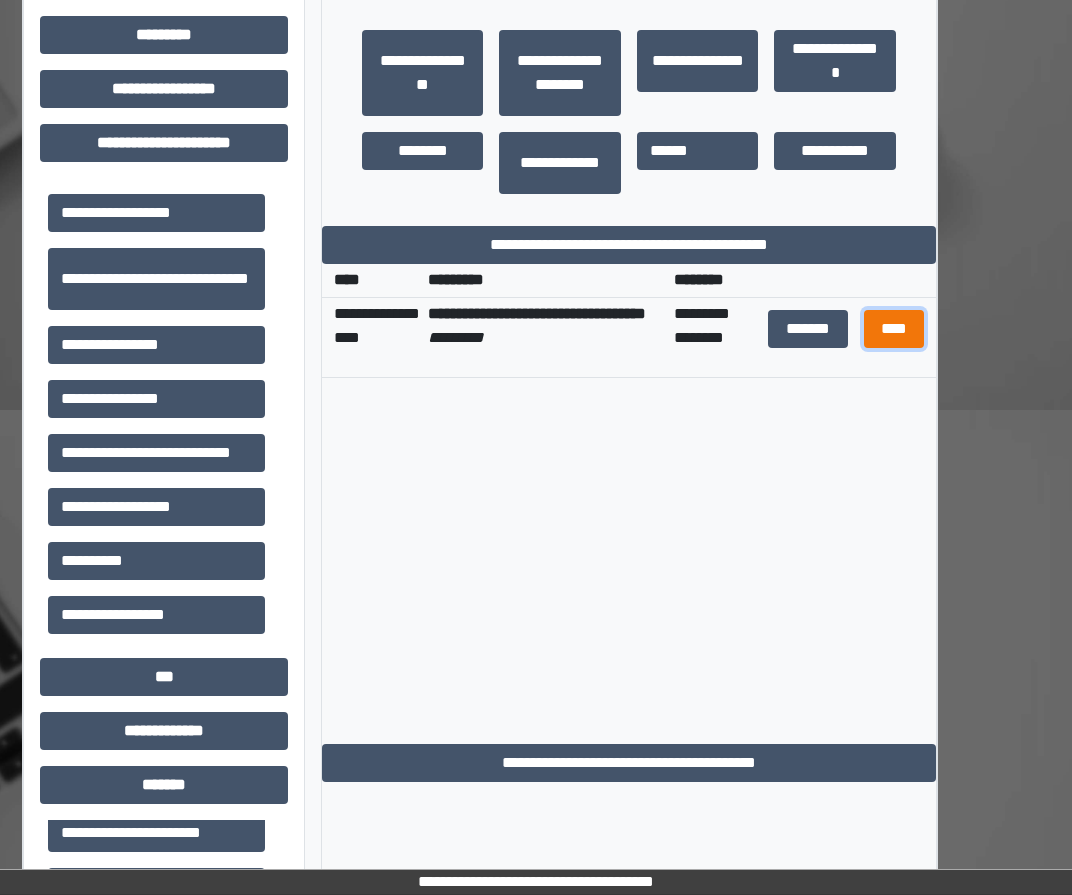 click on "****" at bounding box center (894, 329) 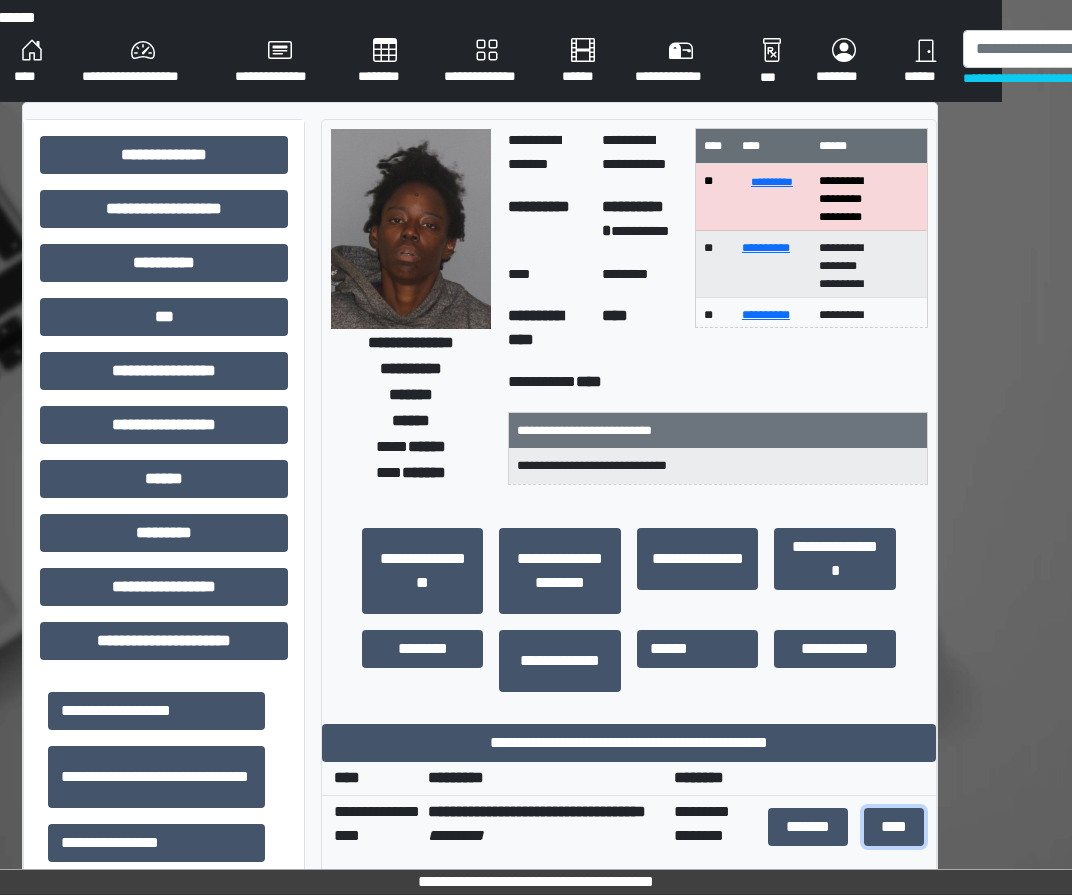 scroll, scrollTop: 0, scrollLeft: 70, axis: horizontal 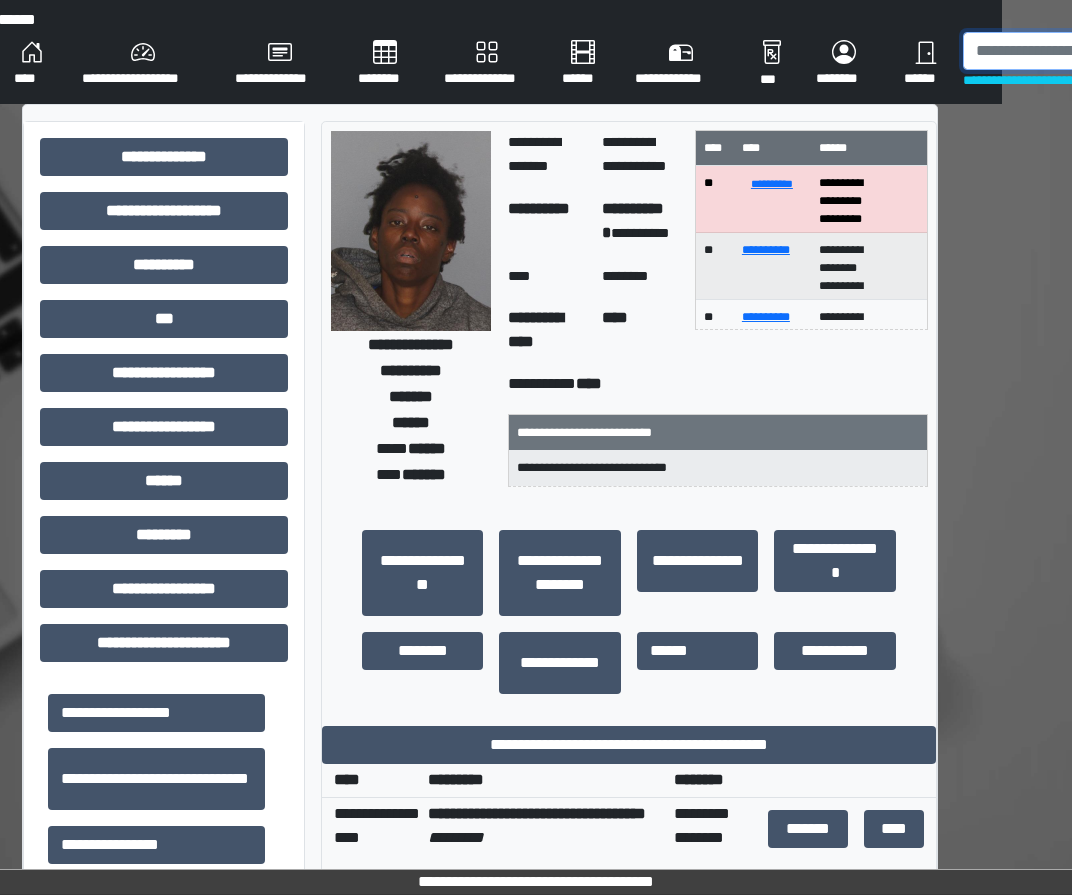 click at bounding box center [1066, 51] 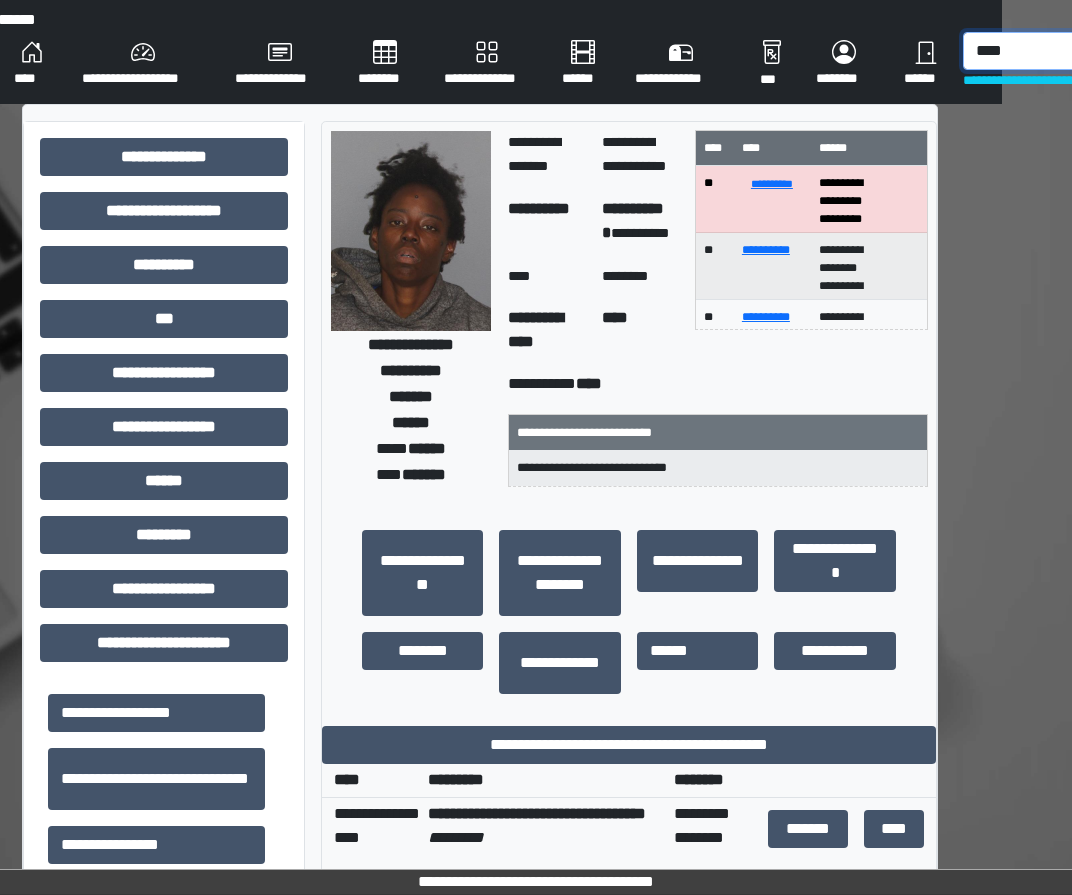 type on "****" 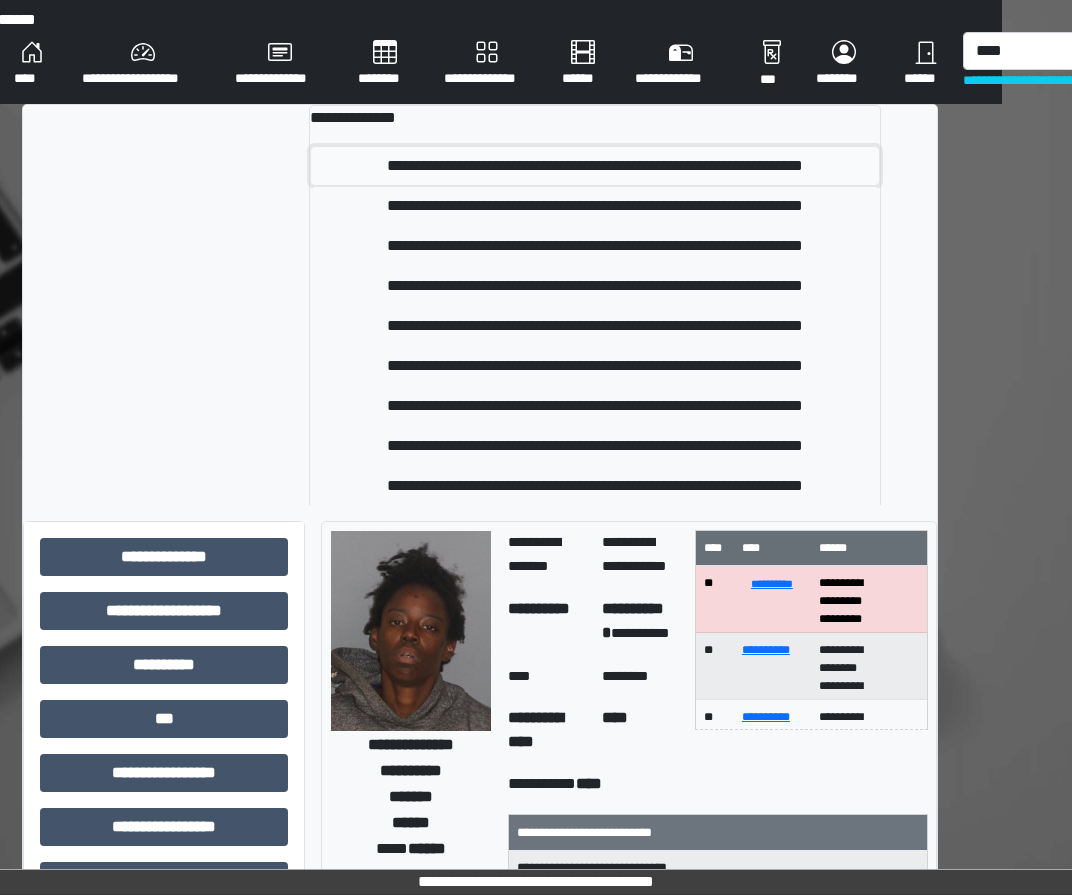 click on "**********" at bounding box center [595, 166] 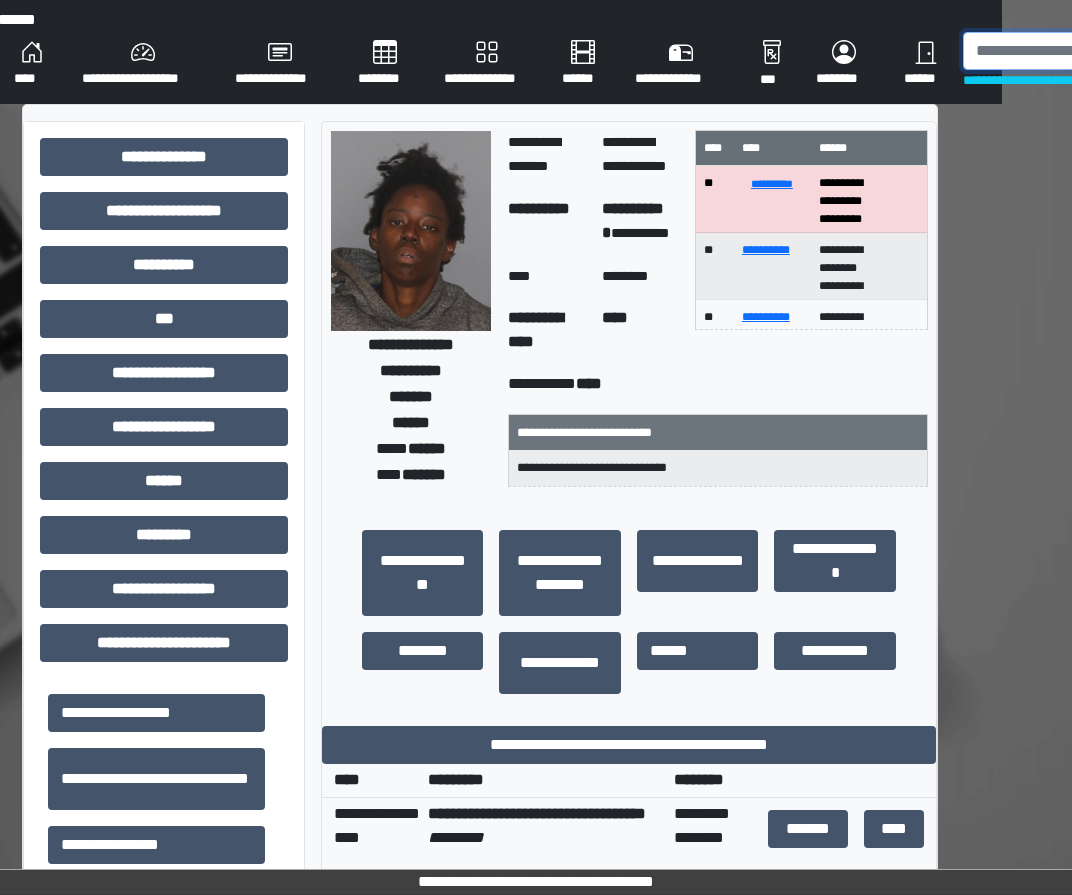 click at bounding box center [1066, 51] 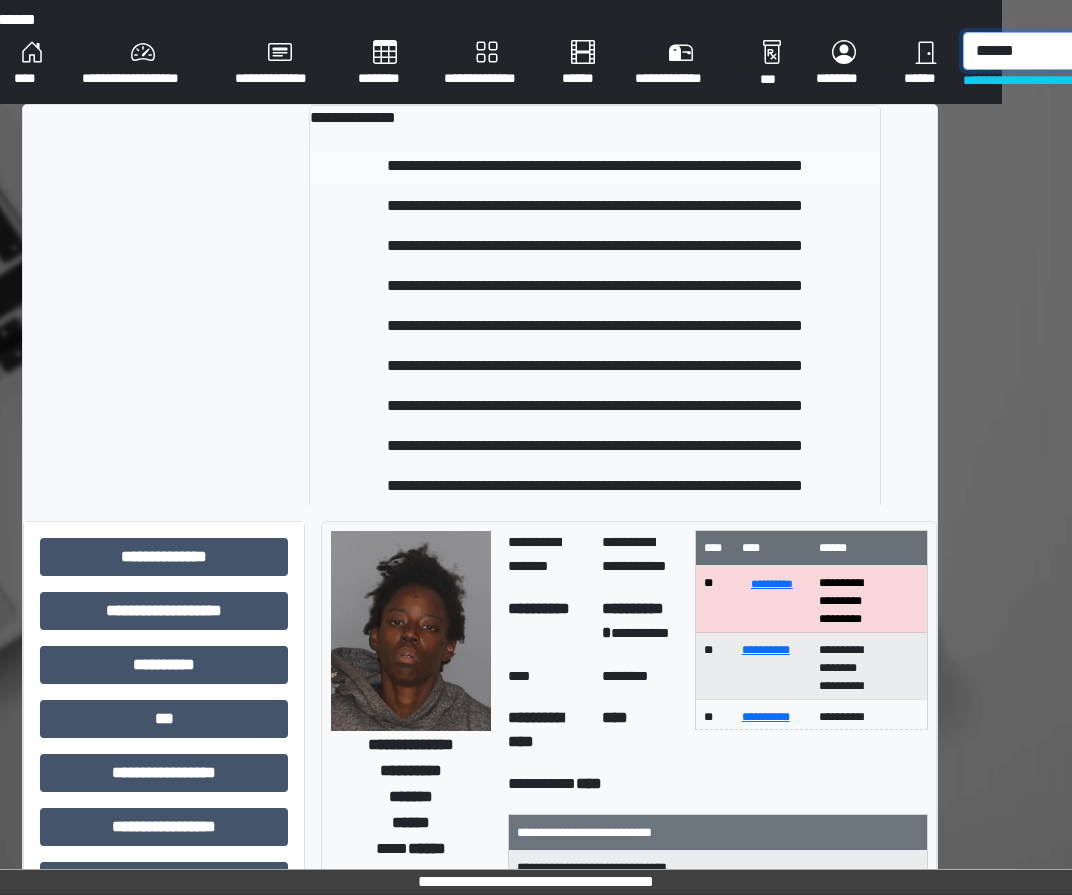 type on "*****" 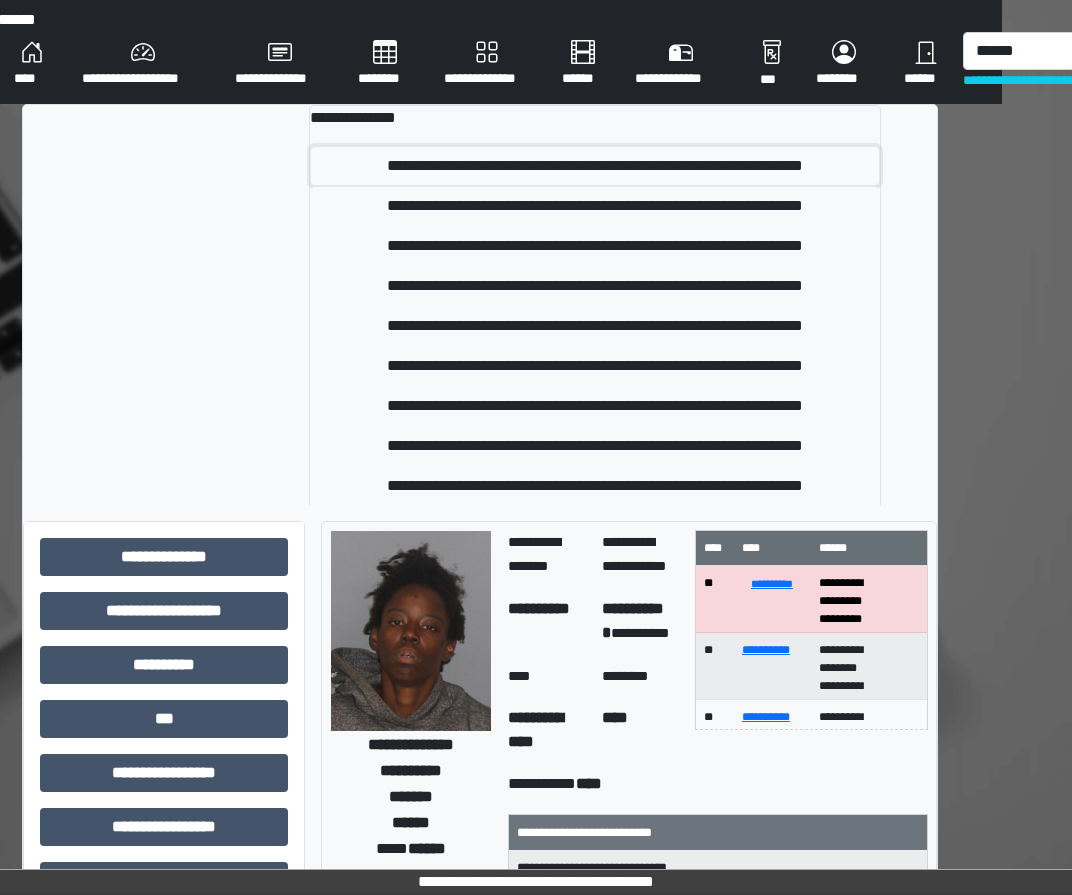 click on "**********" at bounding box center (595, 166) 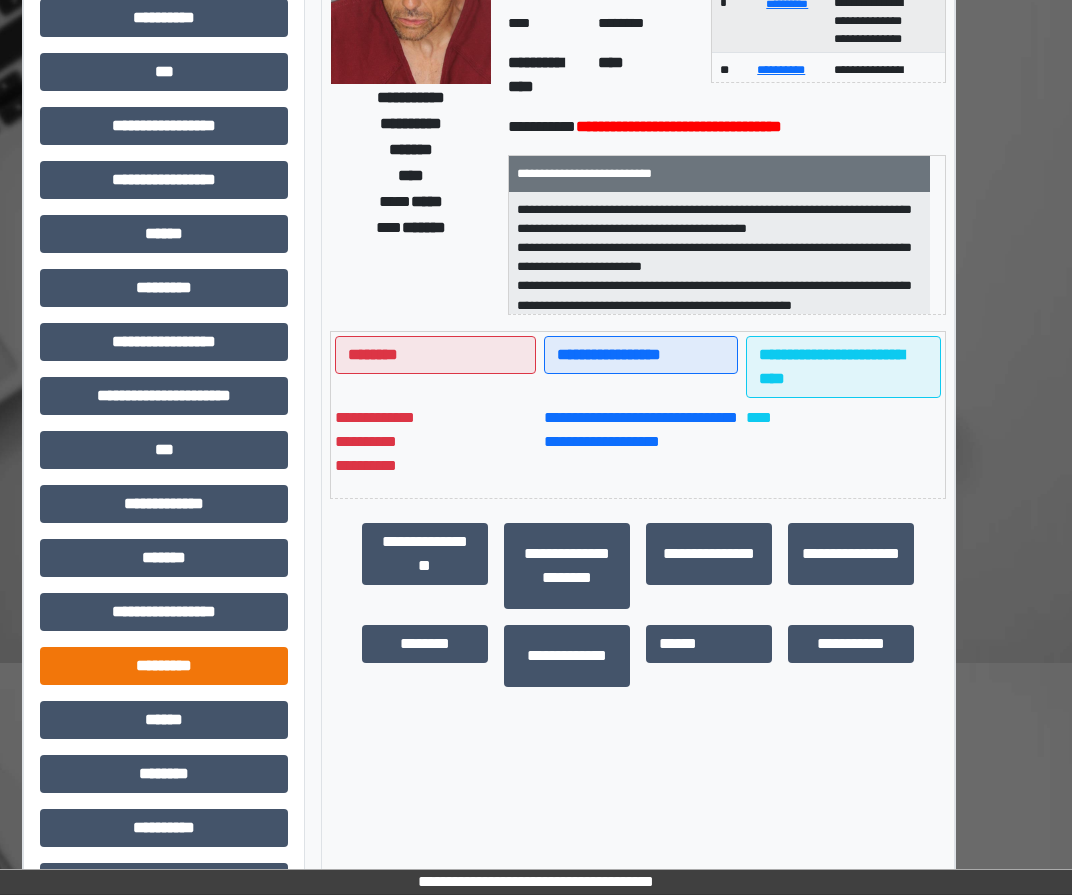 scroll, scrollTop: 303, scrollLeft: 70, axis: both 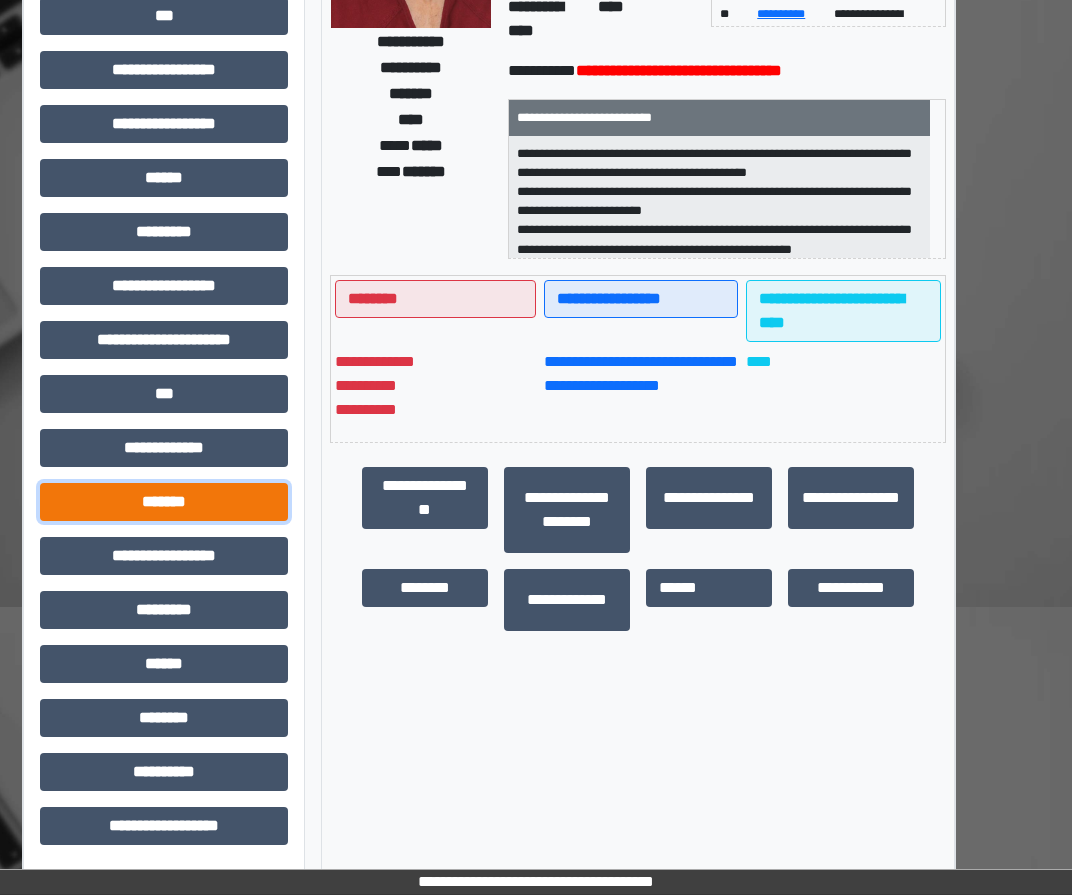 click on "*******" at bounding box center [164, 502] 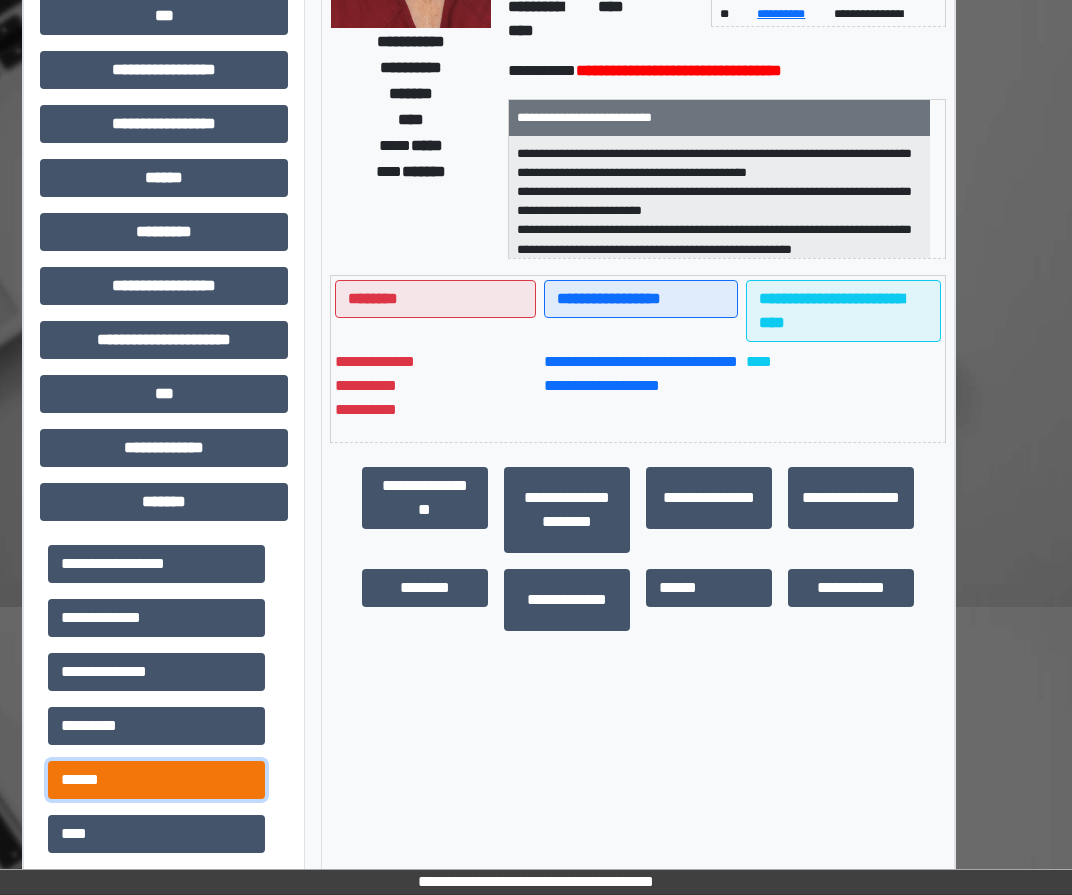 click on "******" at bounding box center (156, 780) 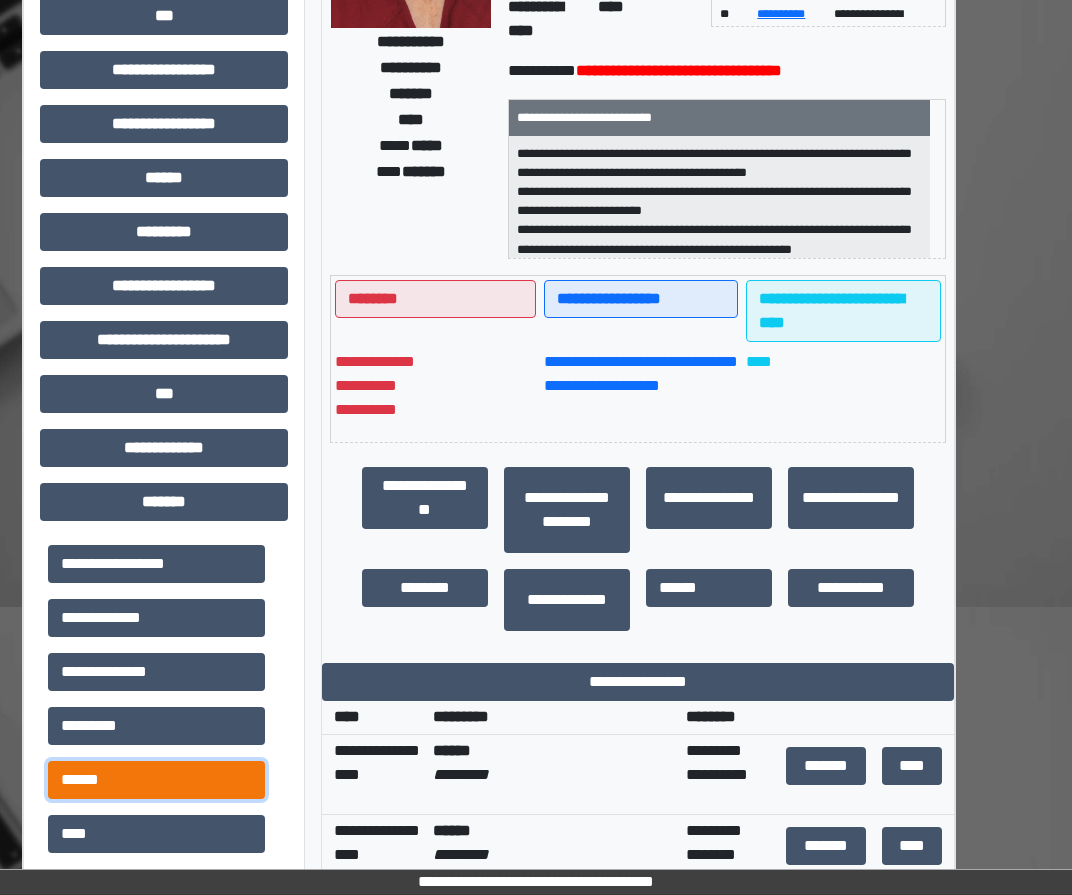 click on "******" at bounding box center (156, 780) 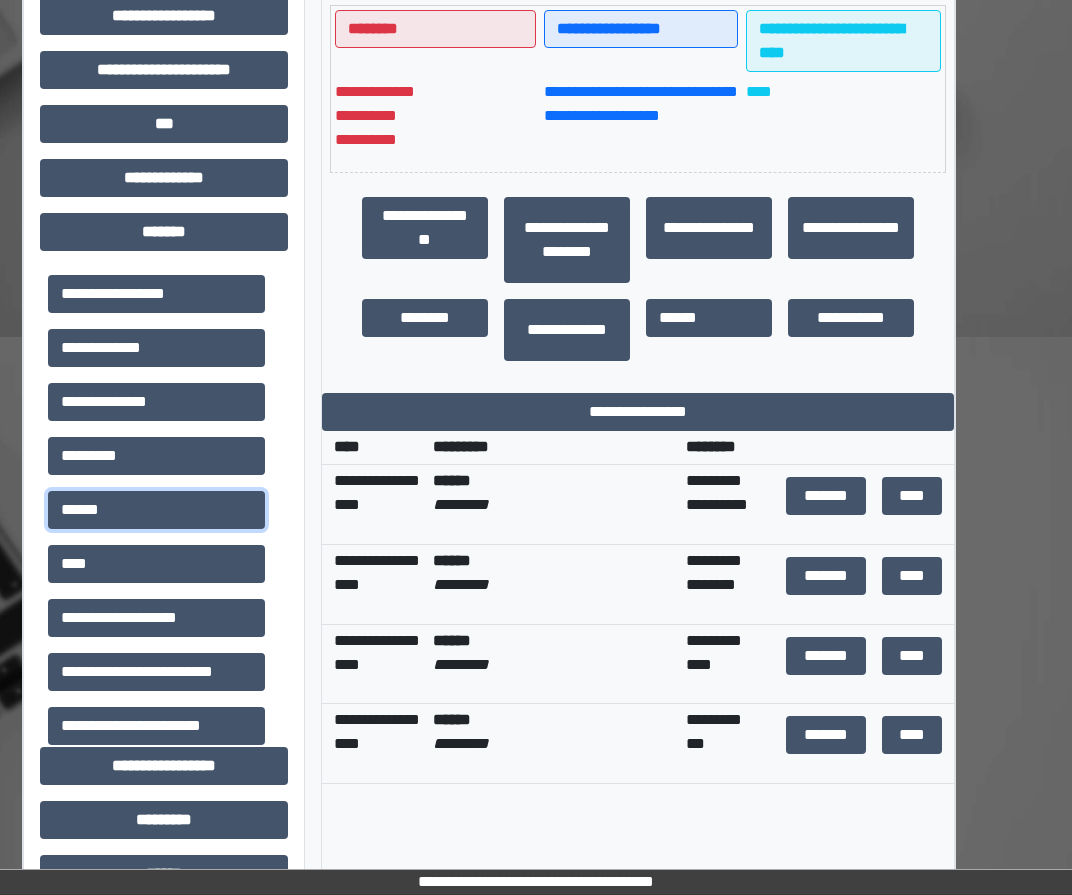 scroll, scrollTop: 603, scrollLeft: 70, axis: both 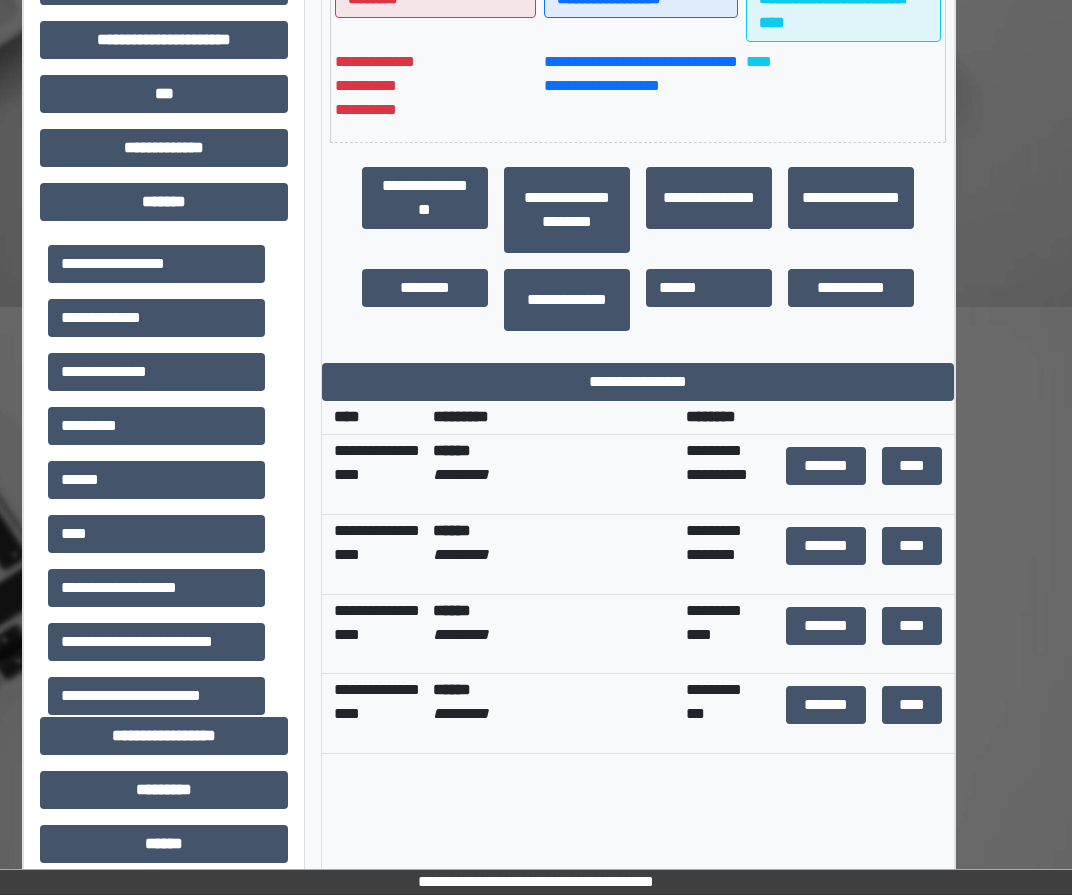 click on "****" at bounding box center [843, 86] 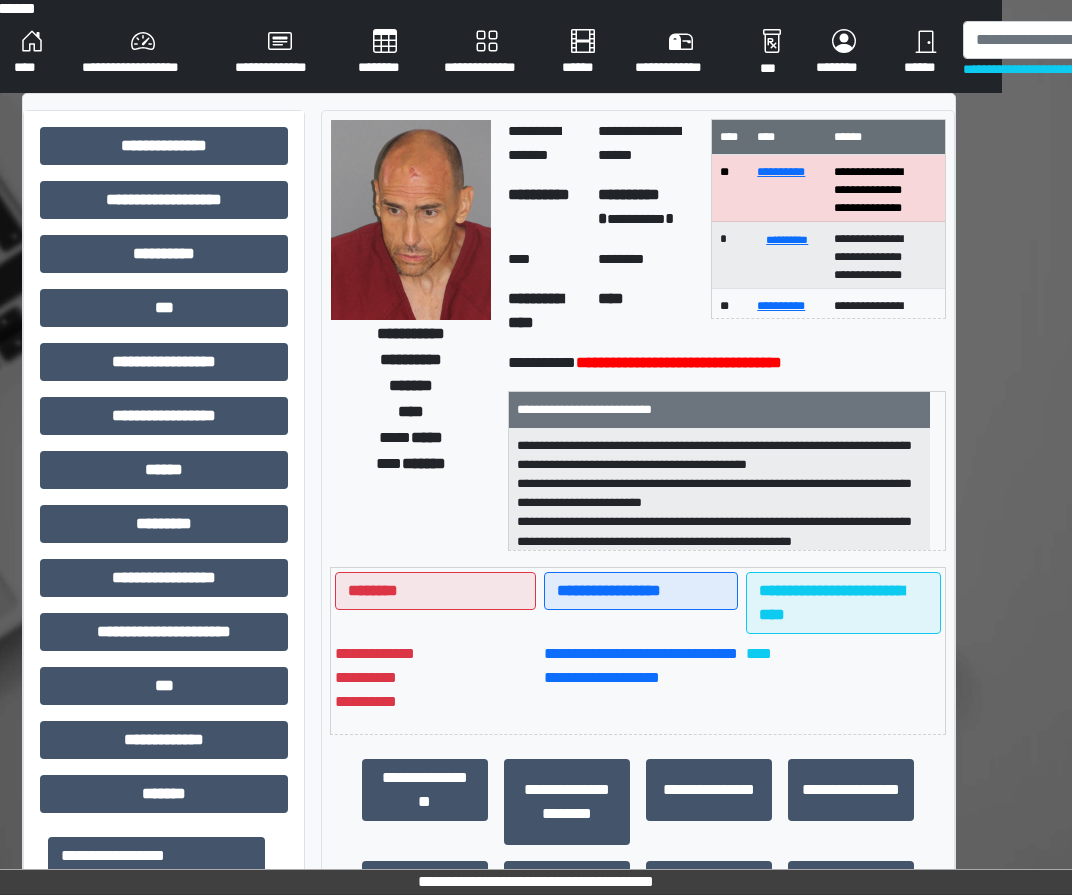 scroll, scrollTop: 3, scrollLeft: 70, axis: both 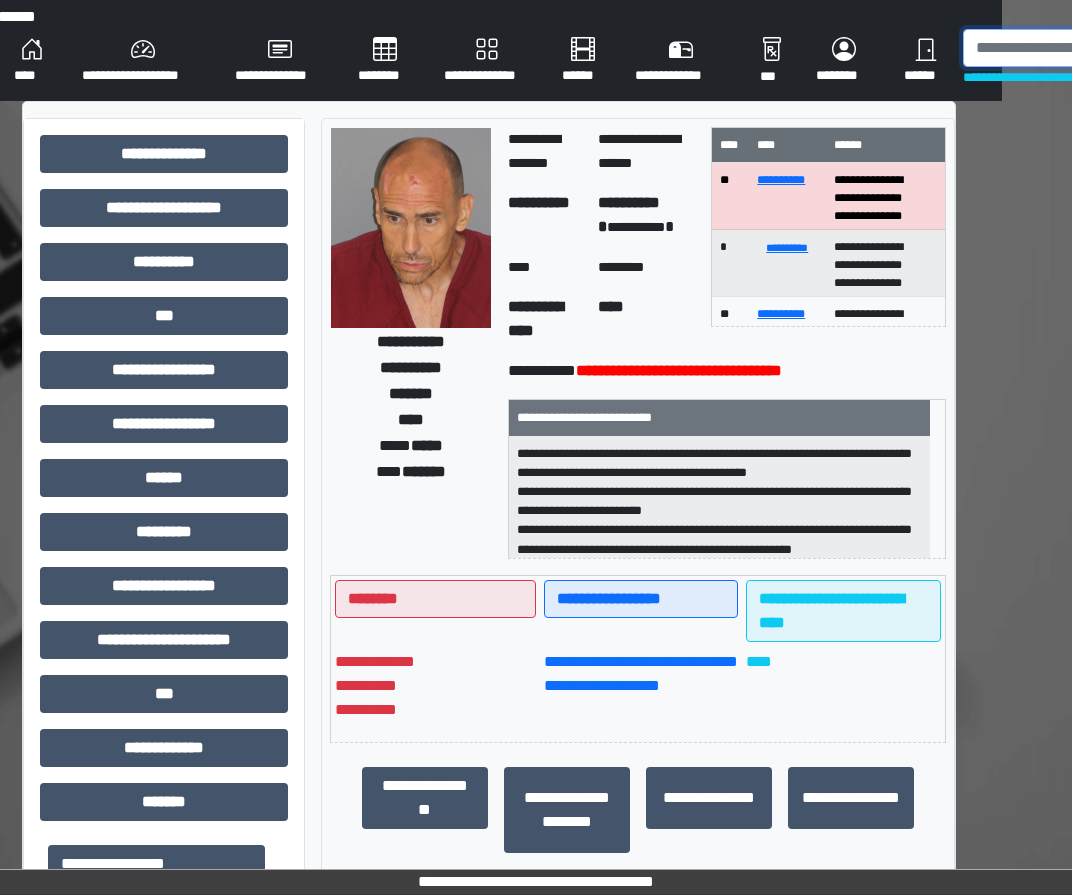 click at bounding box center (1066, 48) 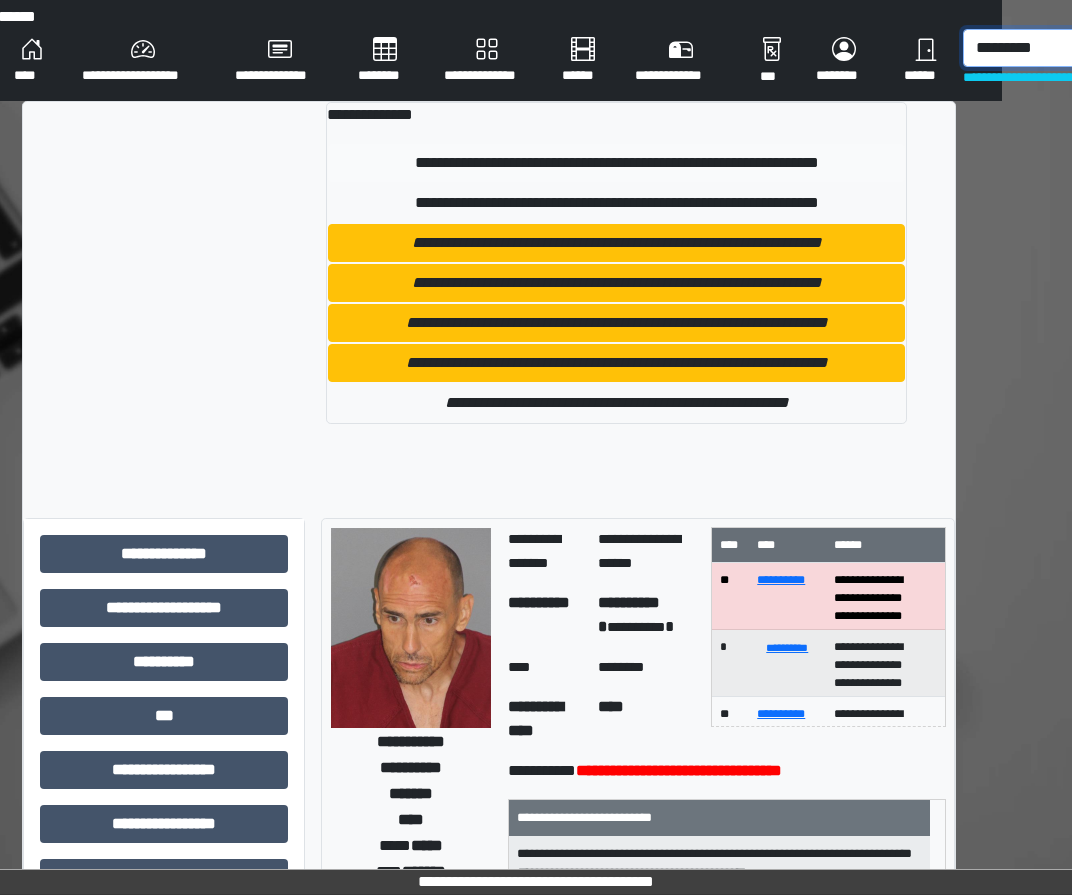 type on "*********" 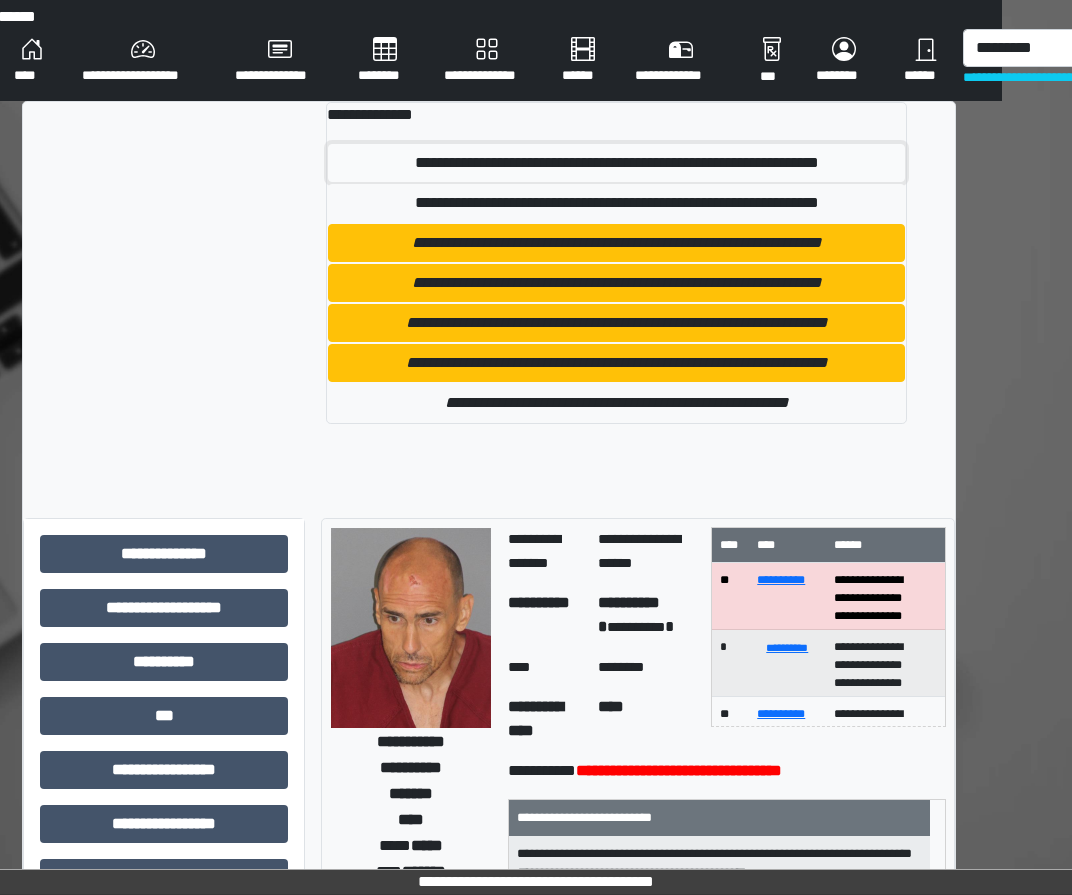 click on "**********" at bounding box center [616, 163] 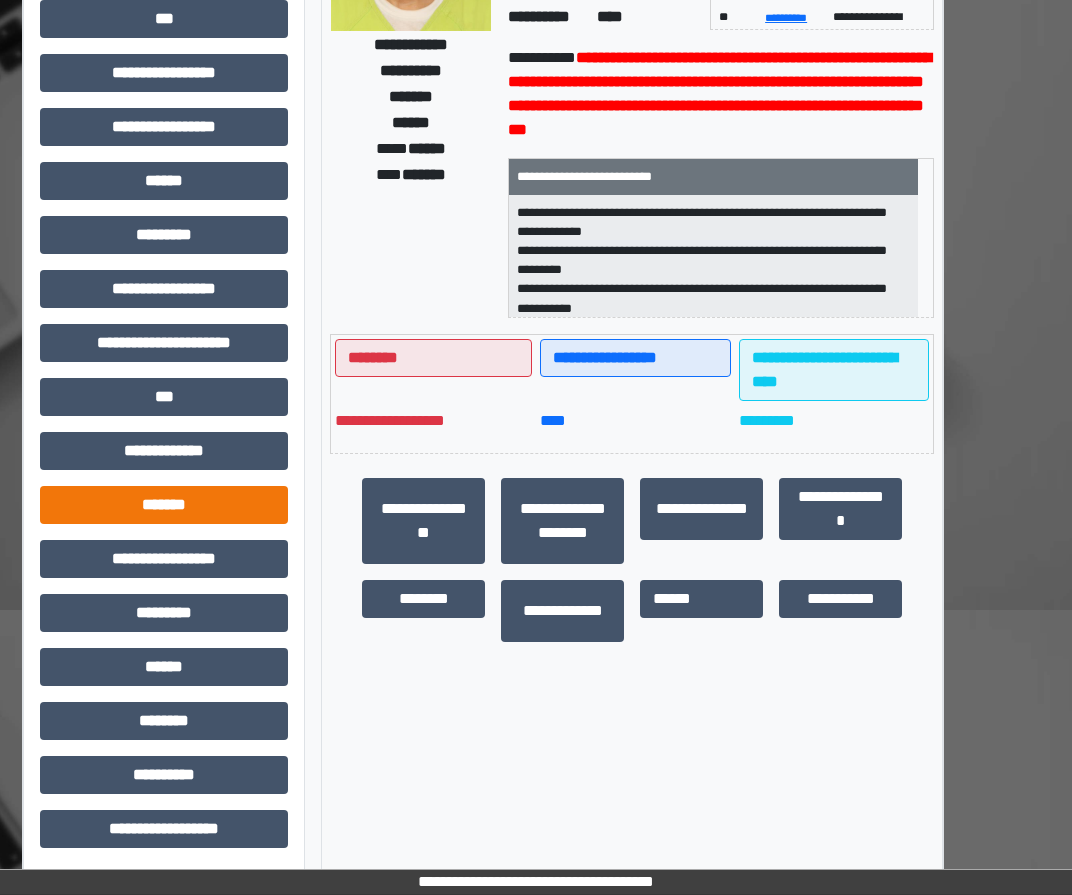 scroll, scrollTop: 303, scrollLeft: 70, axis: both 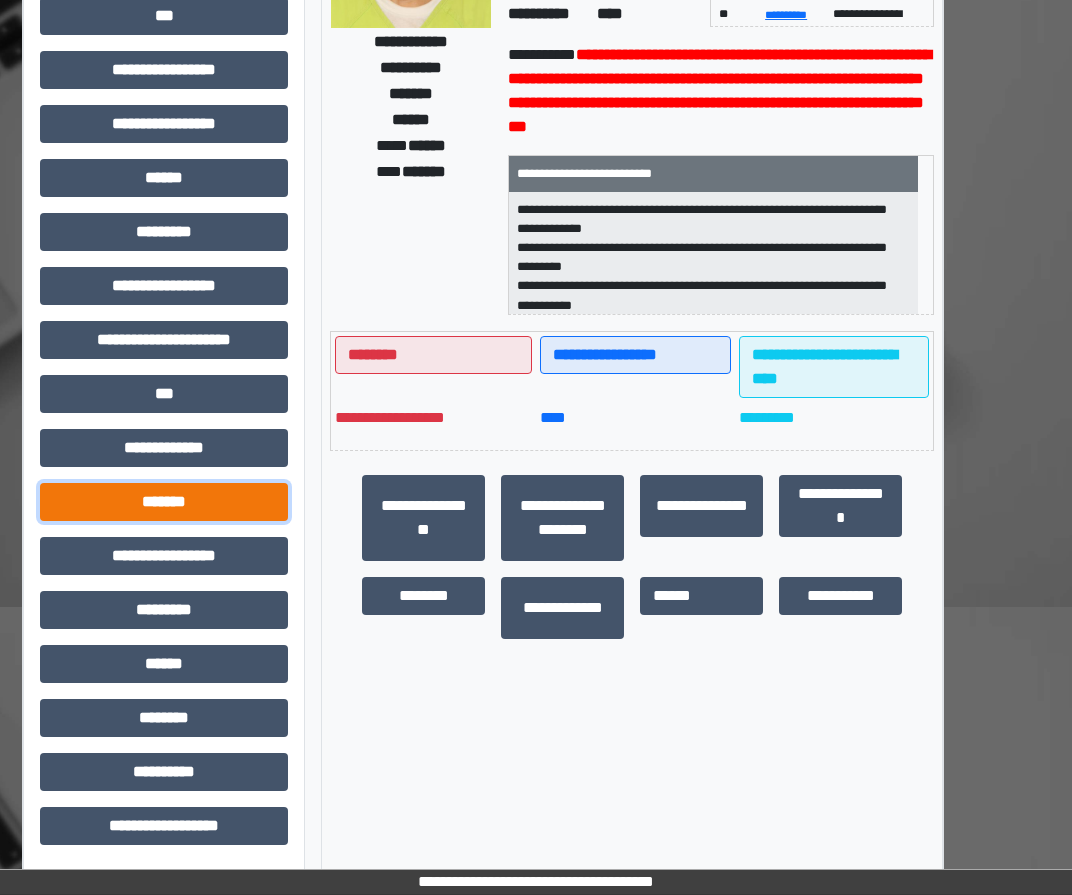 click on "*******" at bounding box center (164, 502) 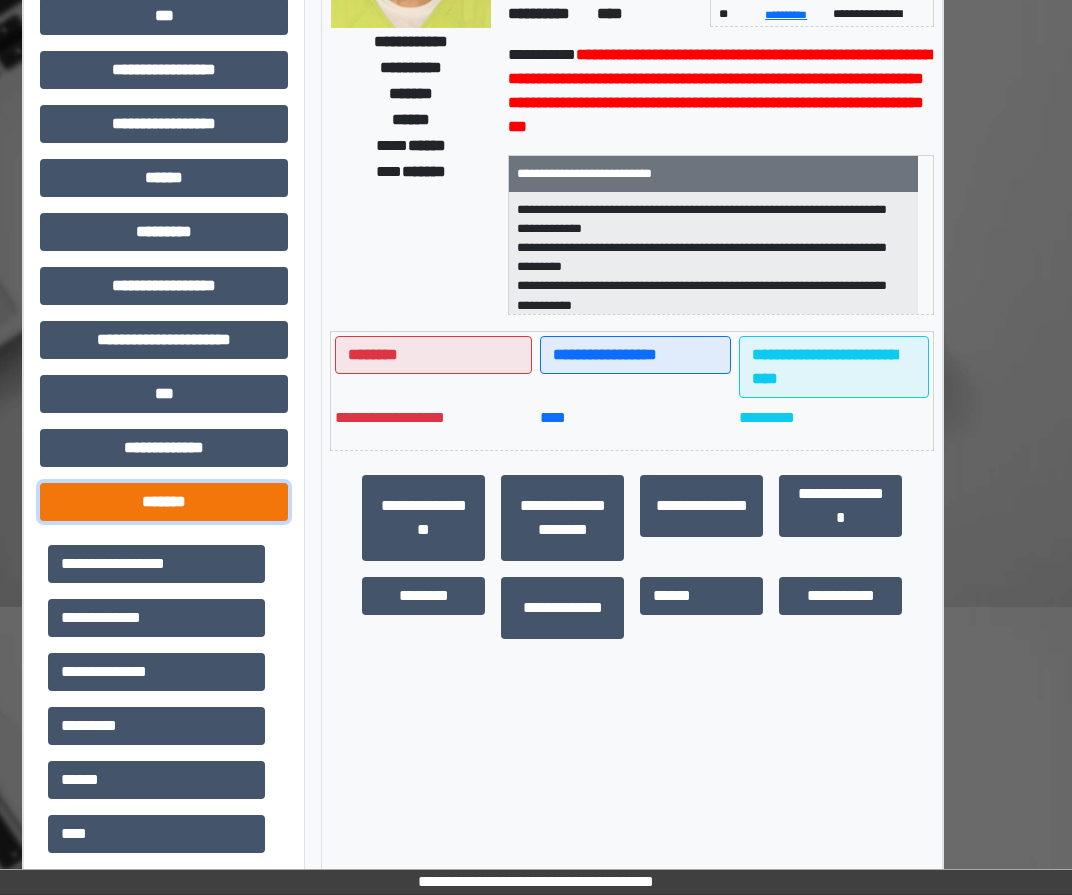 click on "*******" at bounding box center (164, 502) 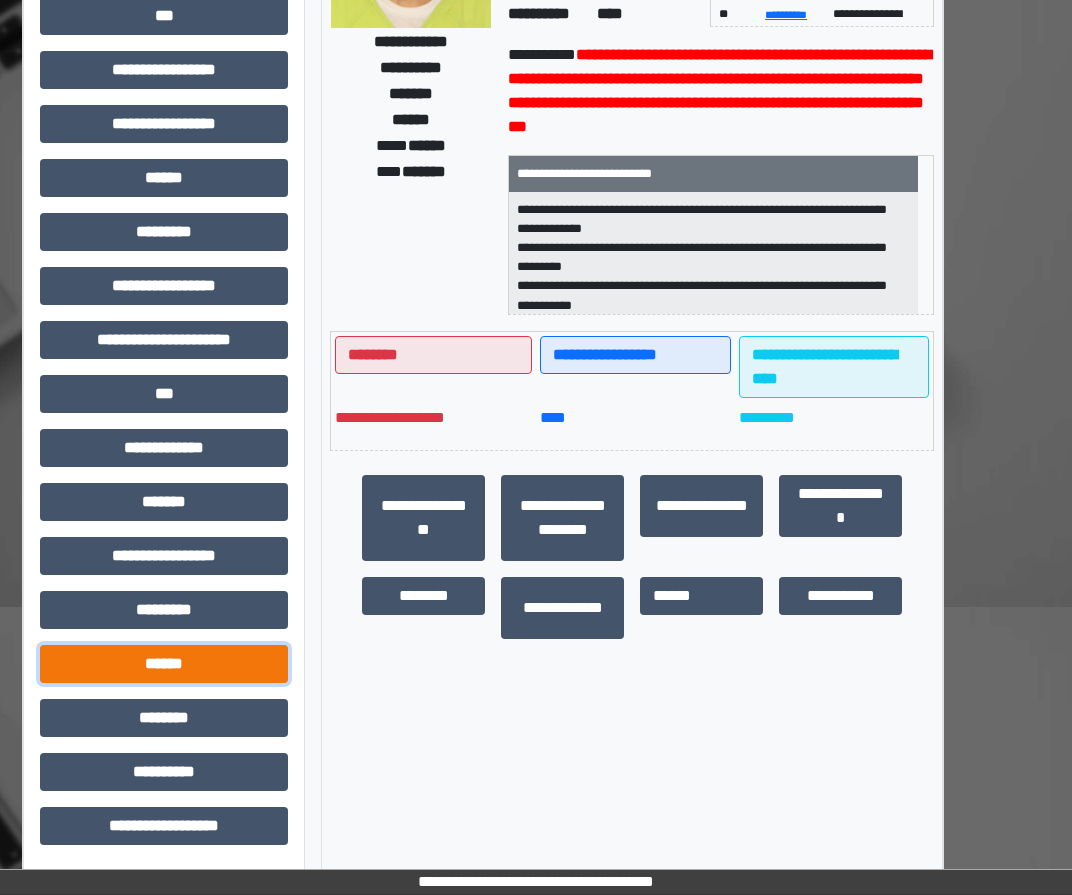 click on "******" at bounding box center [164, 664] 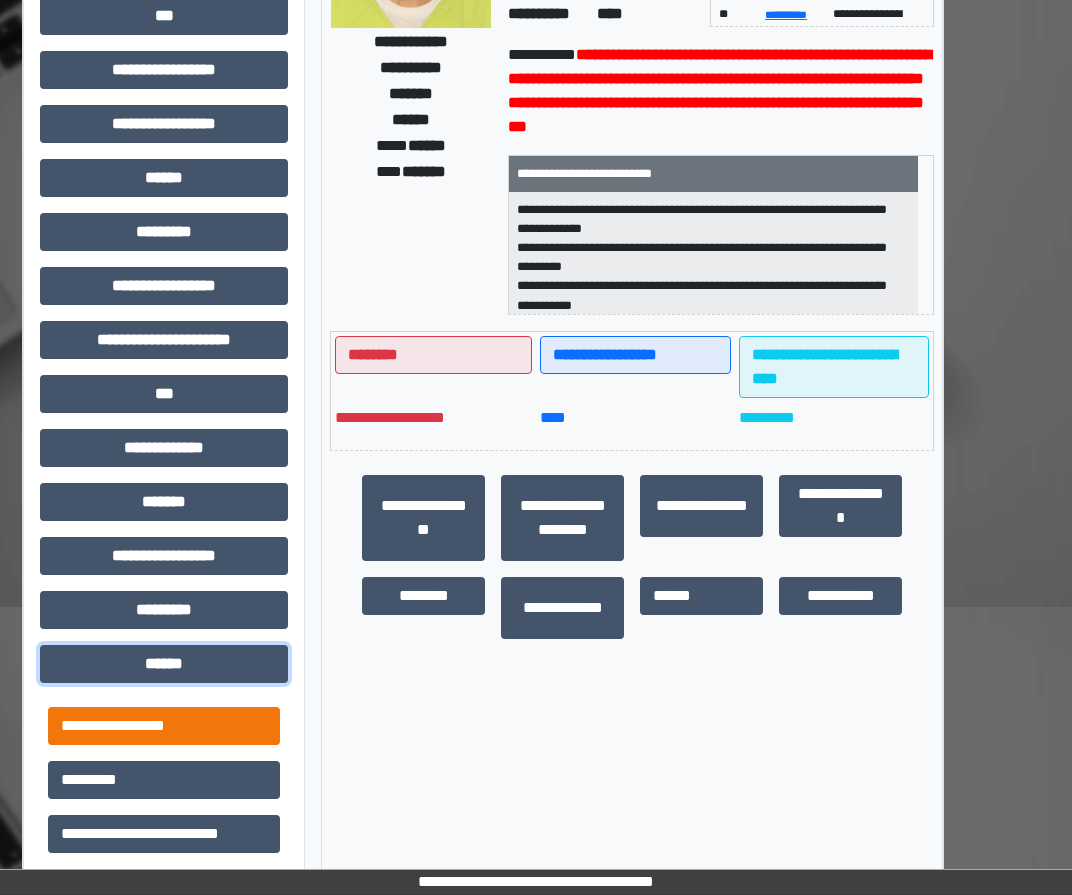 scroll, scrollTop: 403, scrollLeft: 70, axis: both 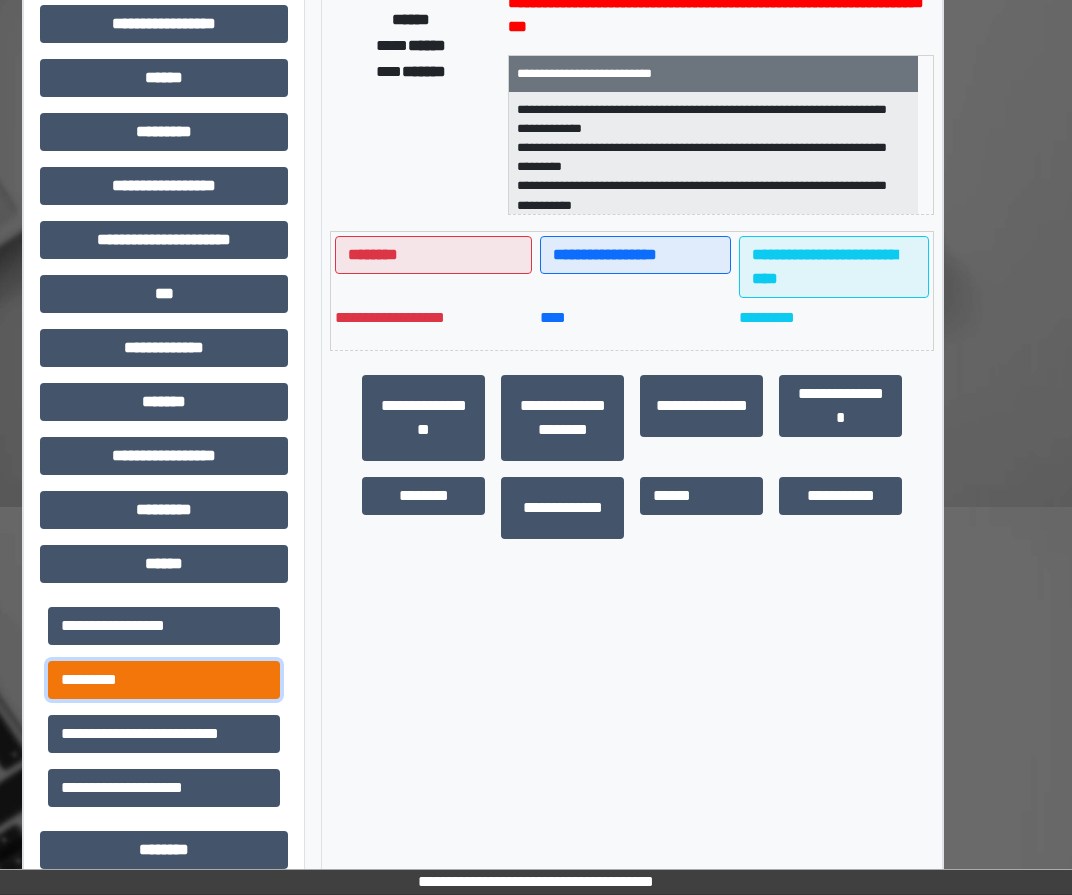 click on "*********" at bounding box center (164, 680) 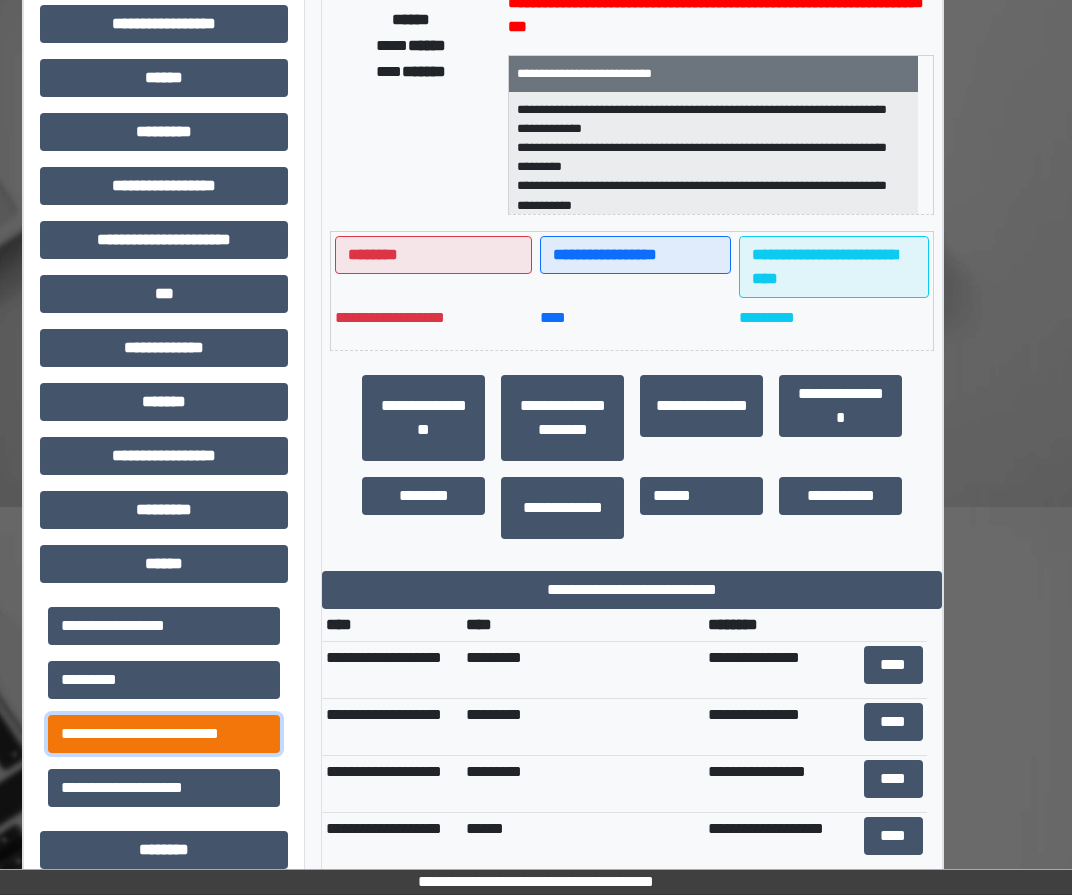 click on "**********" at bounding box center [164, 734] 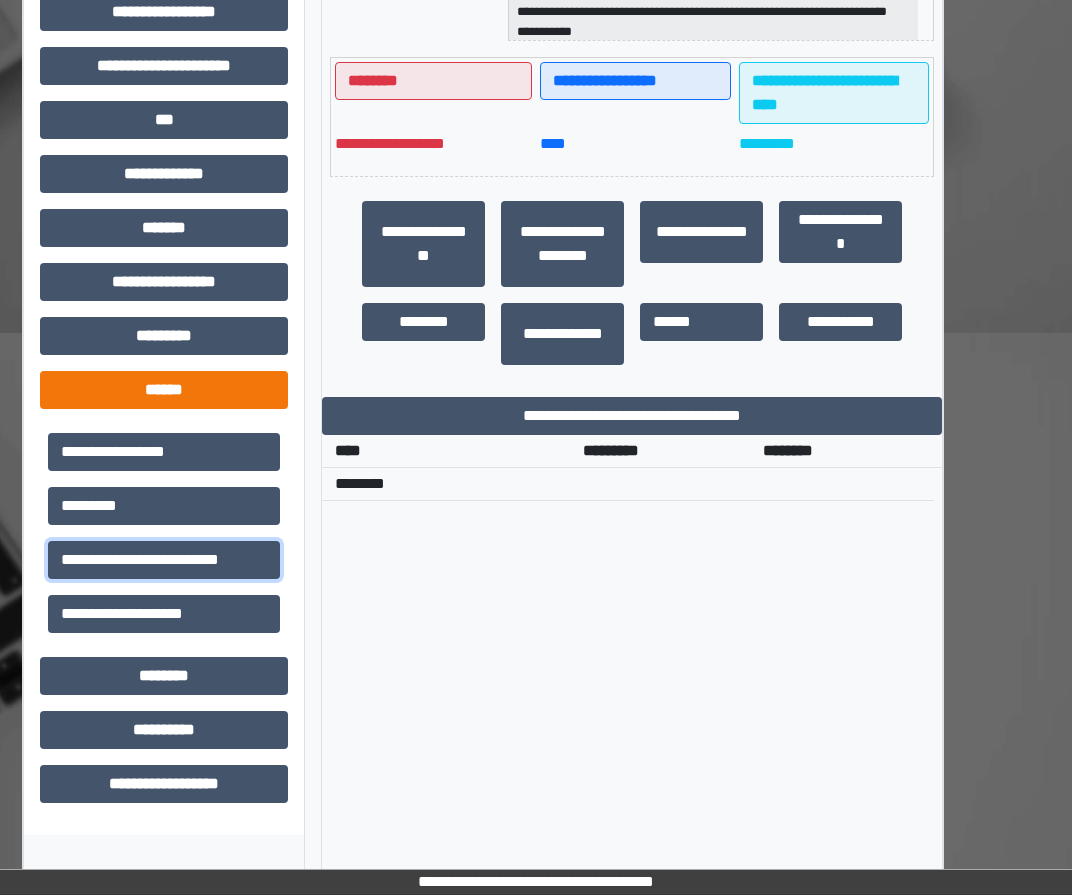scroll, scrollTop: 677, scrollLeft: 70, axis: both 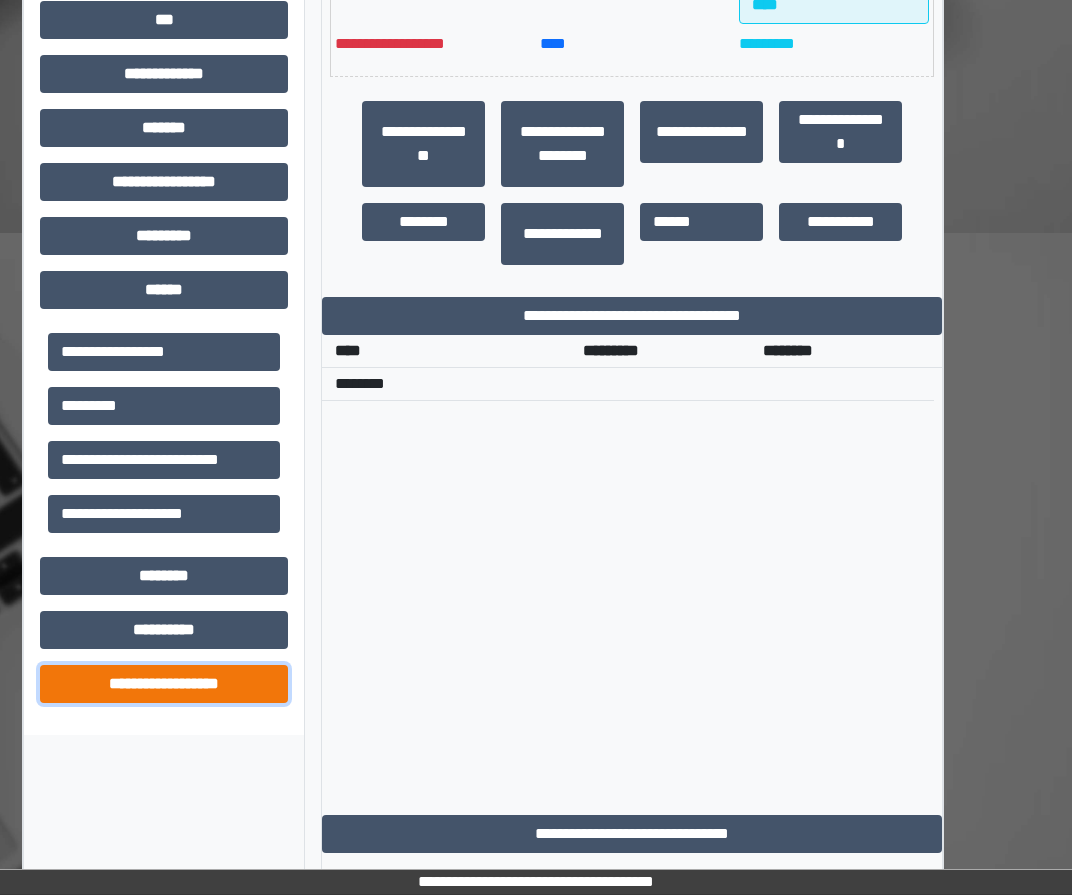 click on "**********" at bounding box center [164, 684] 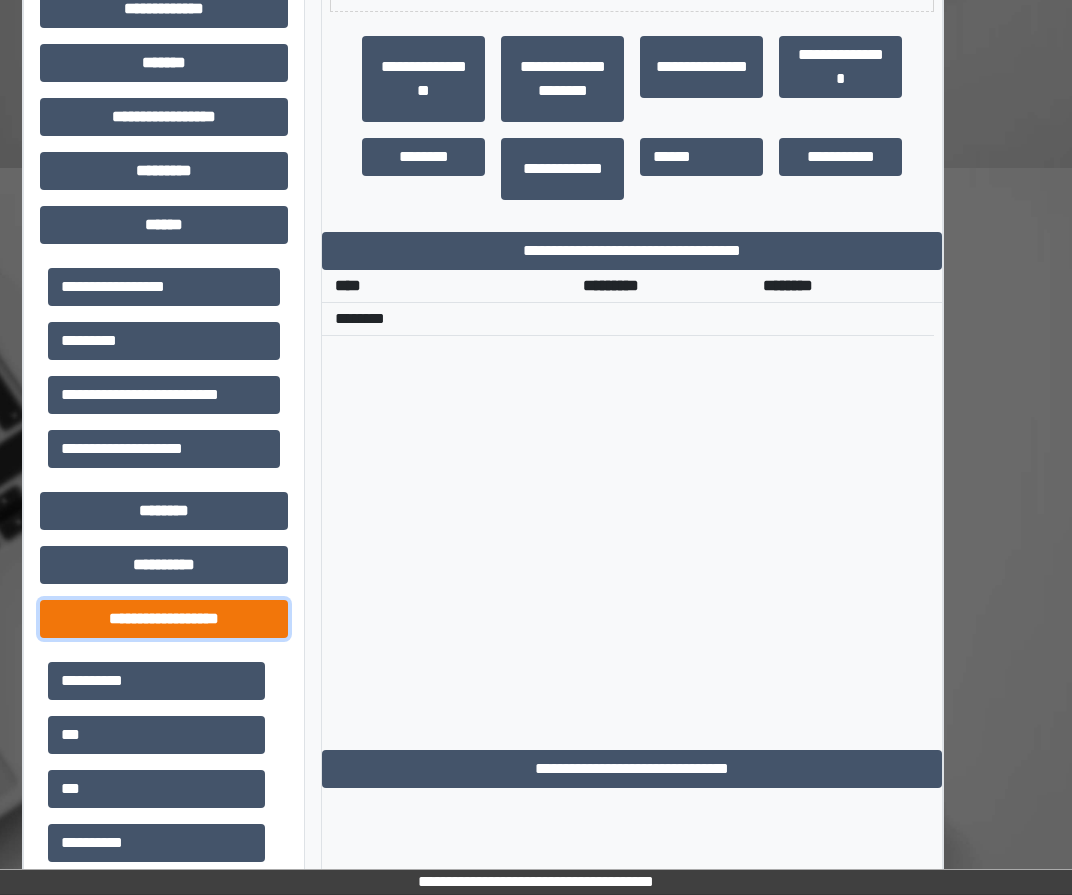 scroll, scrollTop: 777, scrollLeft: 70, axis: both 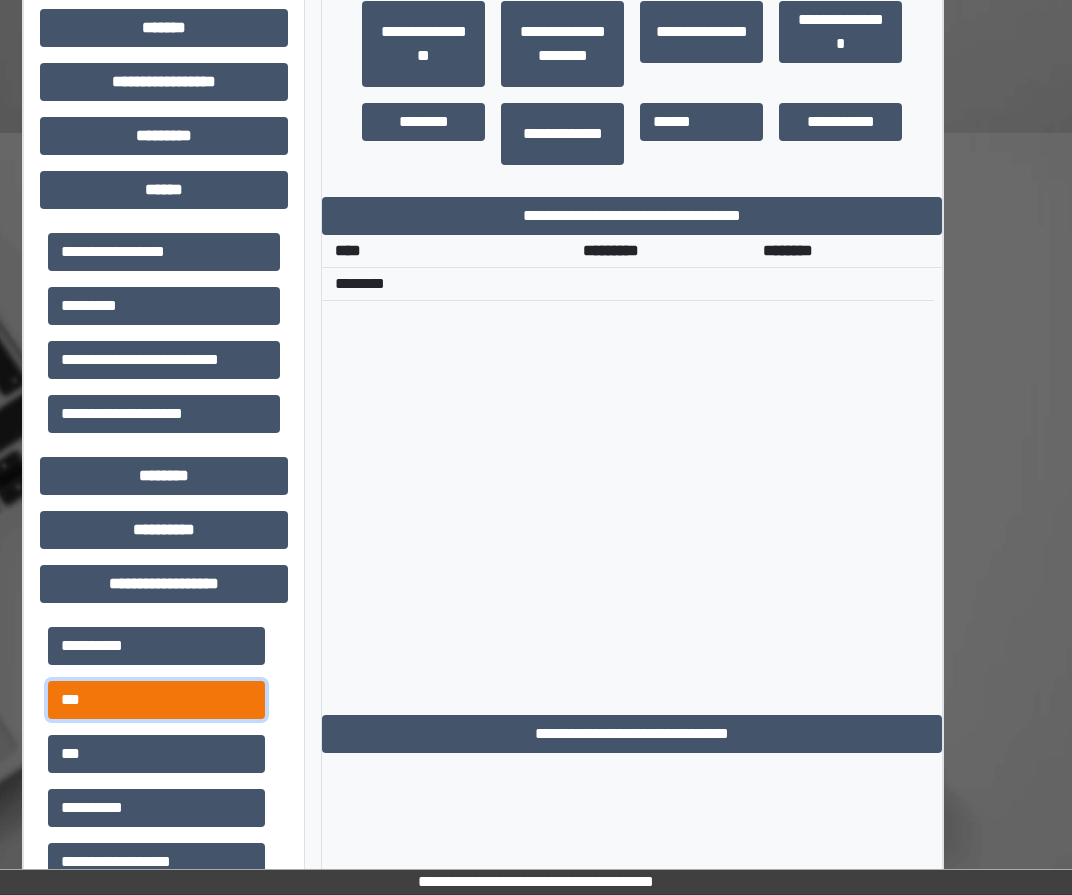 click on "***" at bounding box center [156, 700] 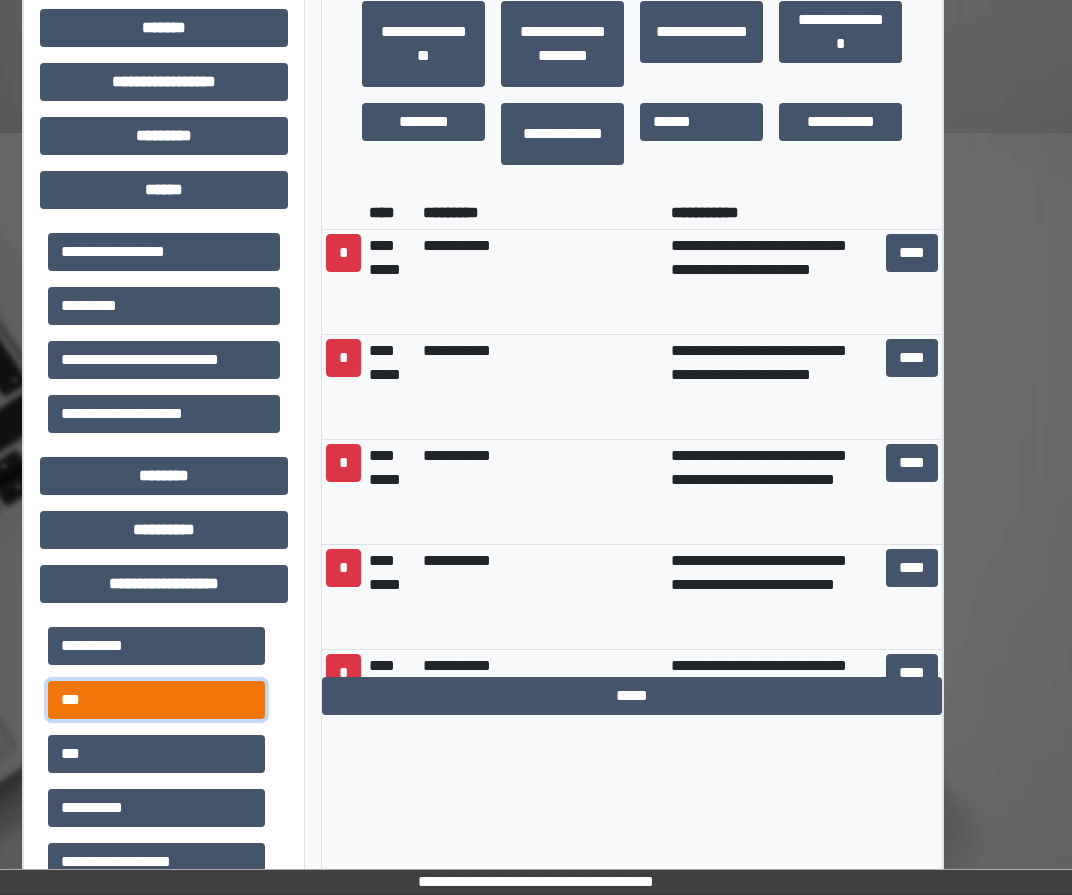 click on "***" at bounding box center [156, 700] 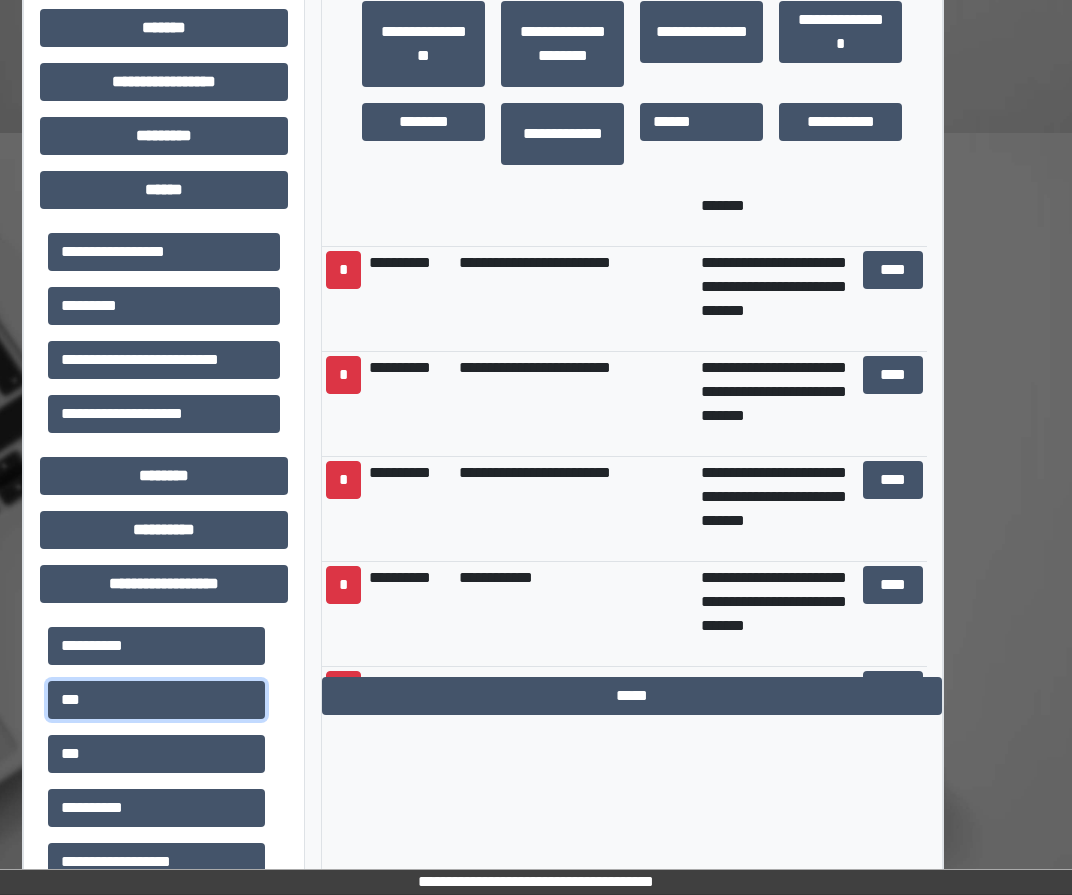 scroll, scrollTop: 6289, scrollLeft: 0, axis: vertical 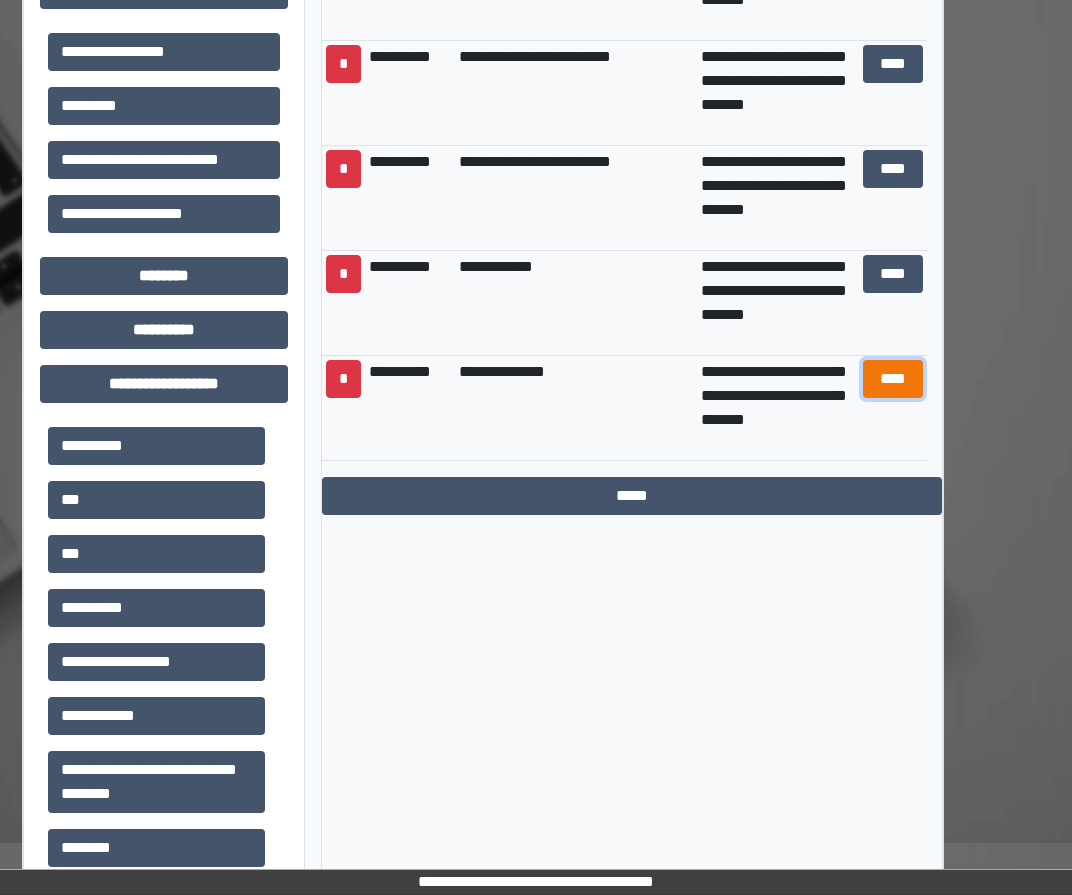 click on "****" at bounding box center (893, 379) 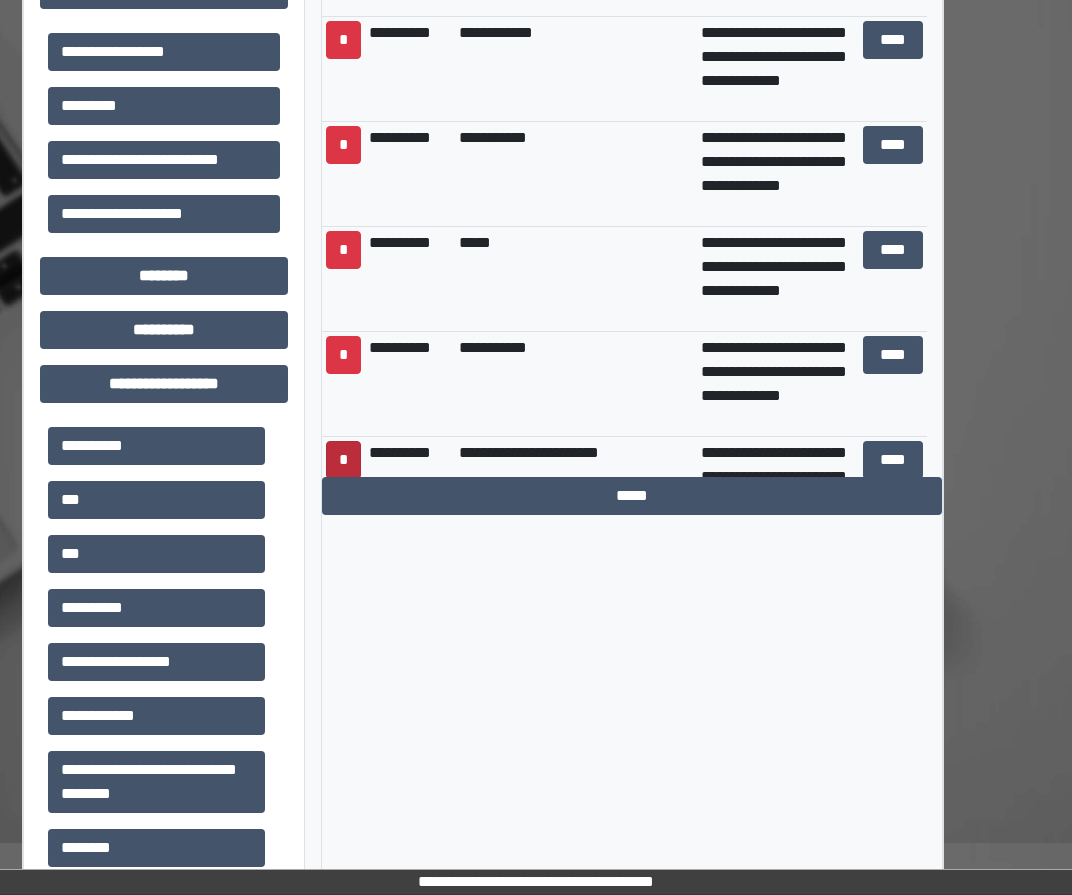 scroll, scrollTop: 5089, scrollLeft: 0, axis: vertical 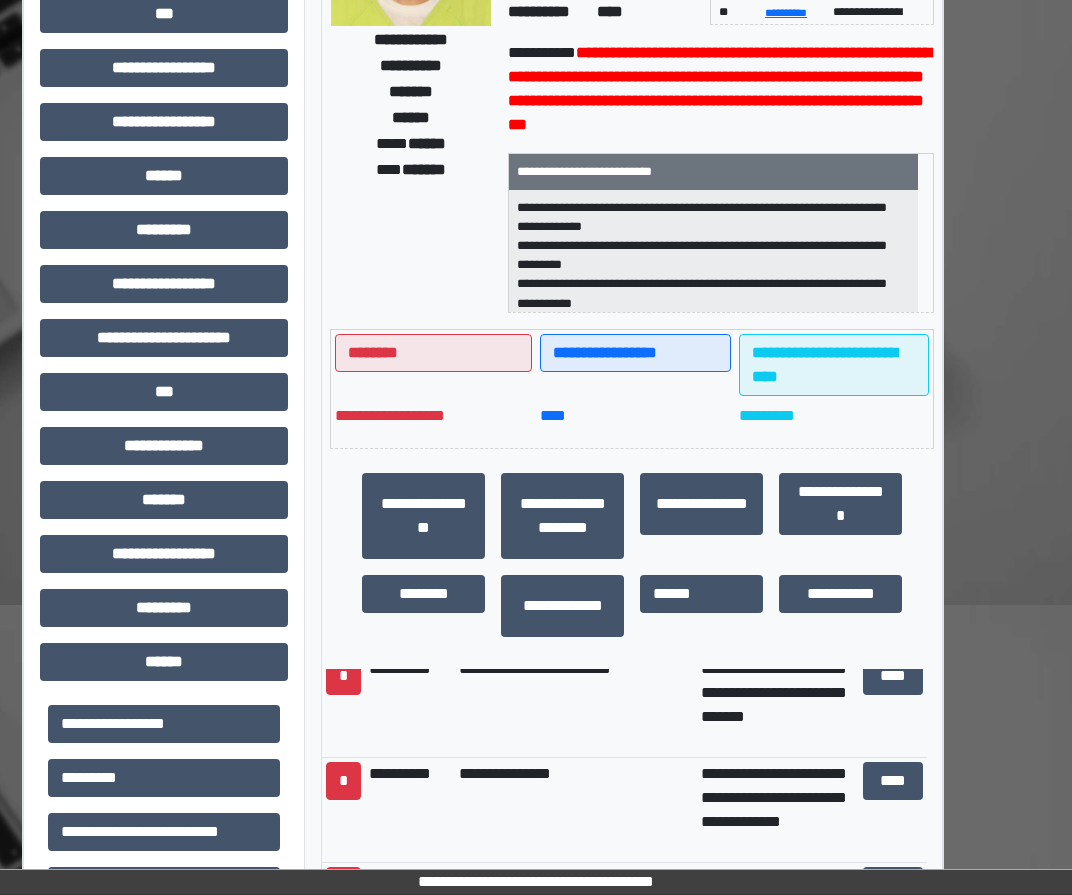 drag, startPoint x: 996, startPoint y: 171, endPoint x: 1002, endPoint y: 158, distance: 14.3178215 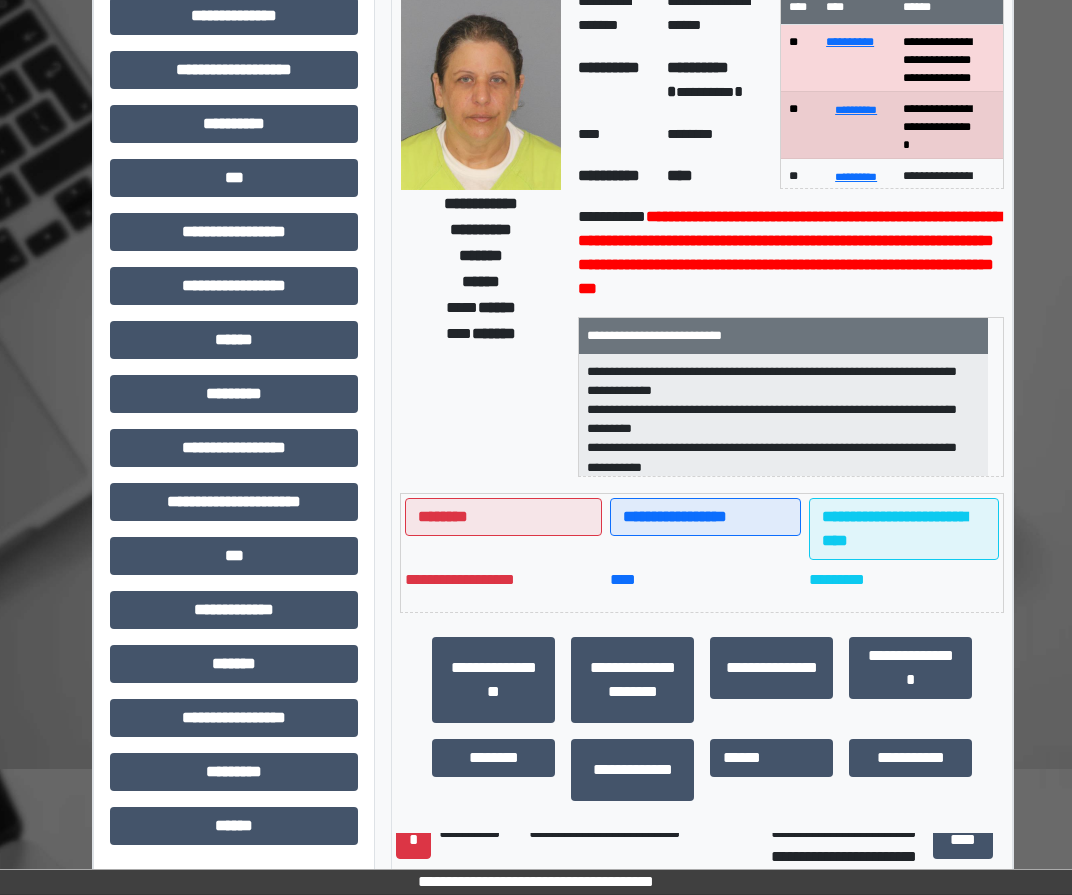 scroll, scrollTop: 0, scrollLeft: 0, axis: both 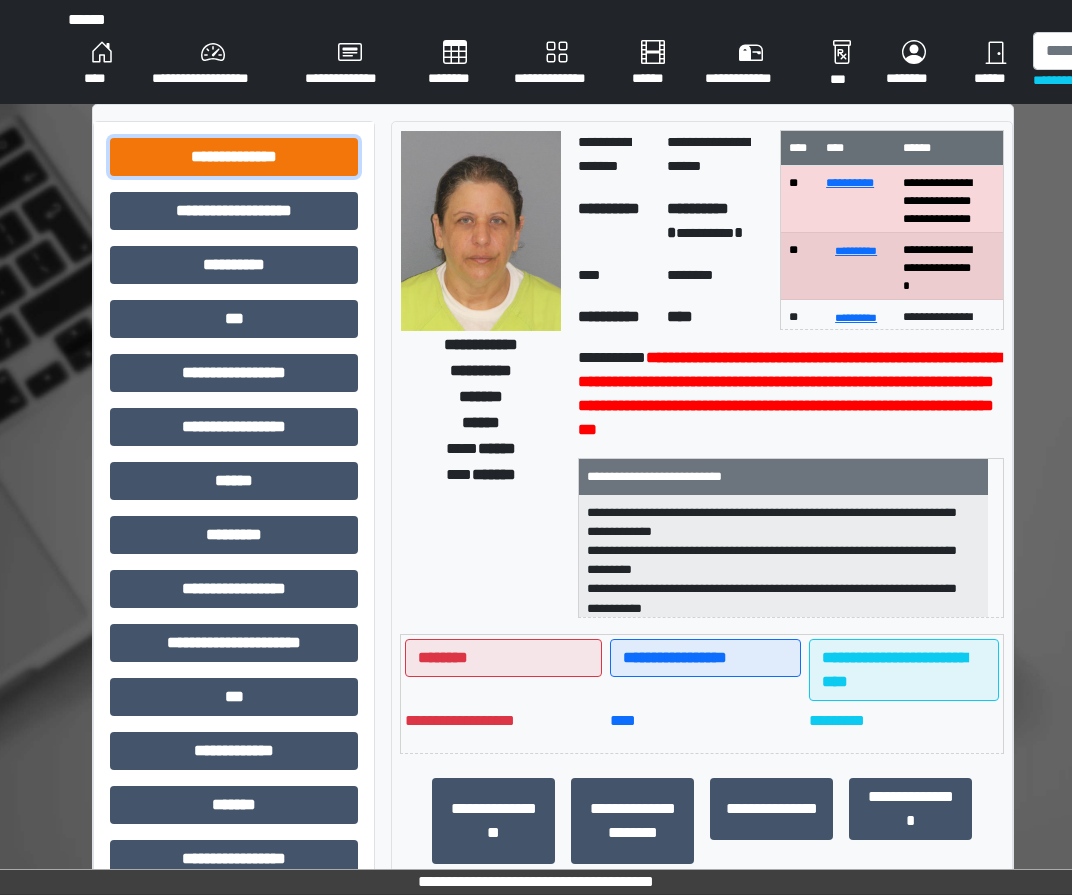 click on "**********" at bounding box center [234, 157] 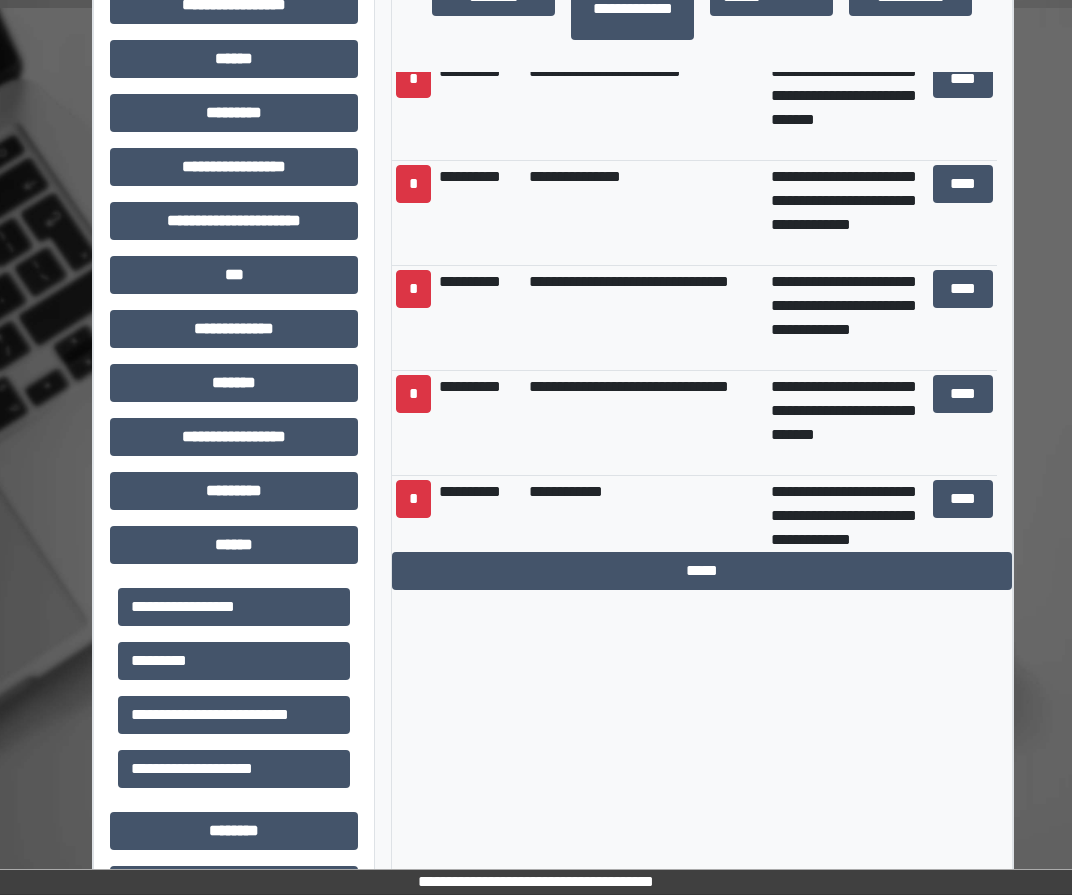 scroll, scrollTop: 1000, scrollLeft: 0, axis: vertical 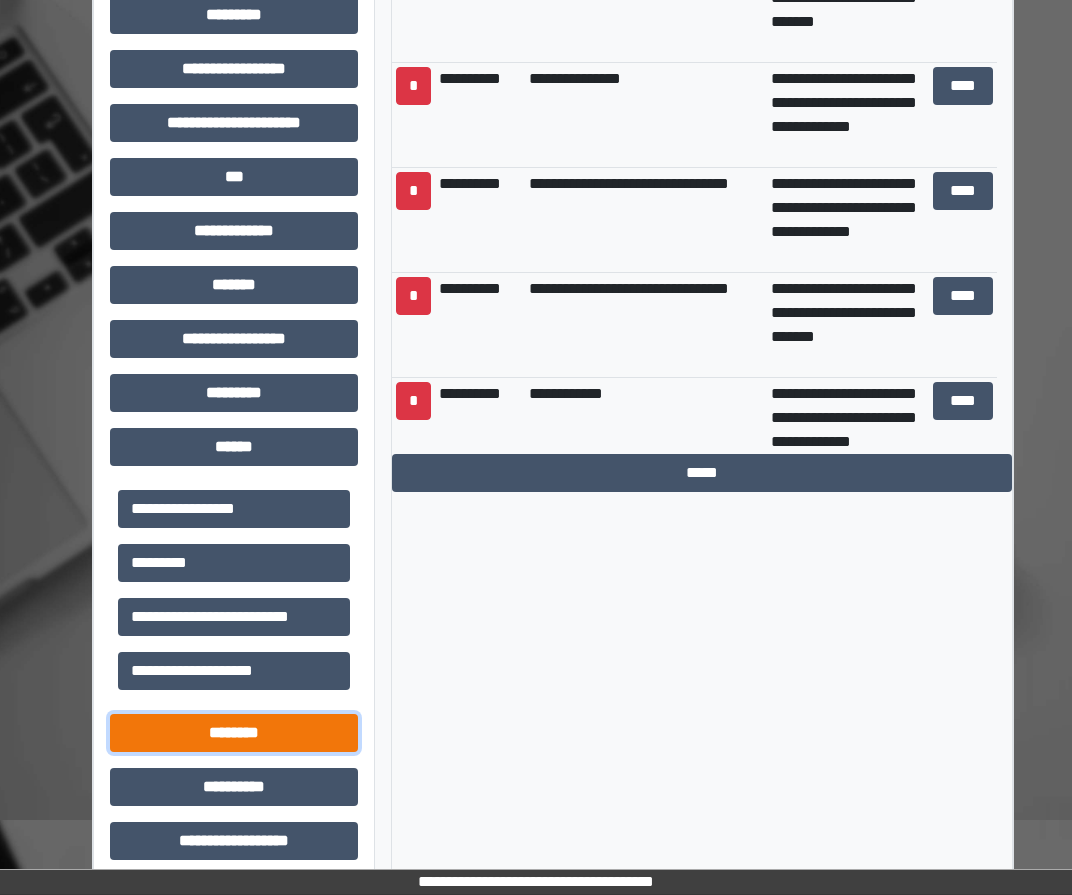 click on "********" at bounding box center (234, 733) 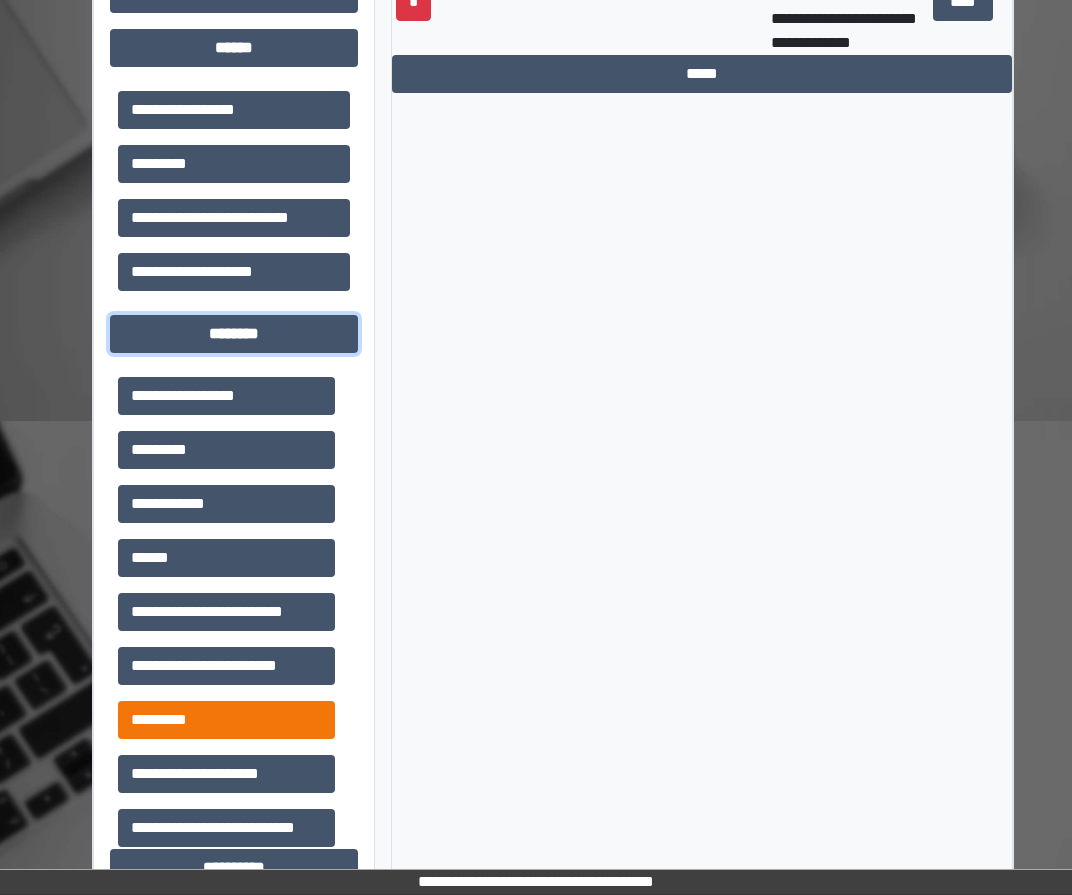 scroll, scrollTop: 1400, scrollLeft: 0, axis: vertical 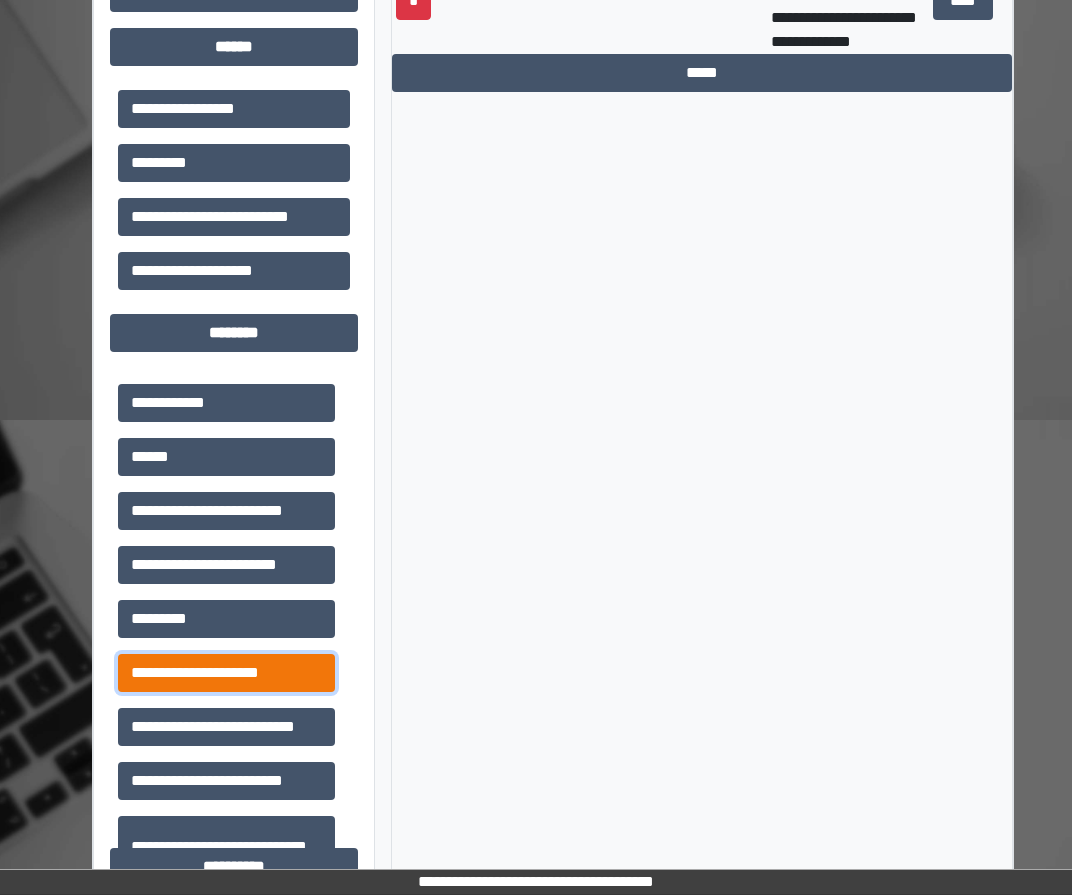 click on "**********" at bounding box center [226, 673] 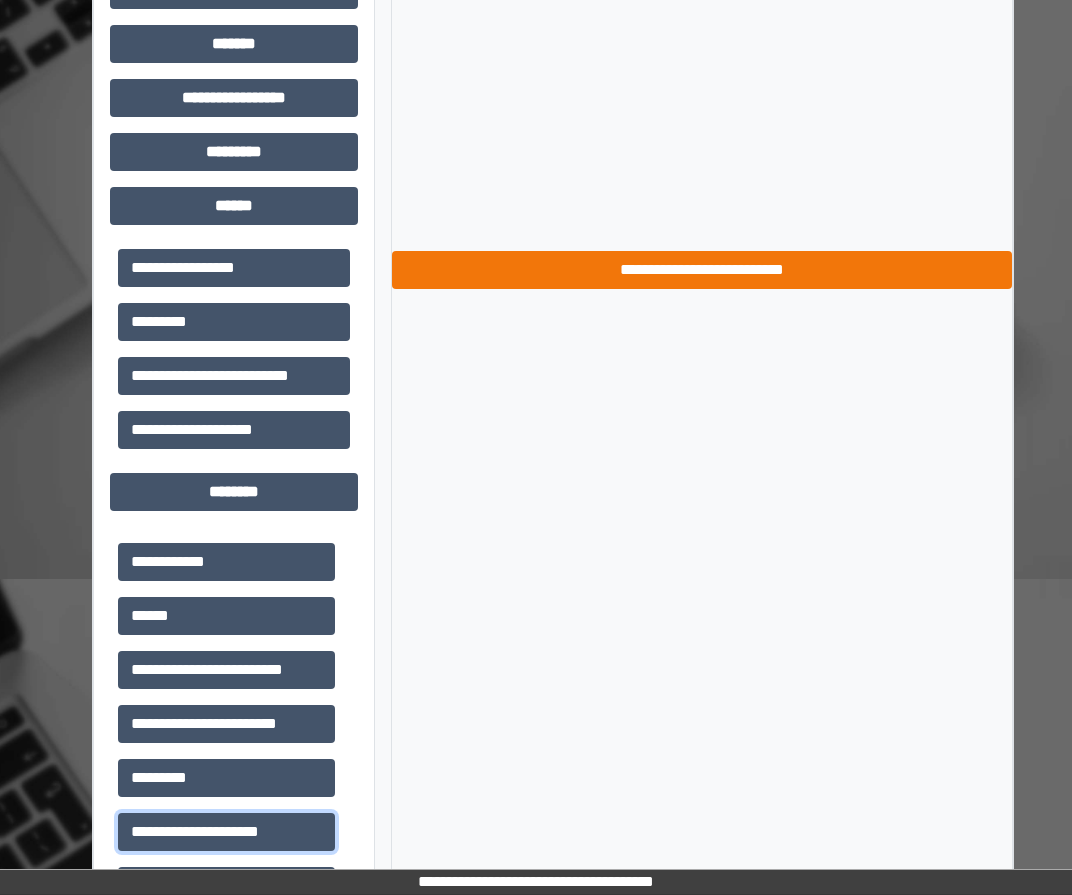 scroll, scrollTop: 900, scrollLeft: 0, axis: vertical 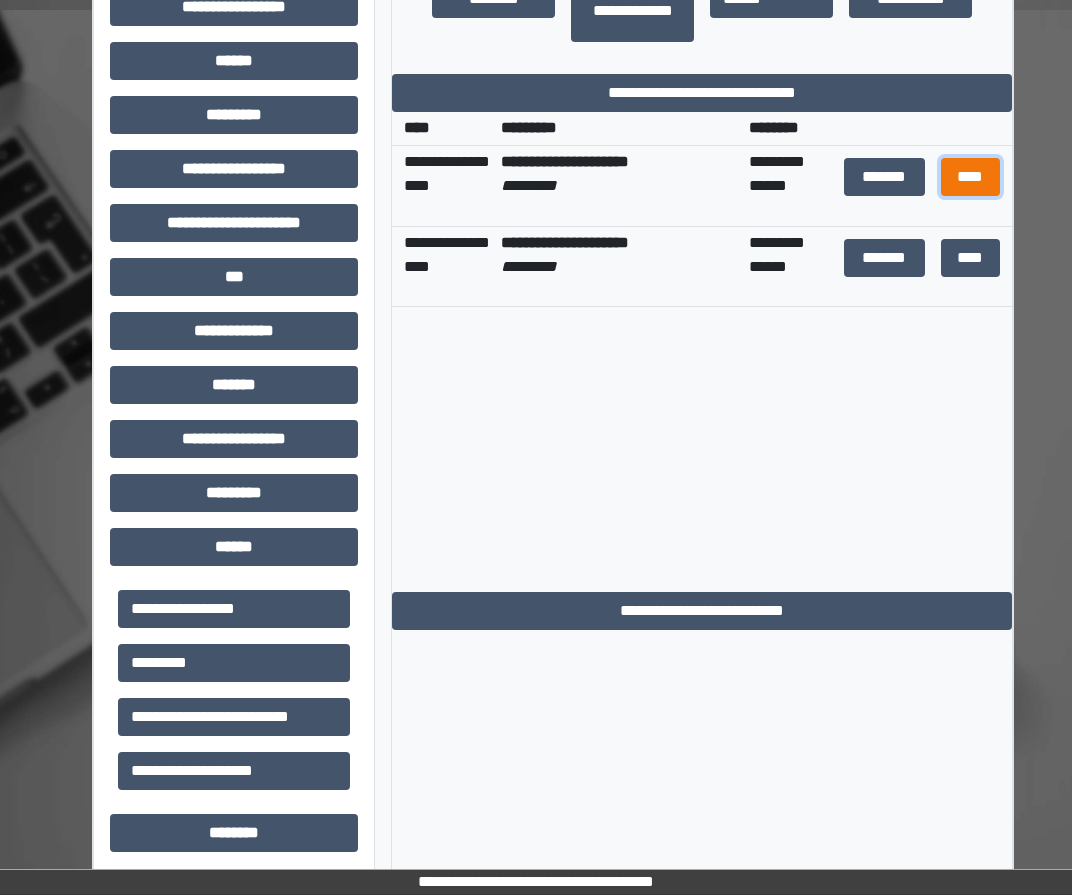 click on "****" at bounding box center (971, 177) 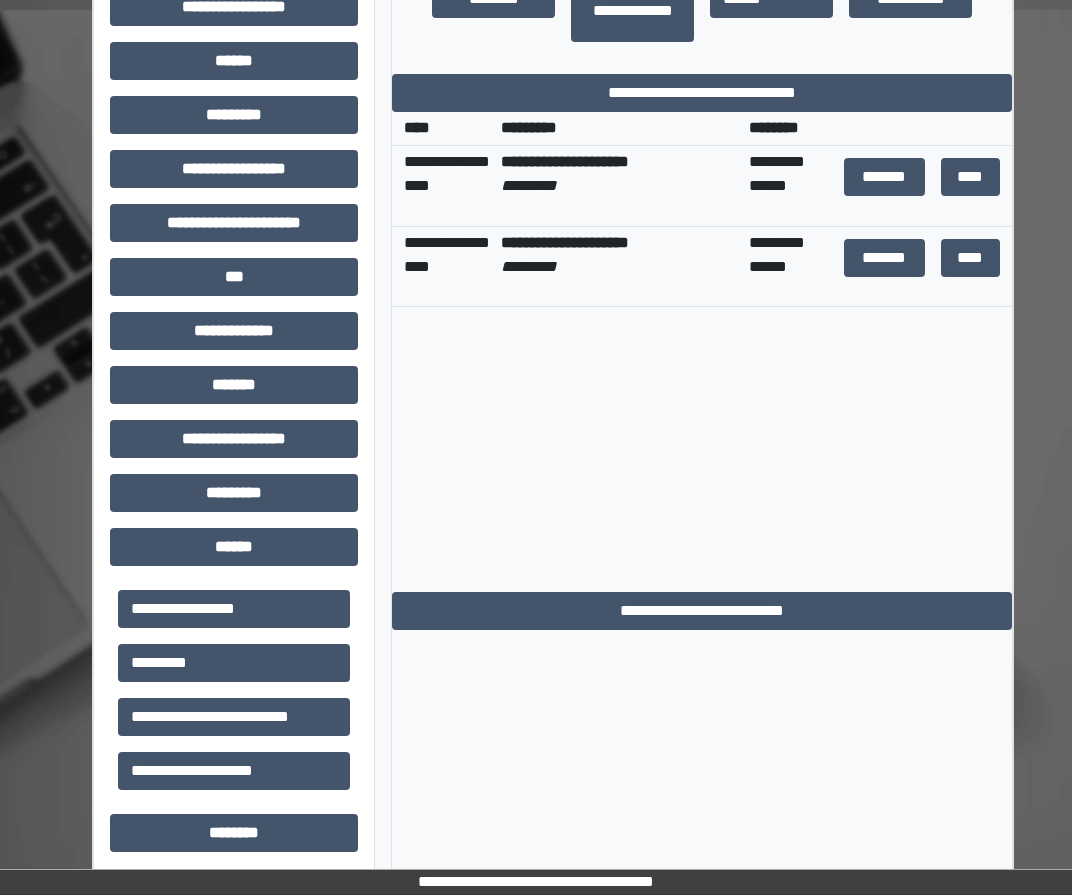click on "More text, maybe already anonymized" at bounding box center [702, 352] 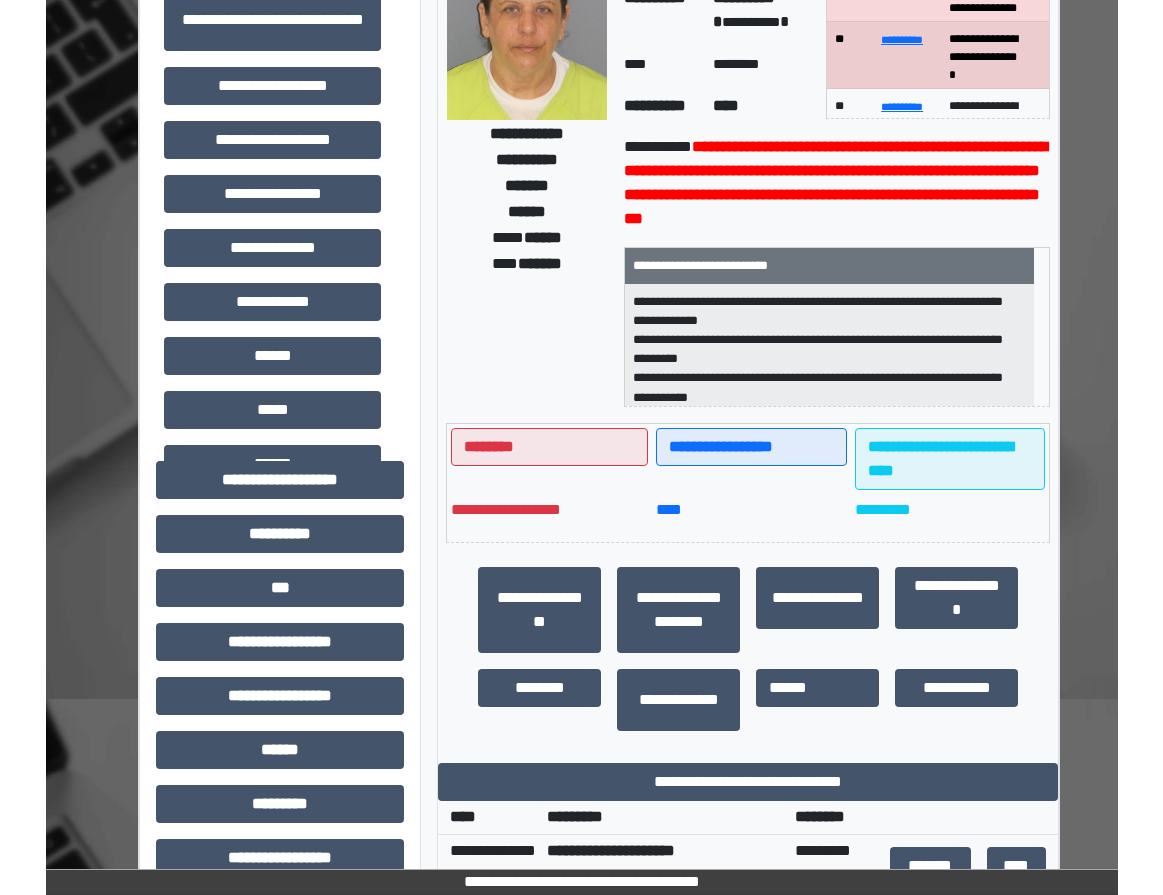 scroll, scrollTop: 0, scrollLeft: 0, axis: both 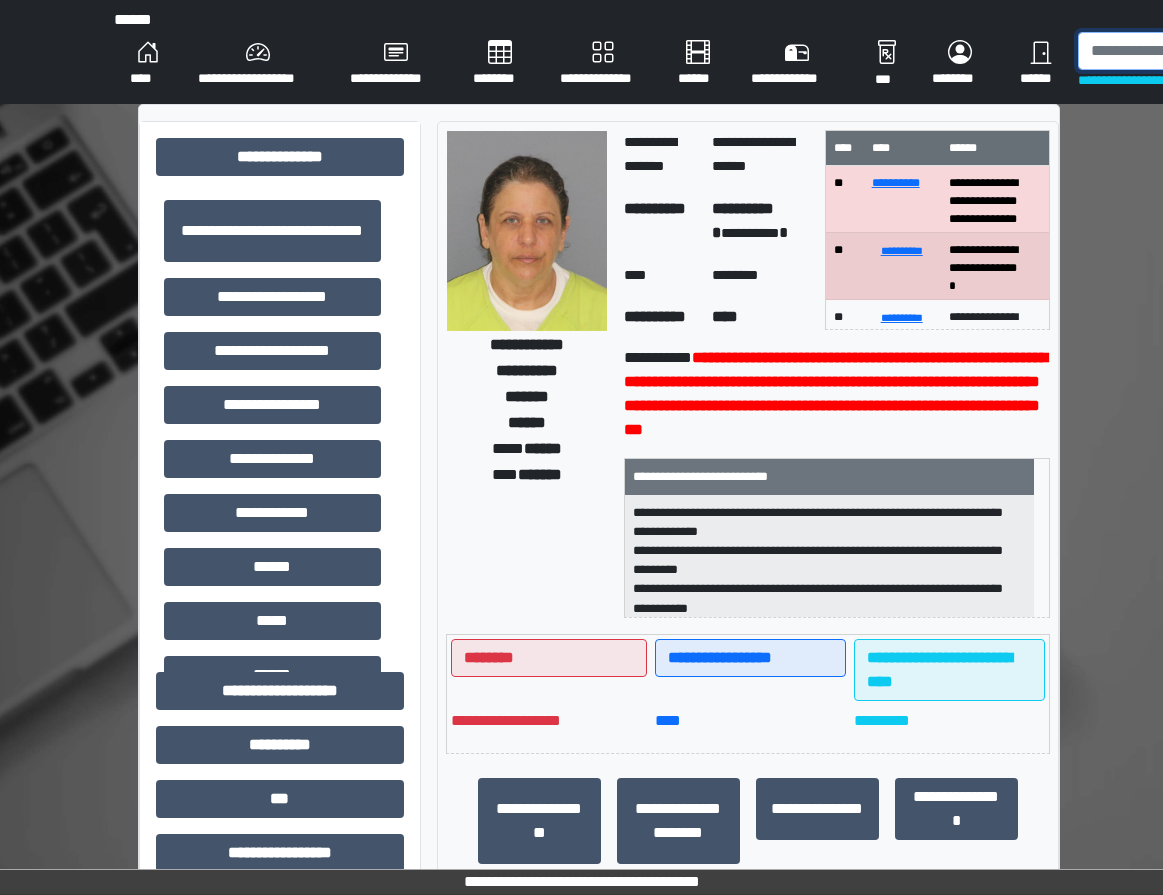 click at bounding box center (1181, 51) 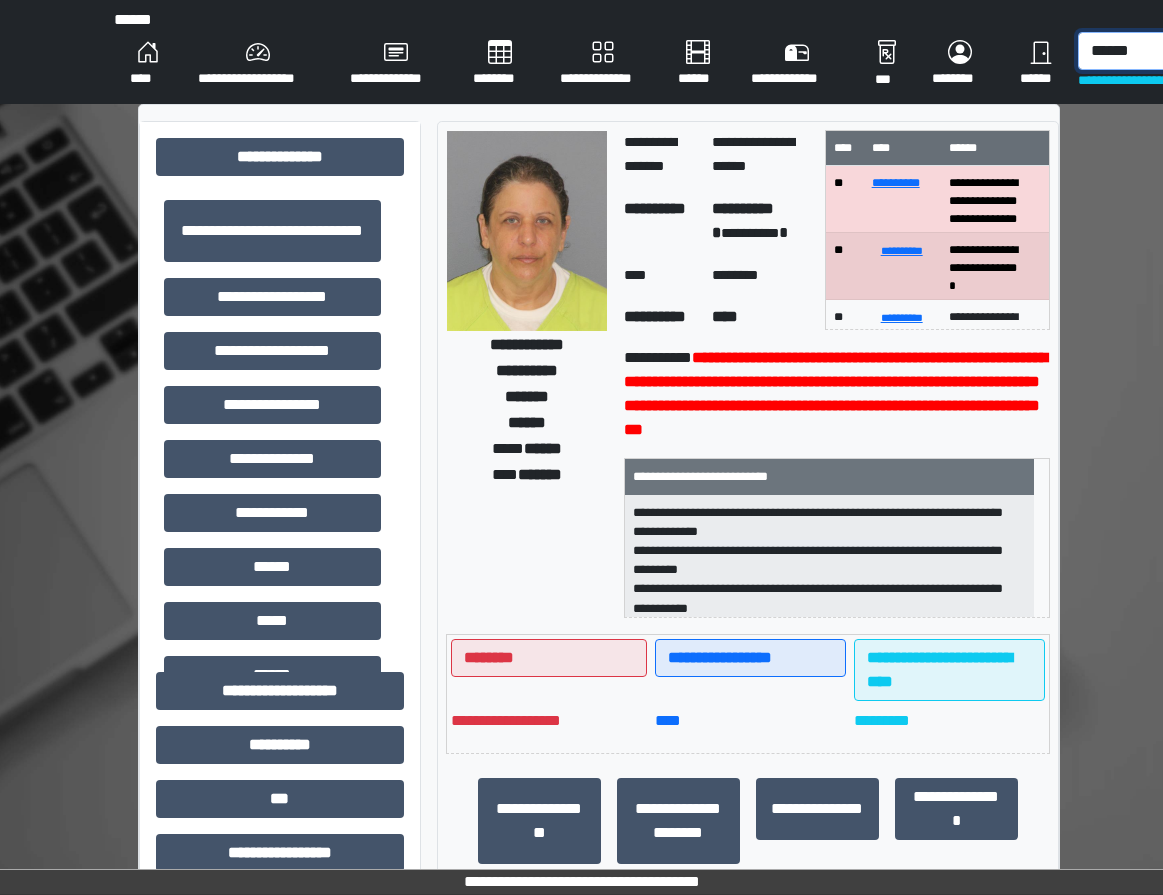 type on "******" 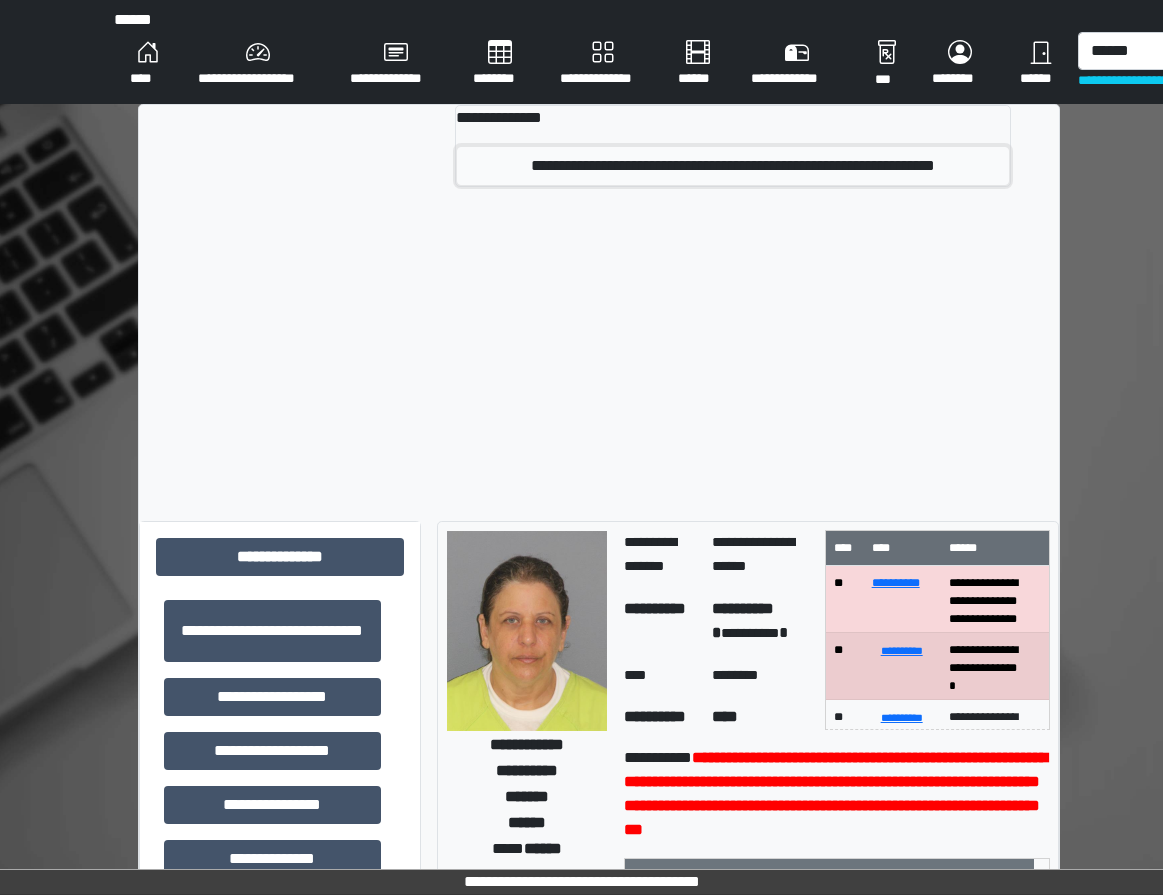 click on "**********" at bounding box center (733, 166) 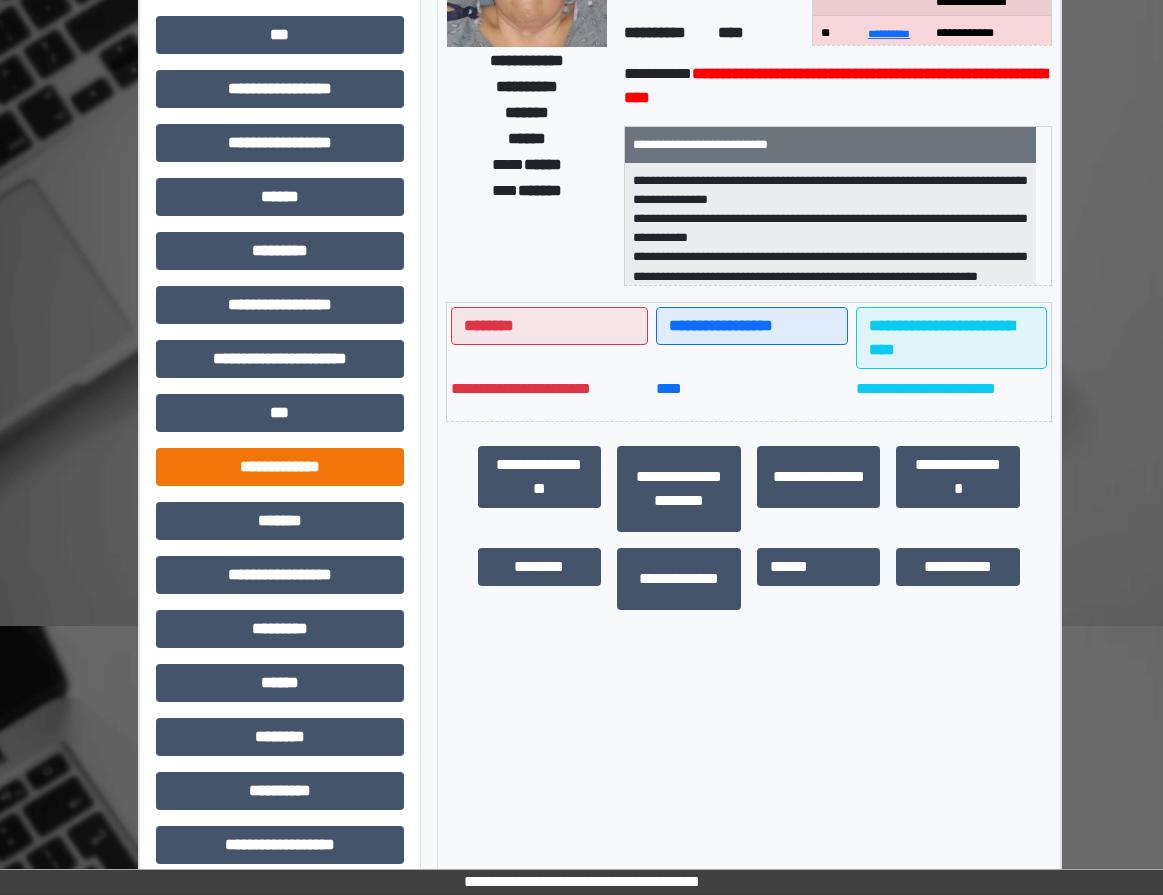 scroll, scrollTop: 303, scrollLeft: 0, axis: vertical 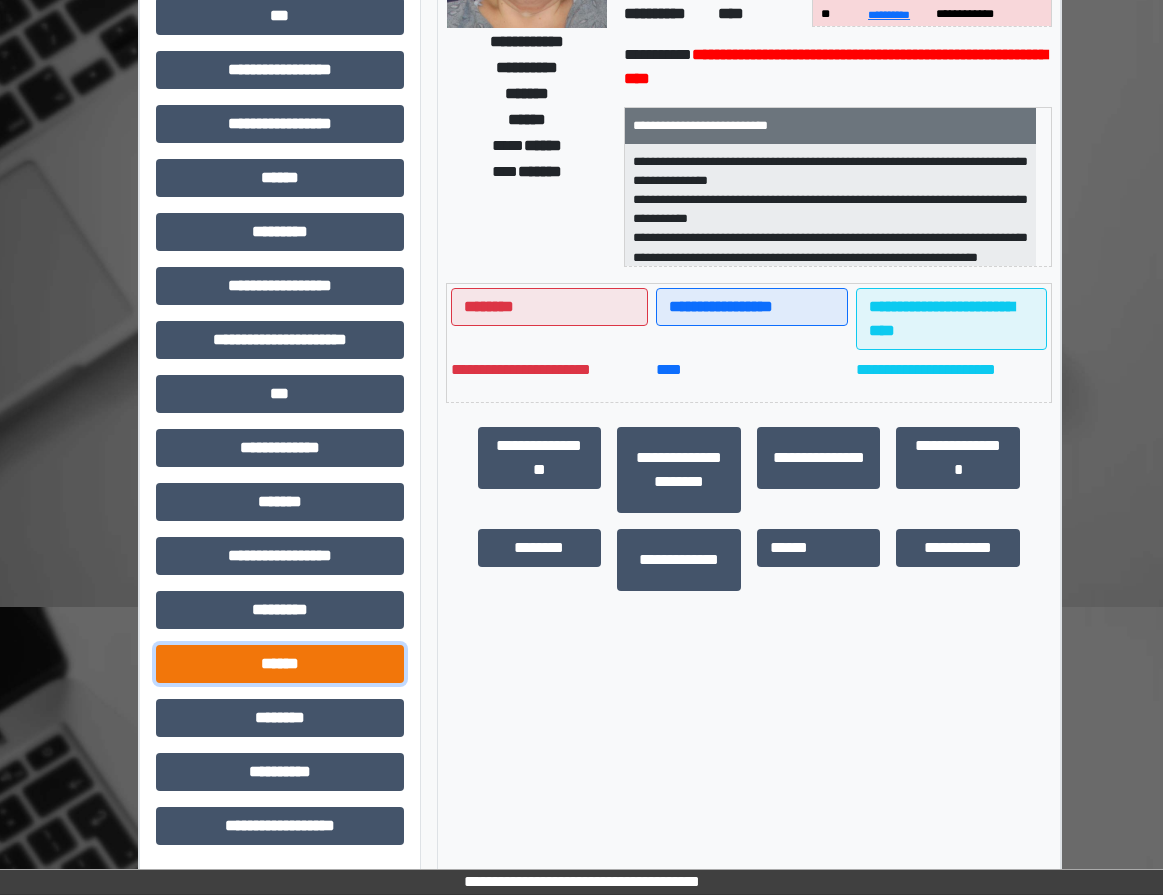 click on "******" at bounding box center [280, 664] 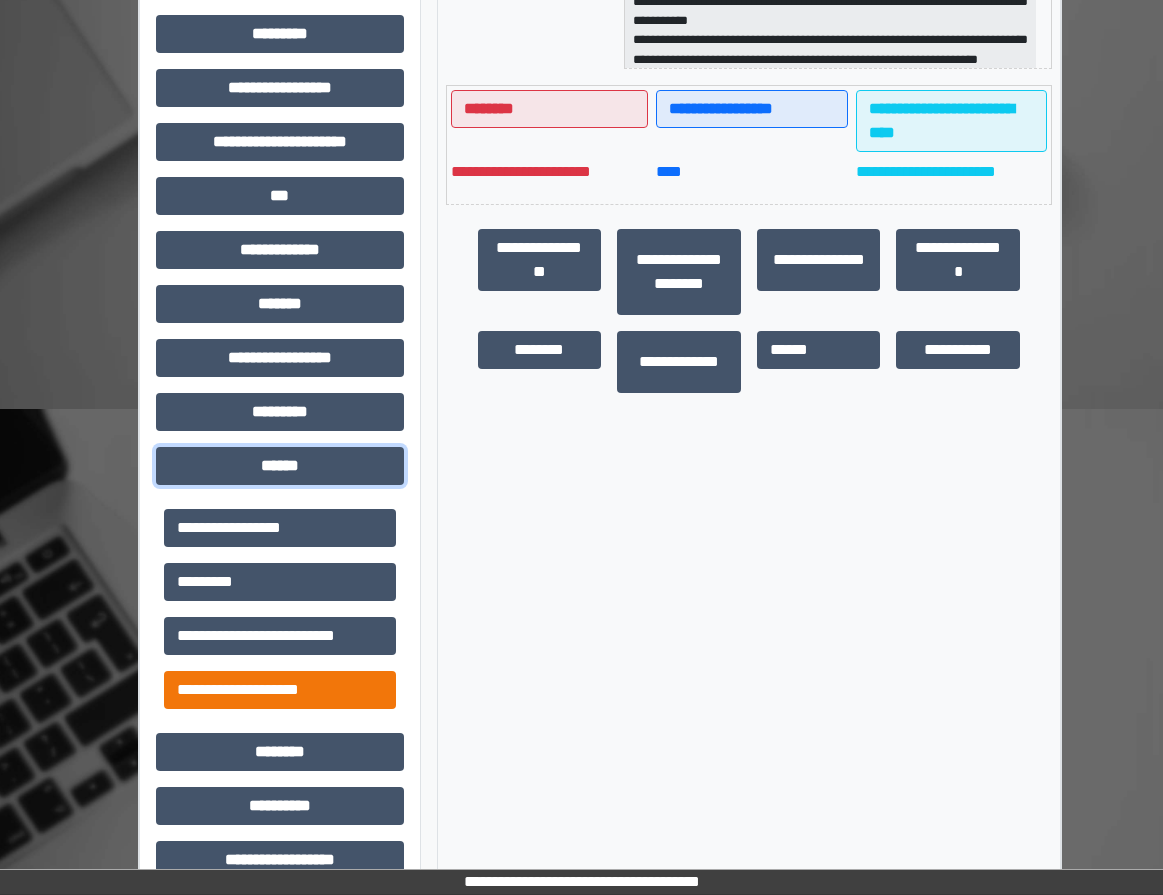 scroll, scrollTop: 503, scrollLeft: 0, axis: vertical 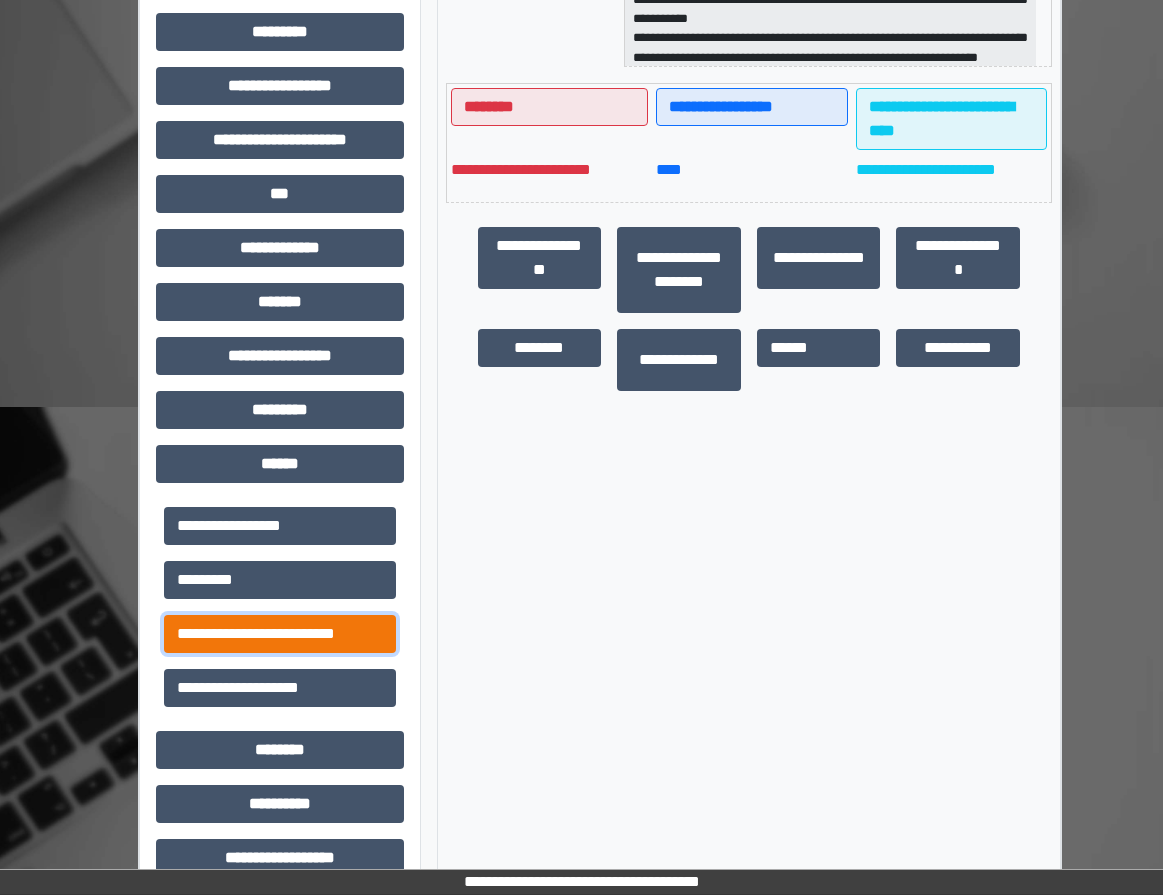click on "**********" at bounding box center [280, 634] 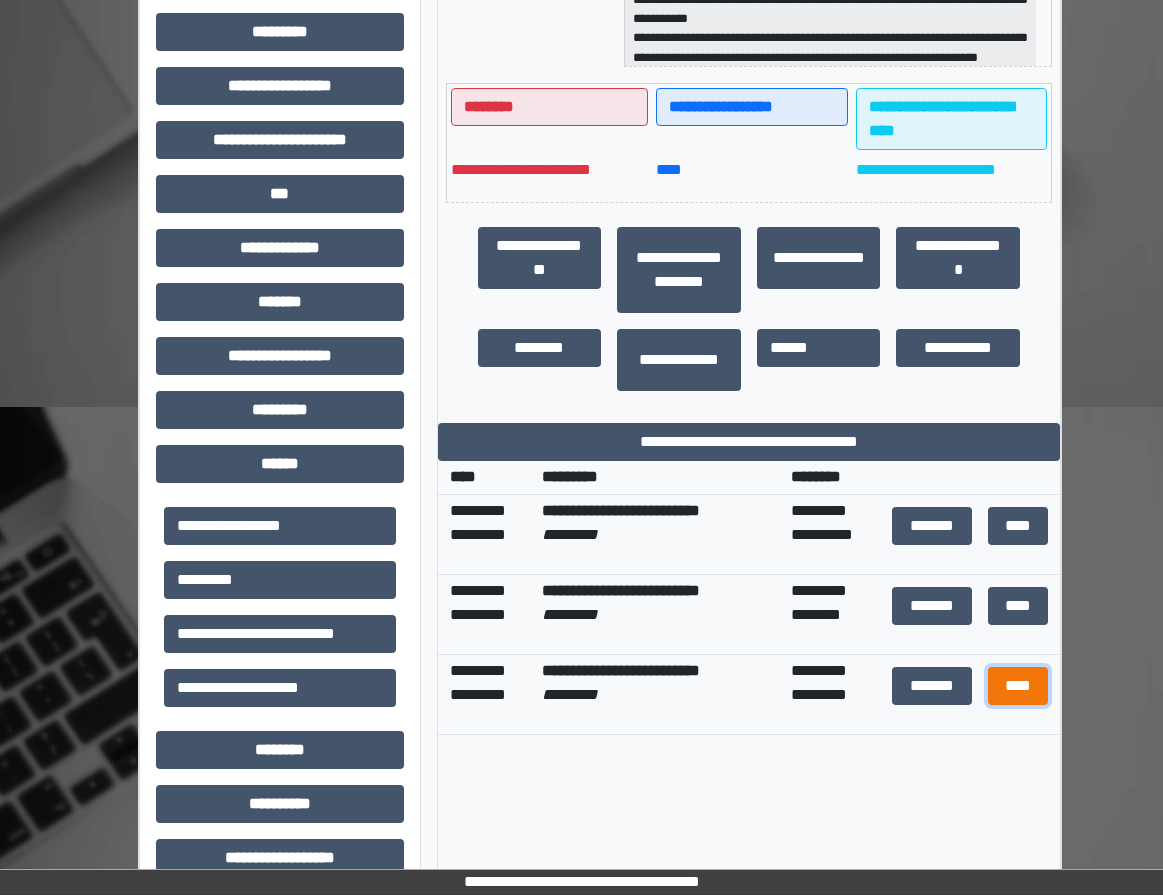 click on "****" at bounding box center [1018, 686] 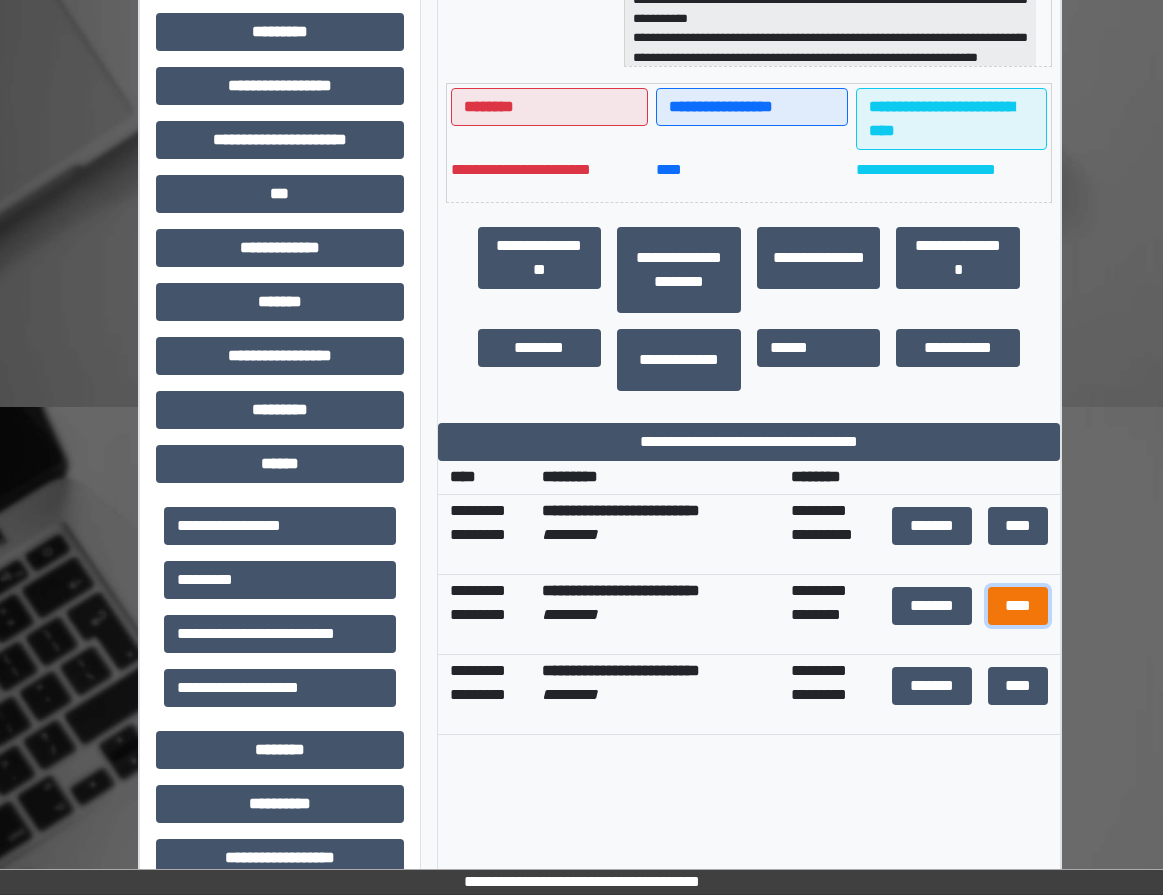click on "****" at bounding box center (1018, 606) 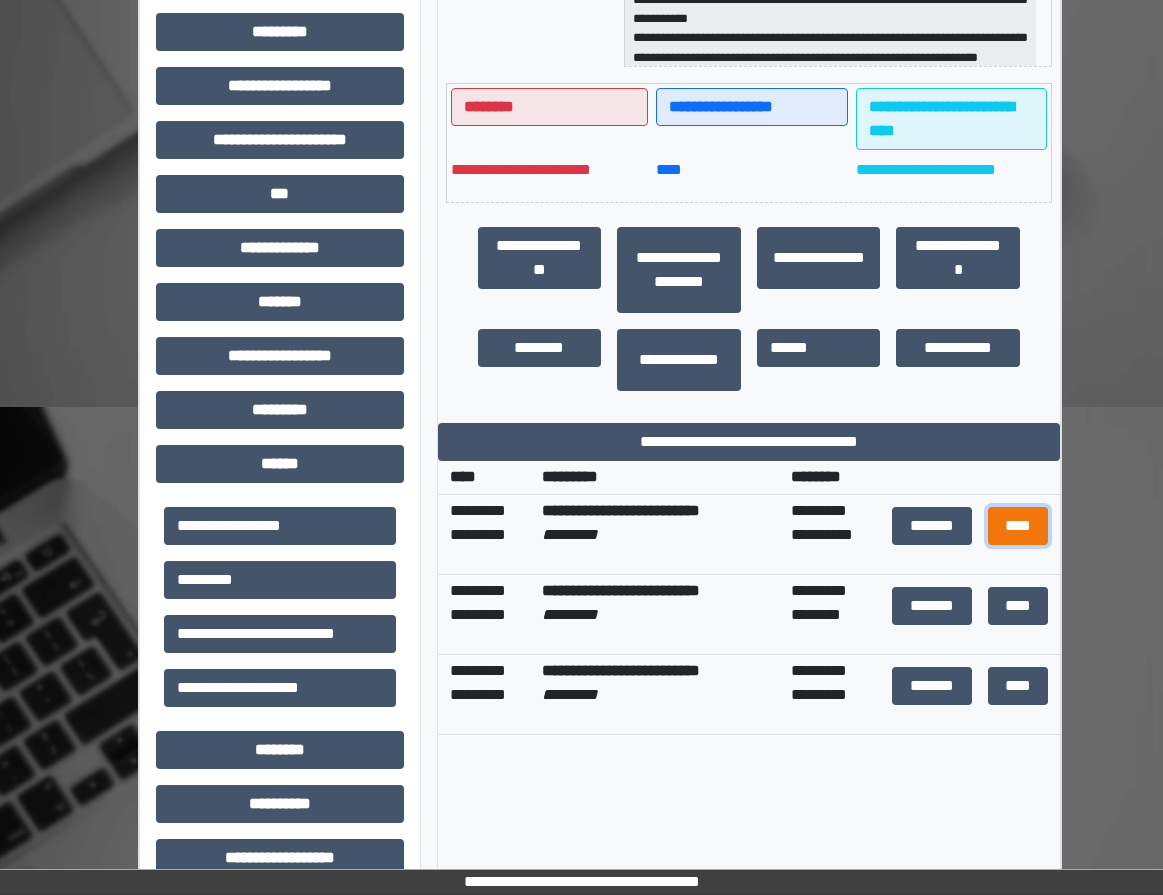 click on "****" at bounding box center [1018, 526] 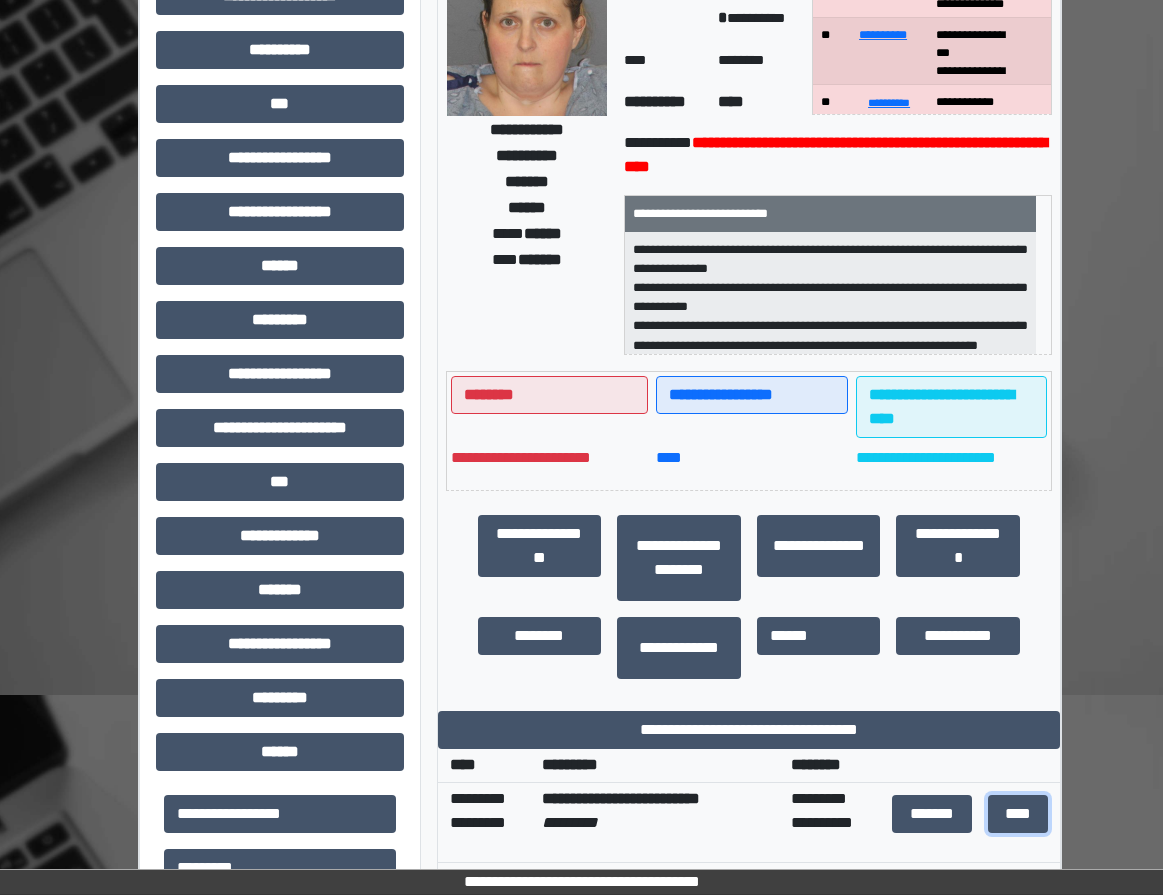 scroll, scrollTop: 0, scrollLeft: 0, axis: both 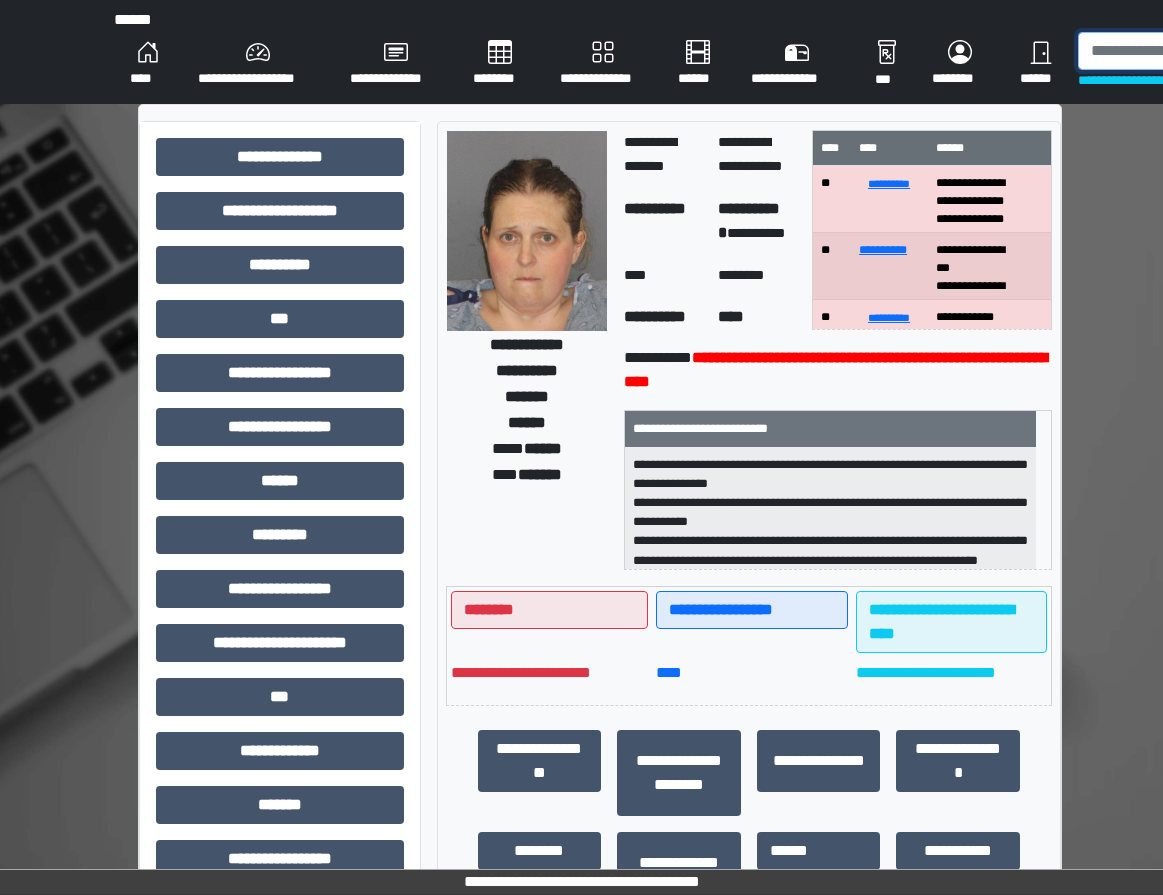 click at bounding box center (1181, 51) 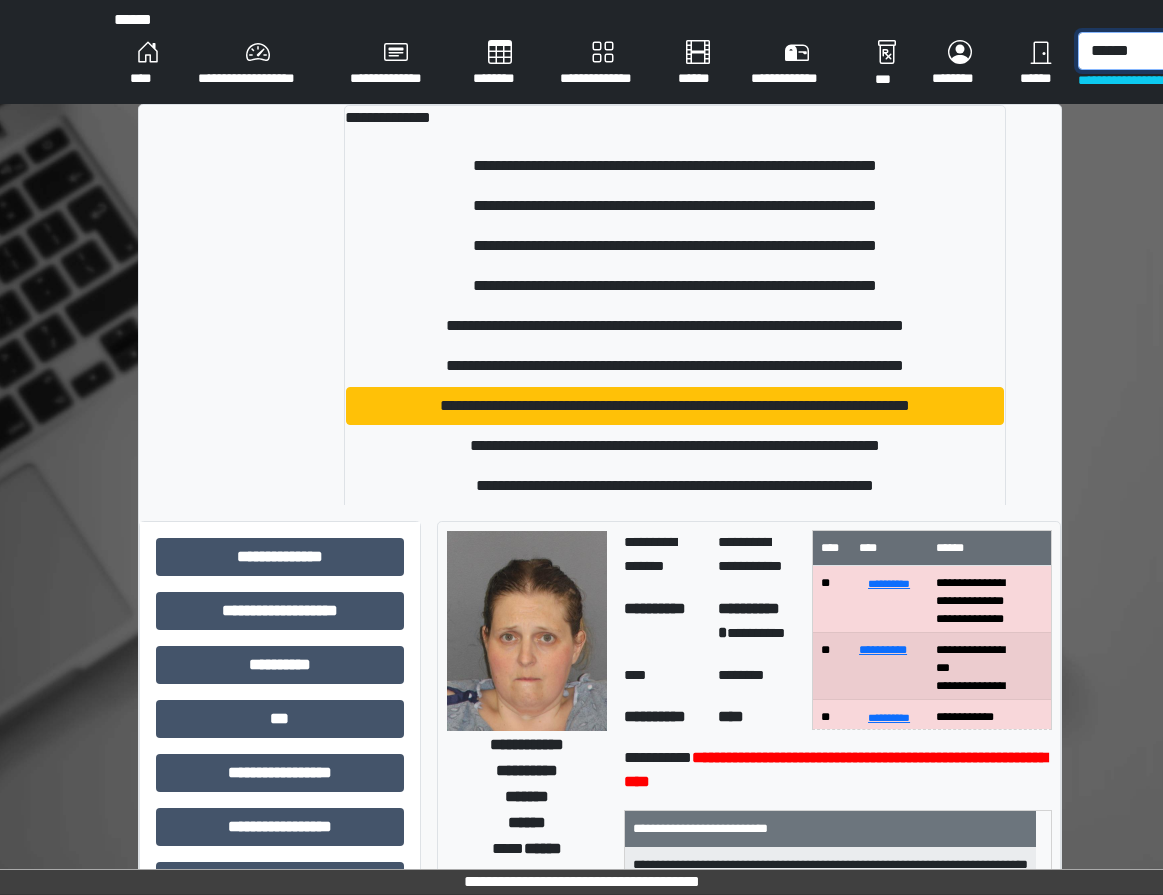 type on "******" 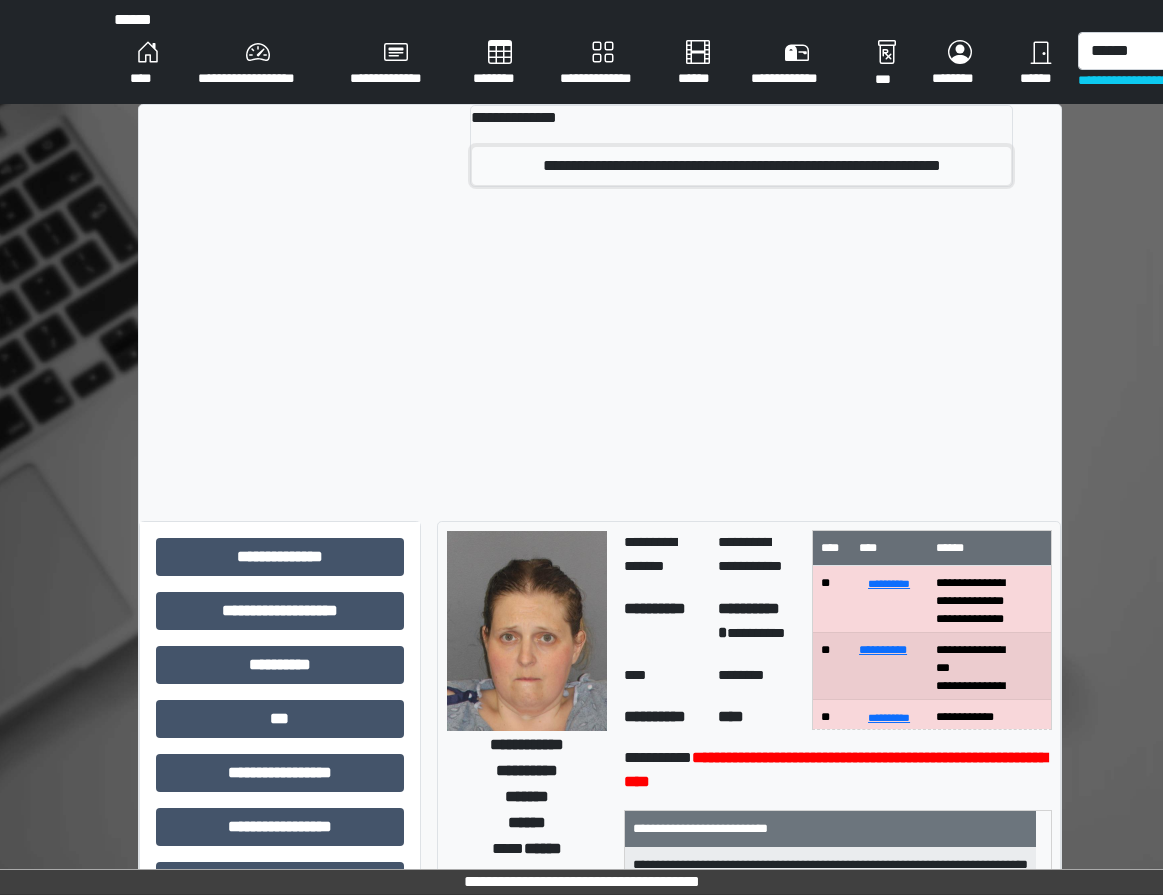 click on "**********" at bounding box center [741, 166] 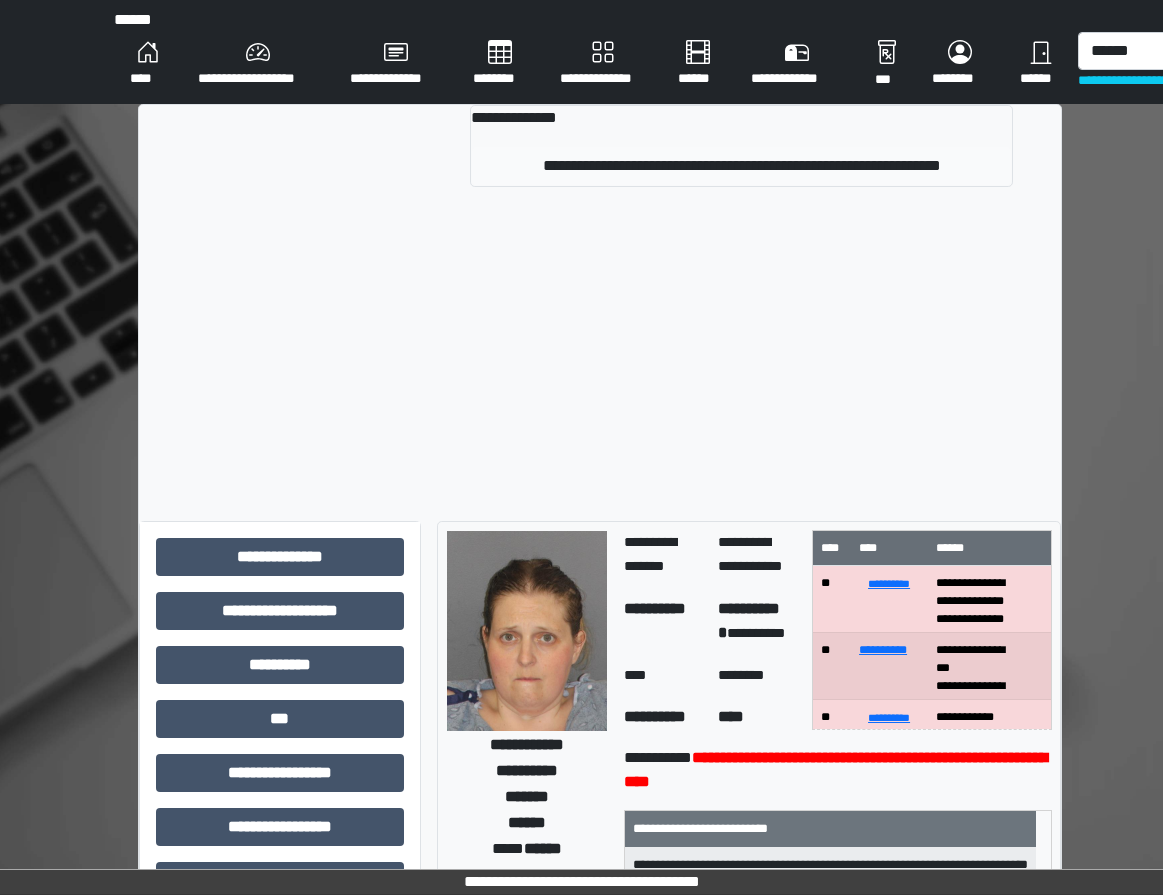 type 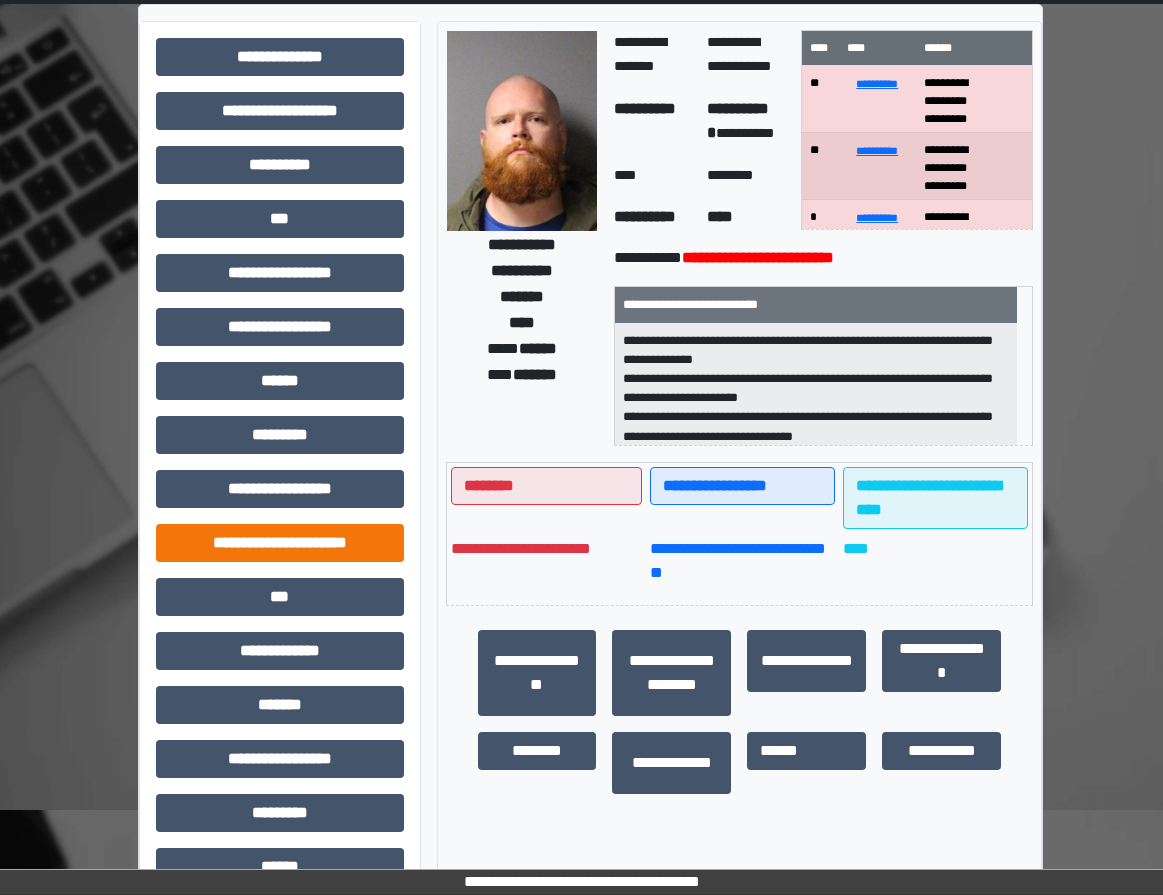 scroll, scrollTop: 200, scrollLeft: 0, axis: vertical 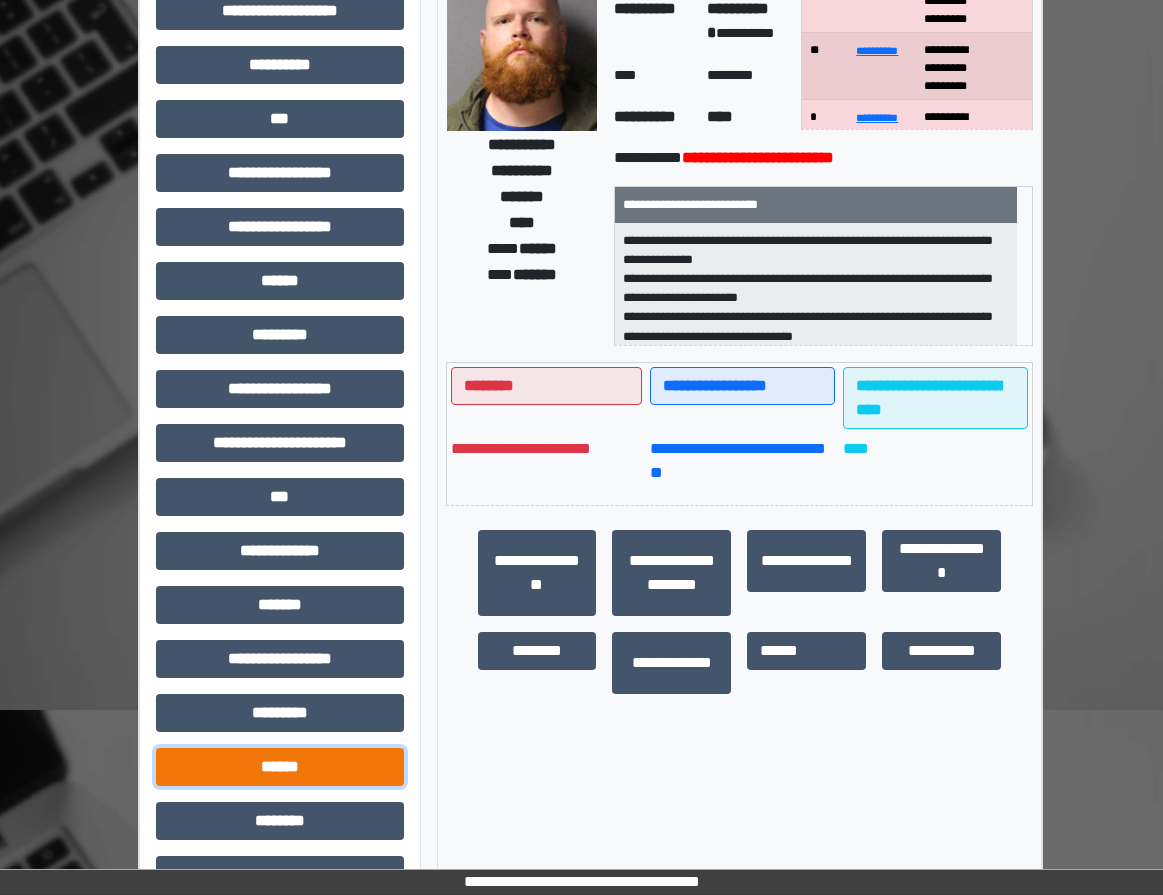 click on "******" at bounding box center [280, 767] 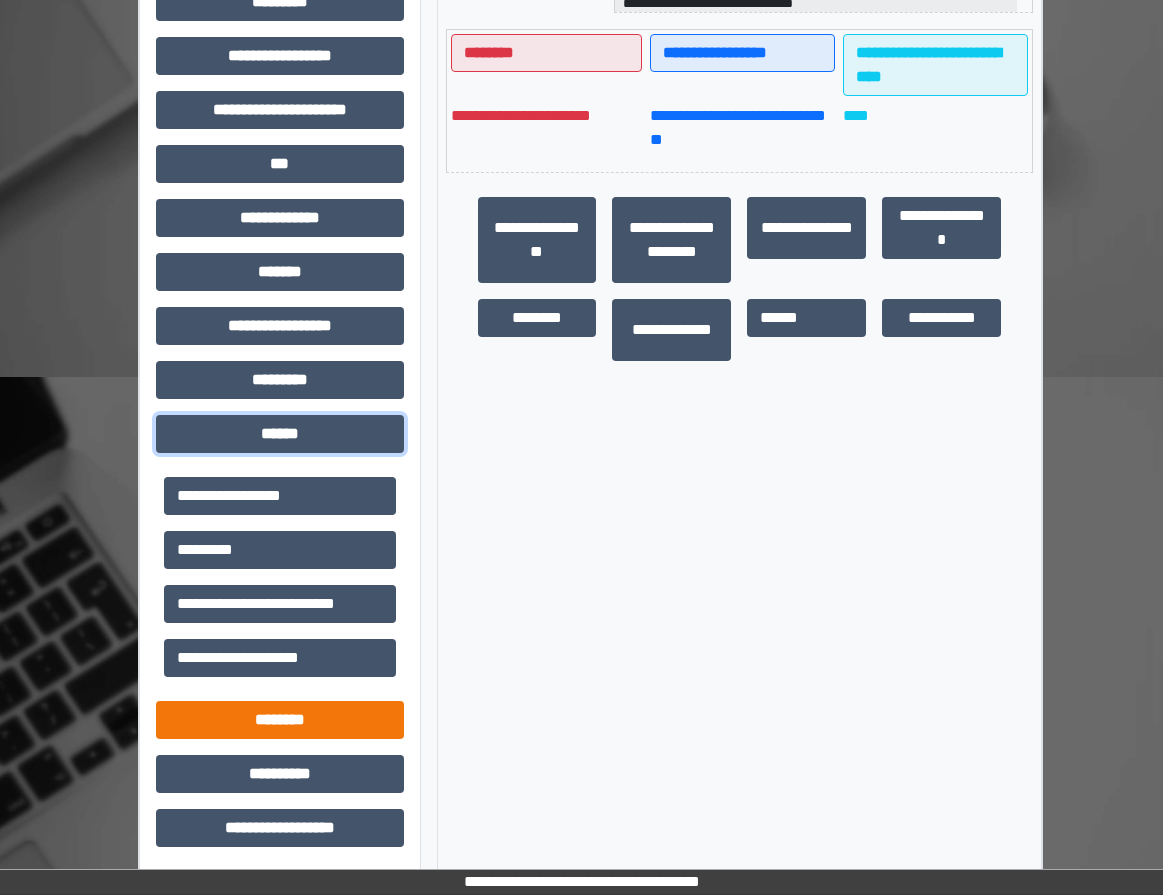 scroll, scrollTop: 535, scrollLeft: 0, axis: vertical 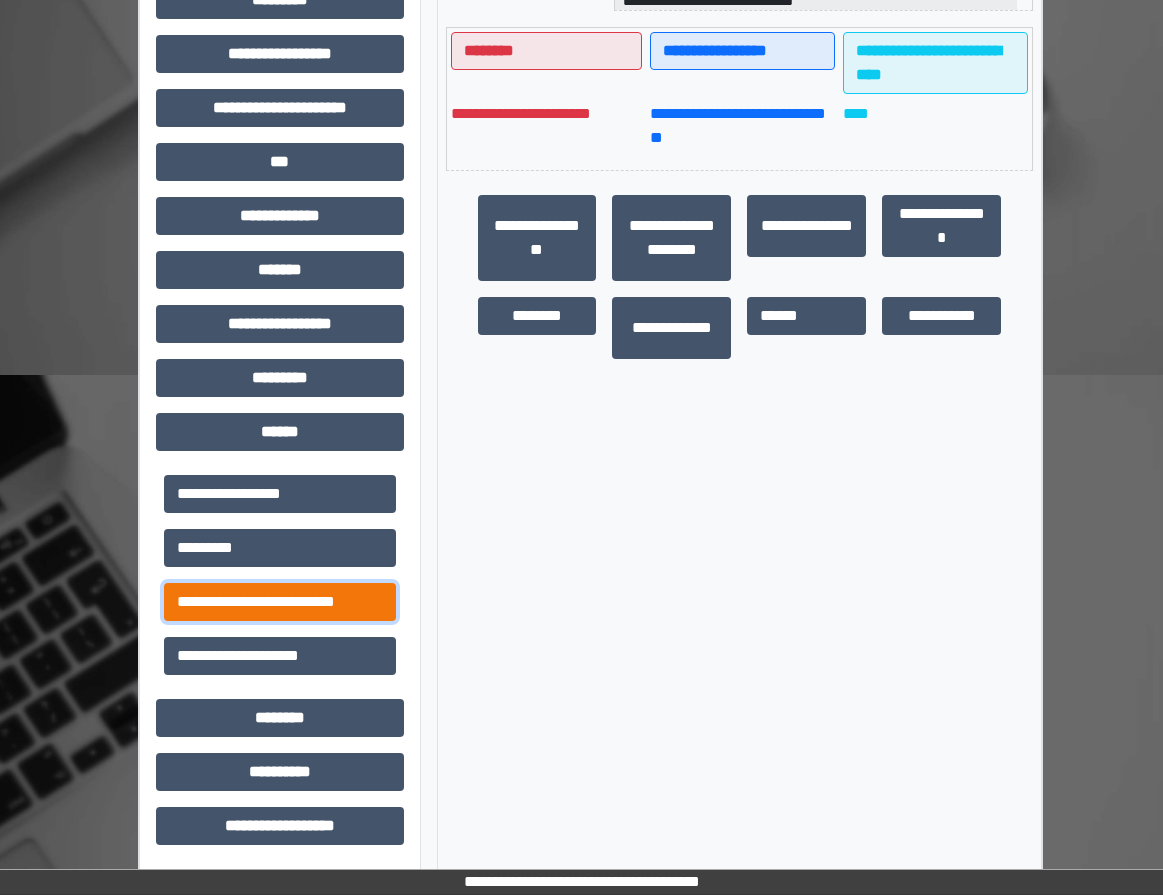 click on "**********" at bounding box center [280, 602] 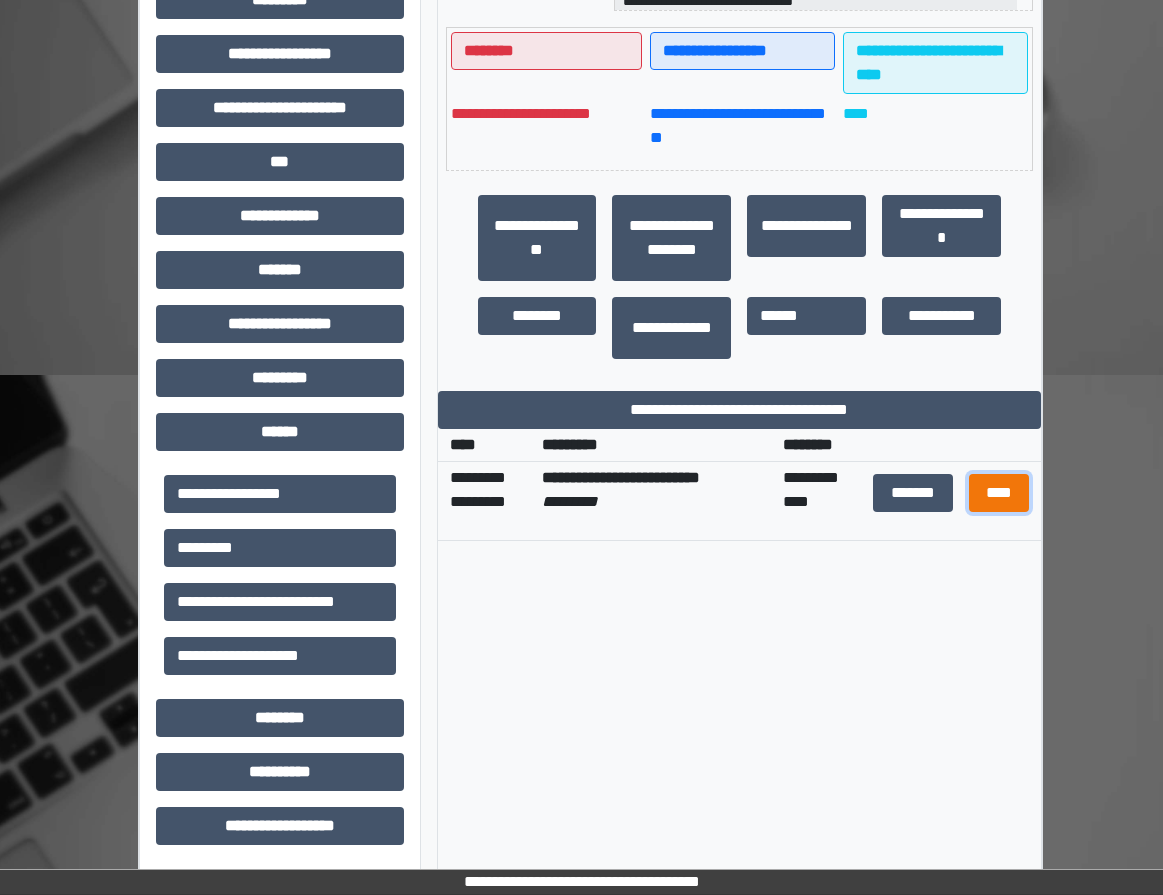 click on "****" at bounding box center (999, 493) 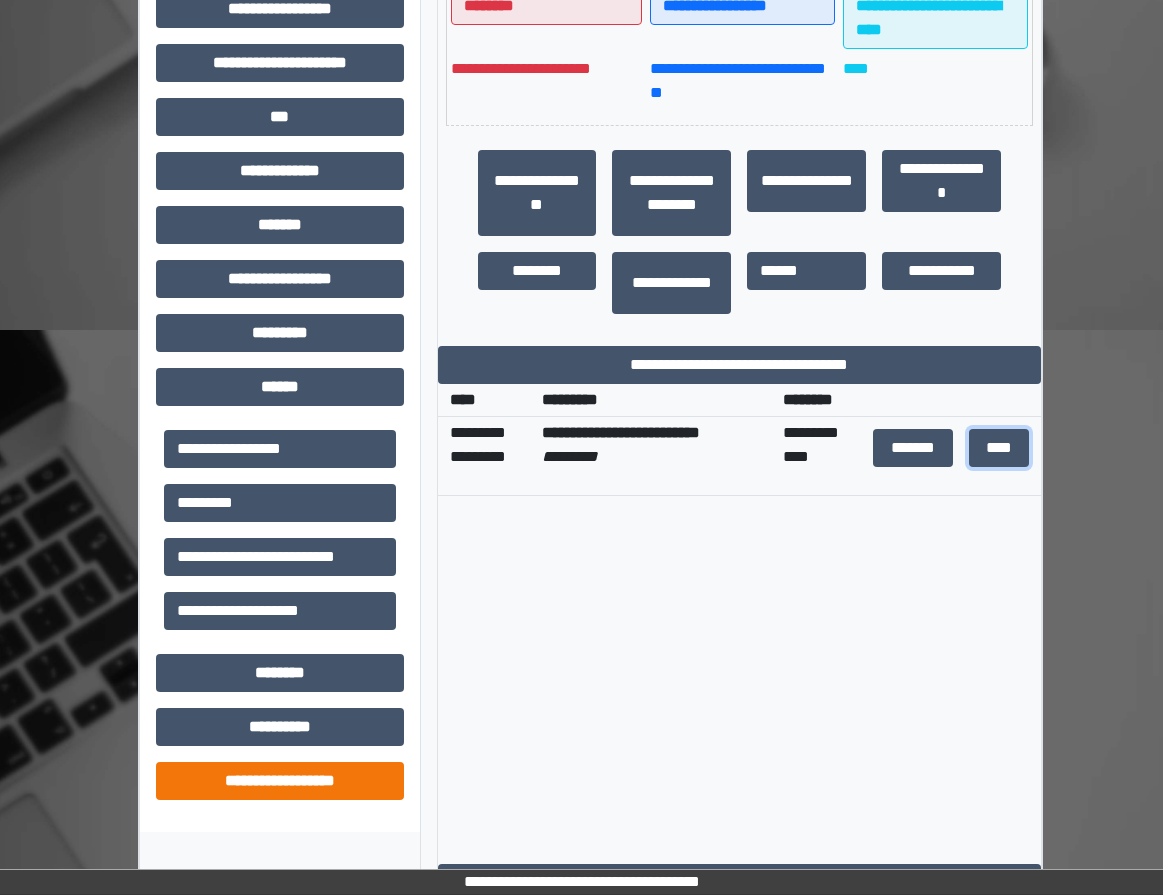scroll, scrollTop: 605, scrollLeft: 0, axis: vertical 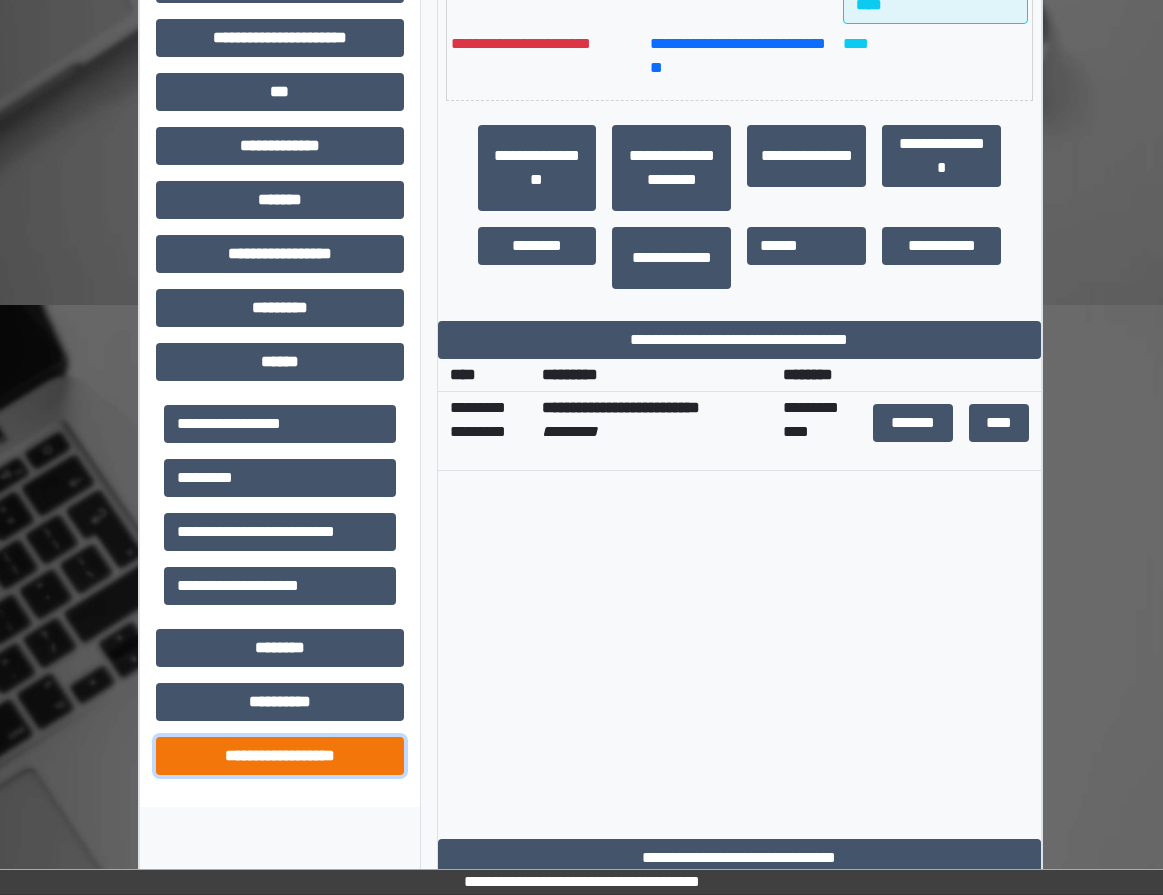 click on "**********" at bounding box center [280, 756] 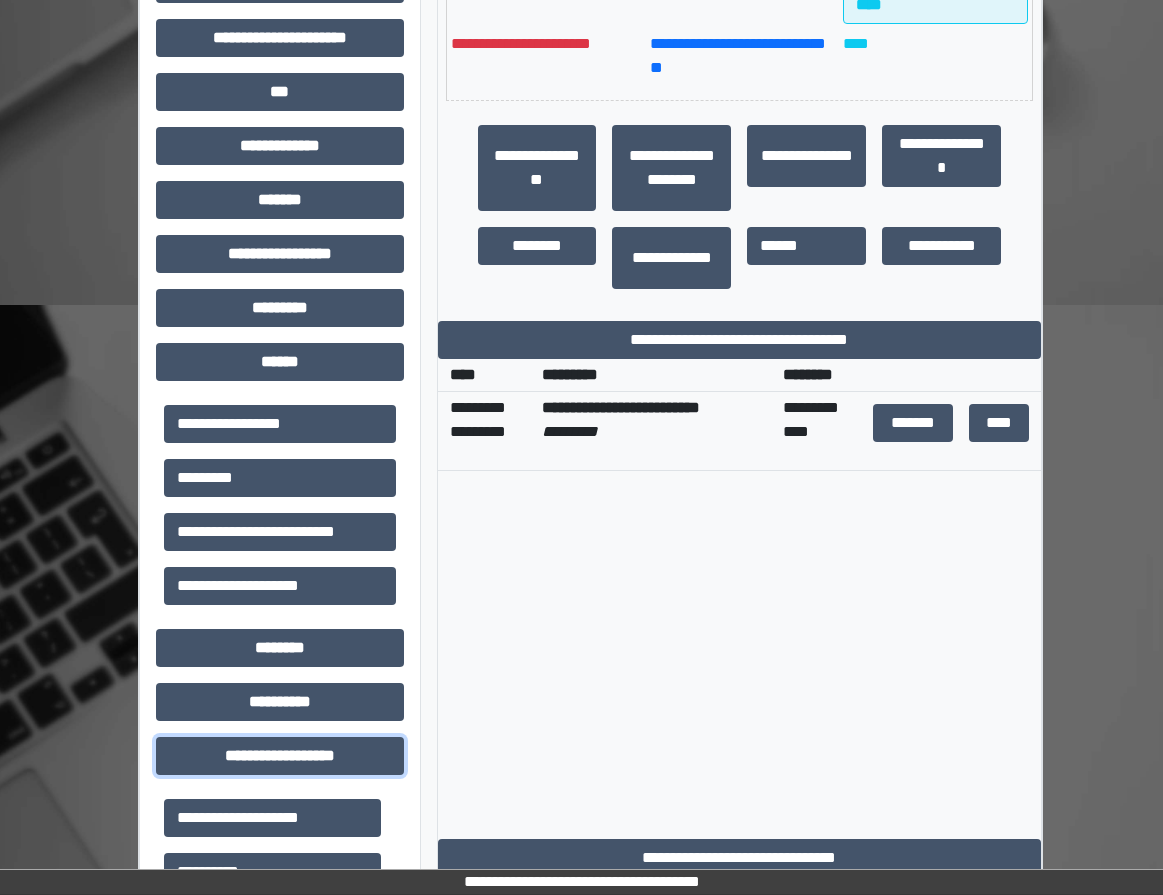 scroll, scrollTop: 705, scrollLeft: 0, axis: vertical 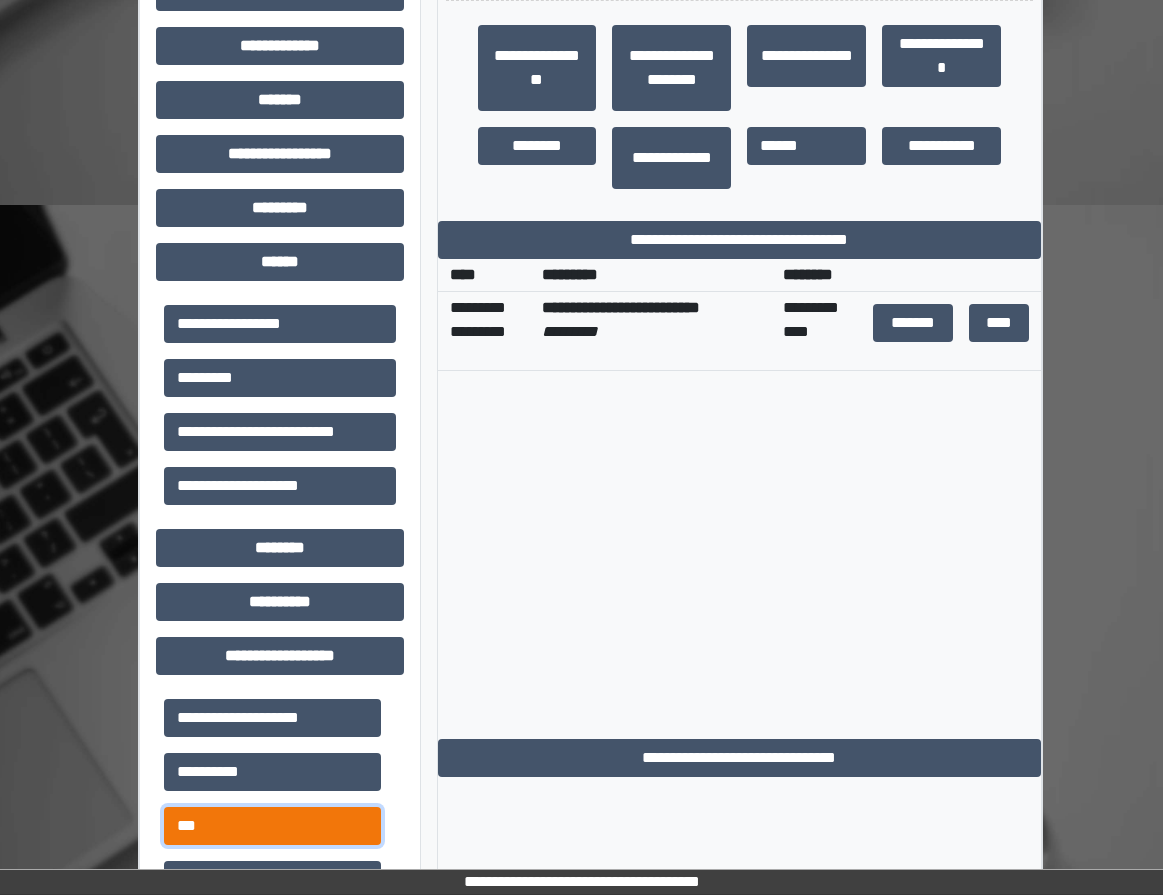 click on "***" at bounding box center (272, 826) 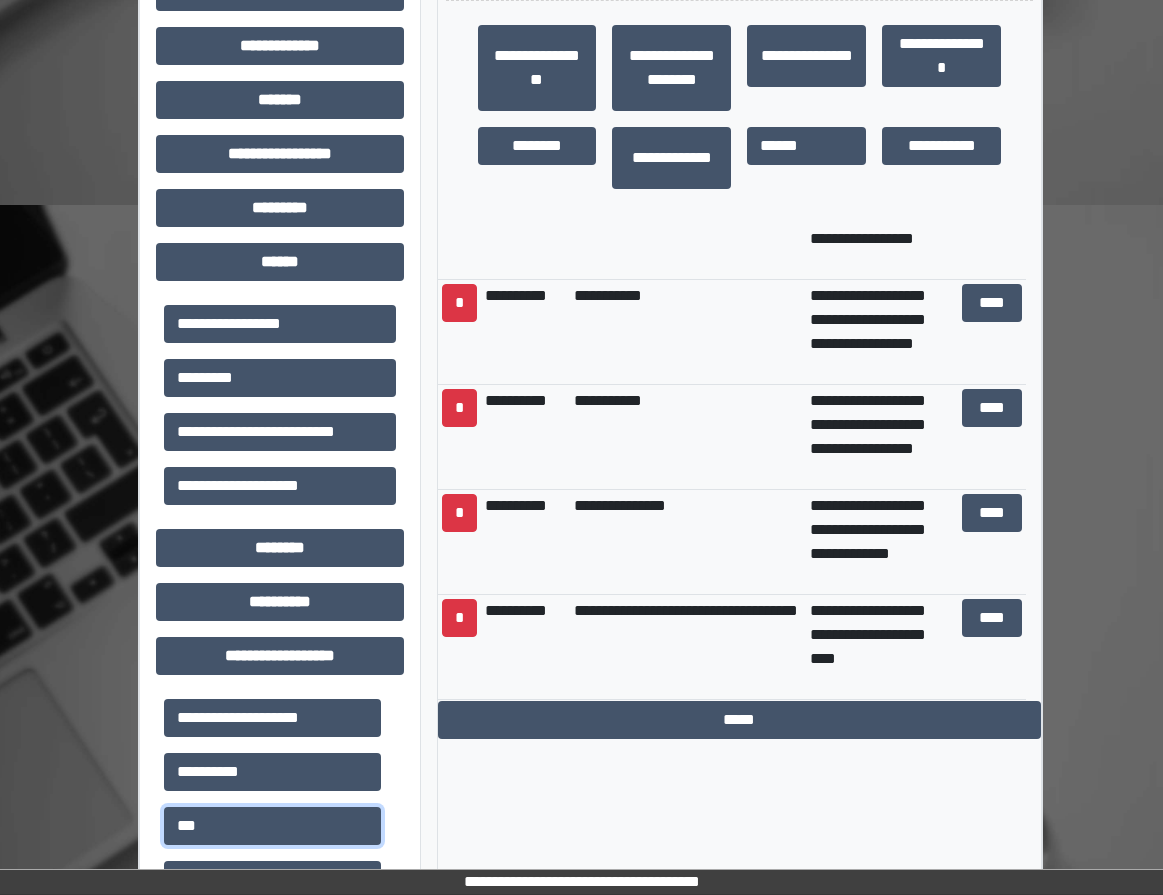 scroll, scrollTop: 0, scrollLeft: 0, axis: both 